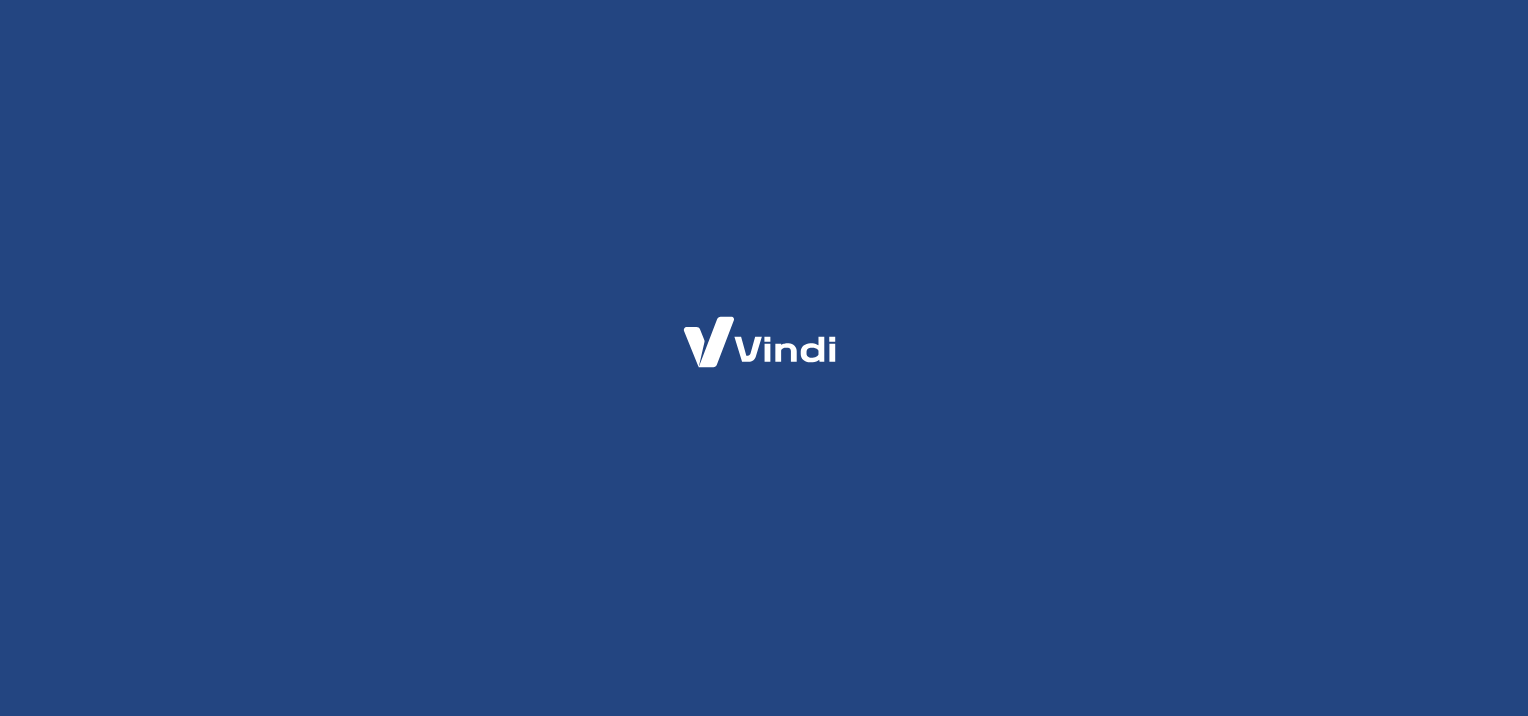 scroll, scrollTop: 0, scrollLeft: 0, axis: both 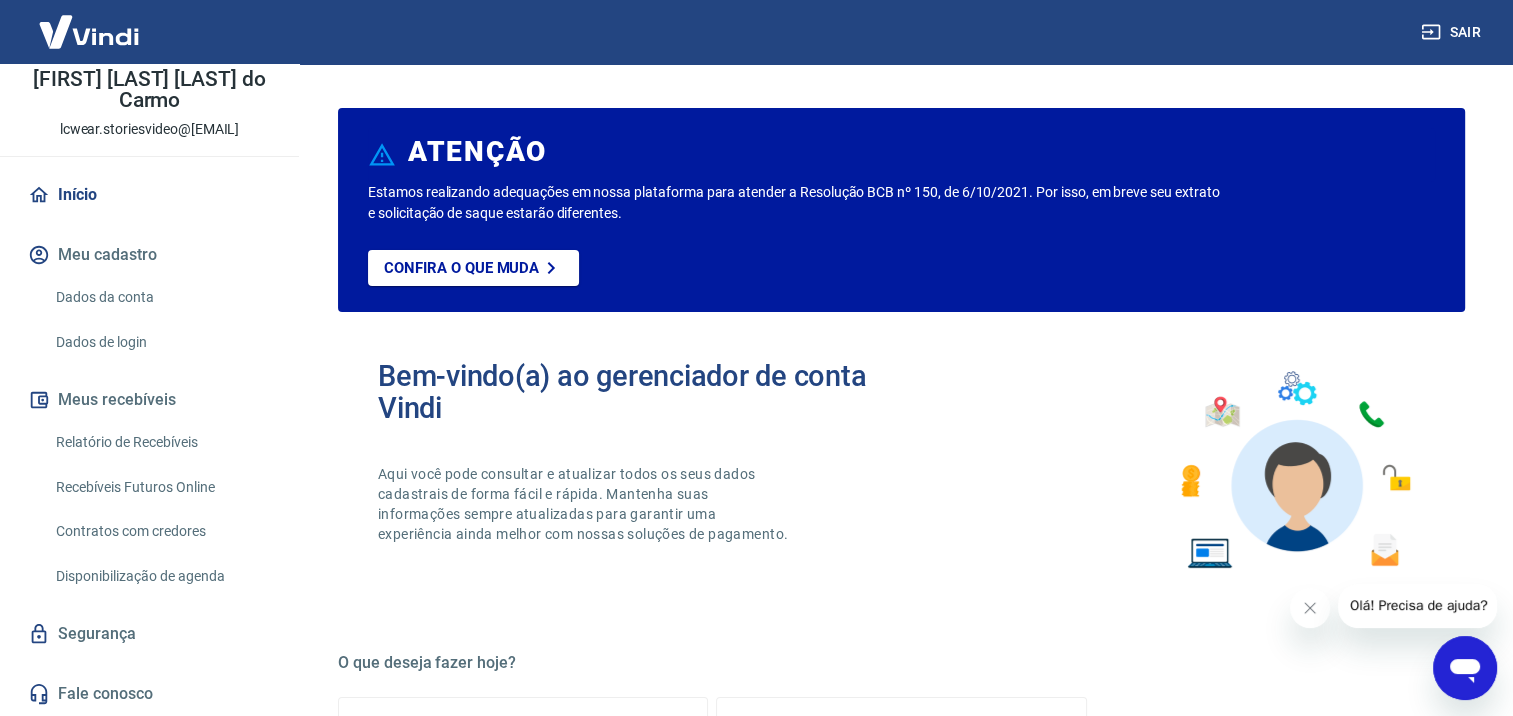 click on "Recebíveis Futuros Online" at bounding box center [161, 487] 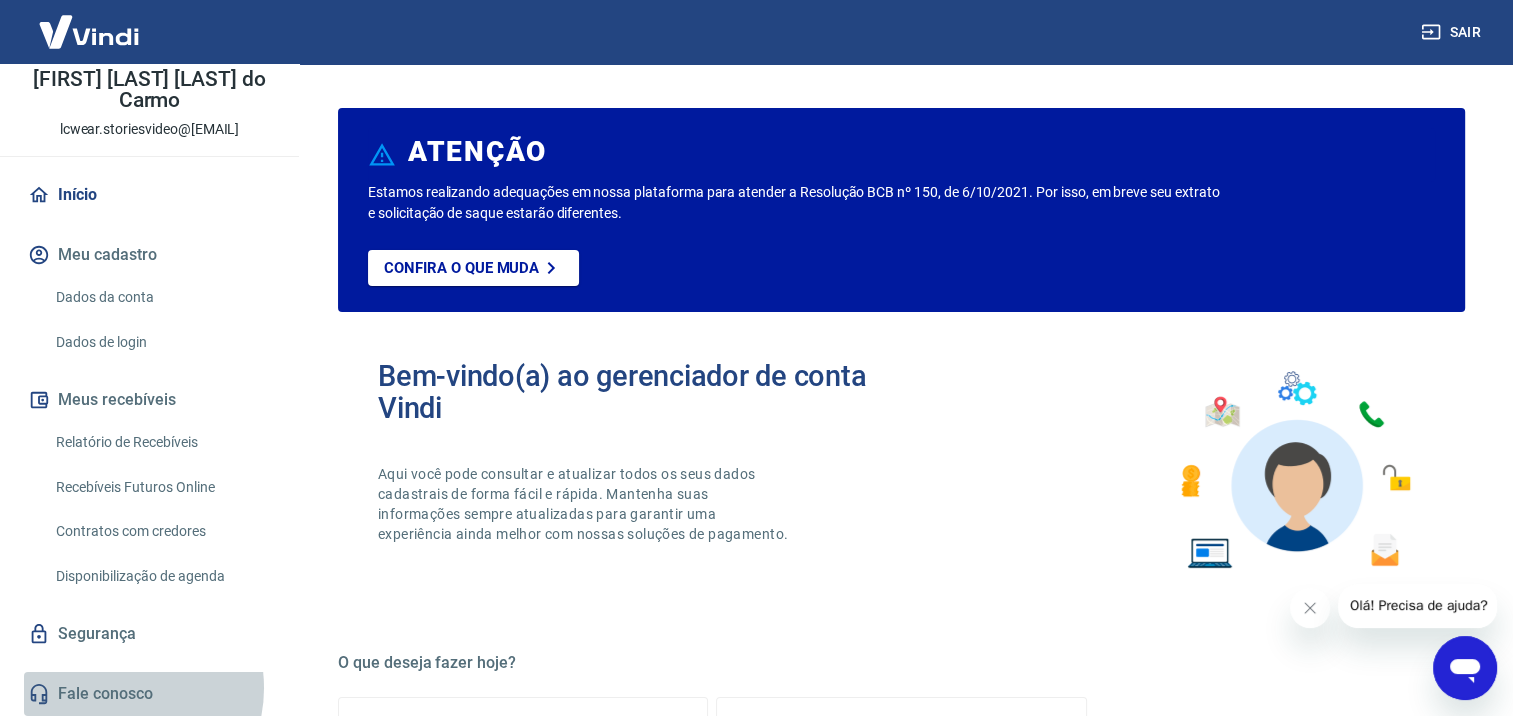 click on "Fale conosco" at bounding box center [149, 694] 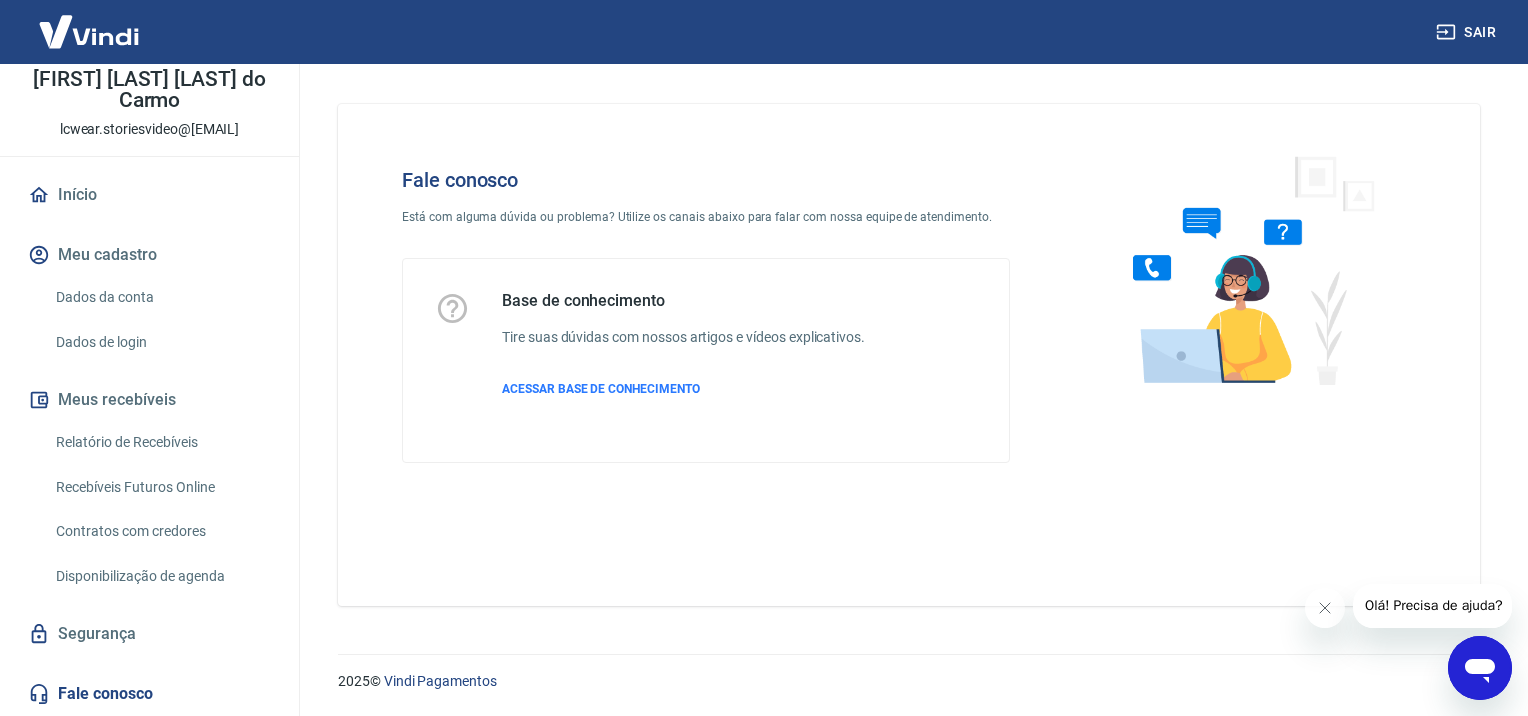click 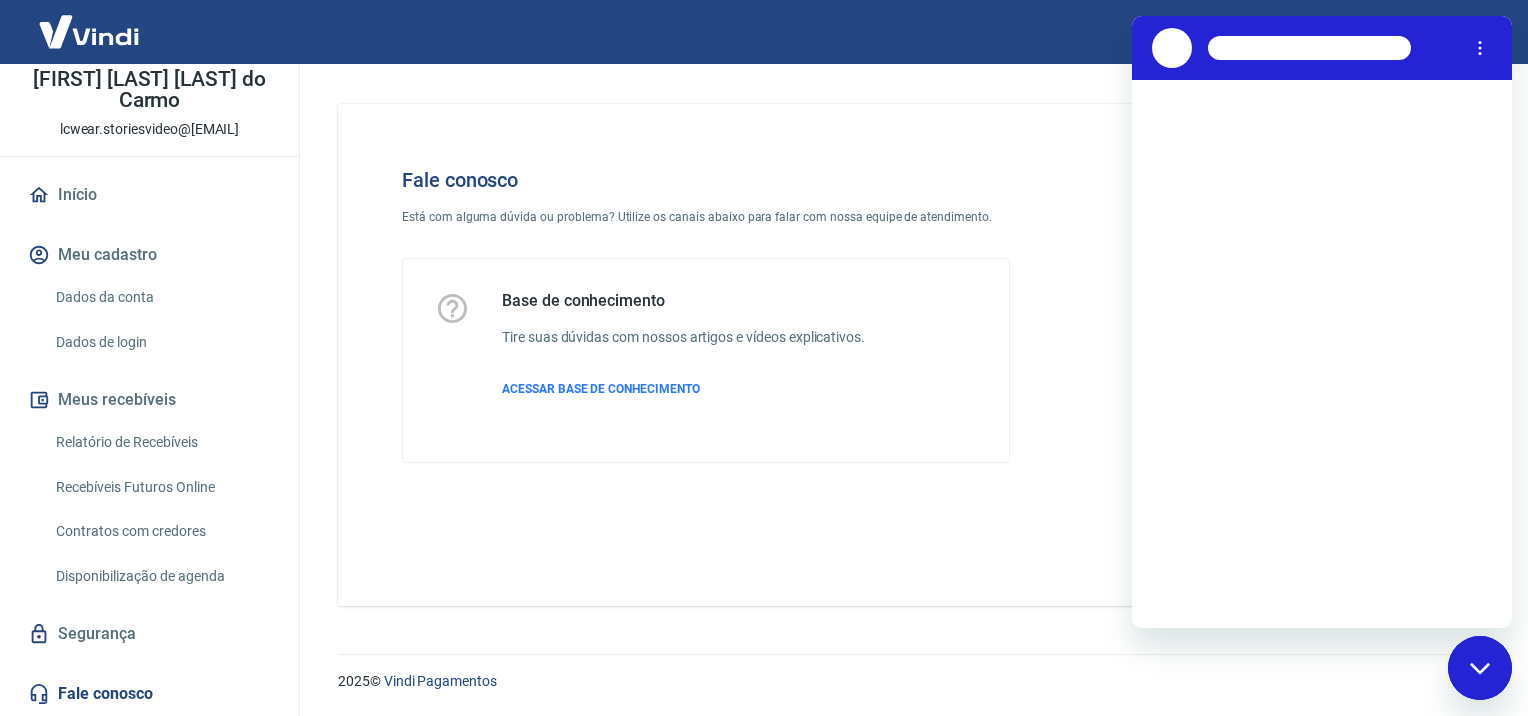 scroll, scrollTop: 0, scrollLeft: 0, axis: both 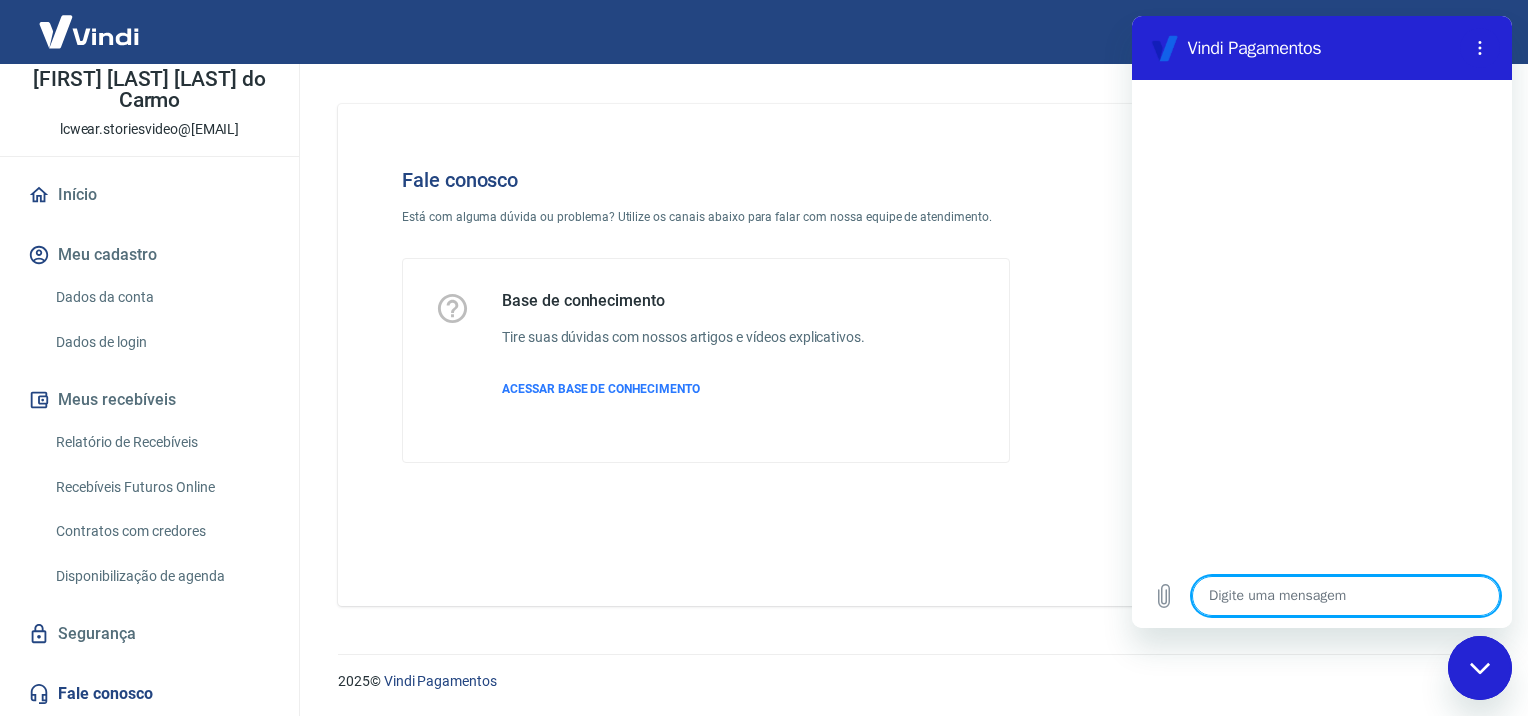 type on "p" 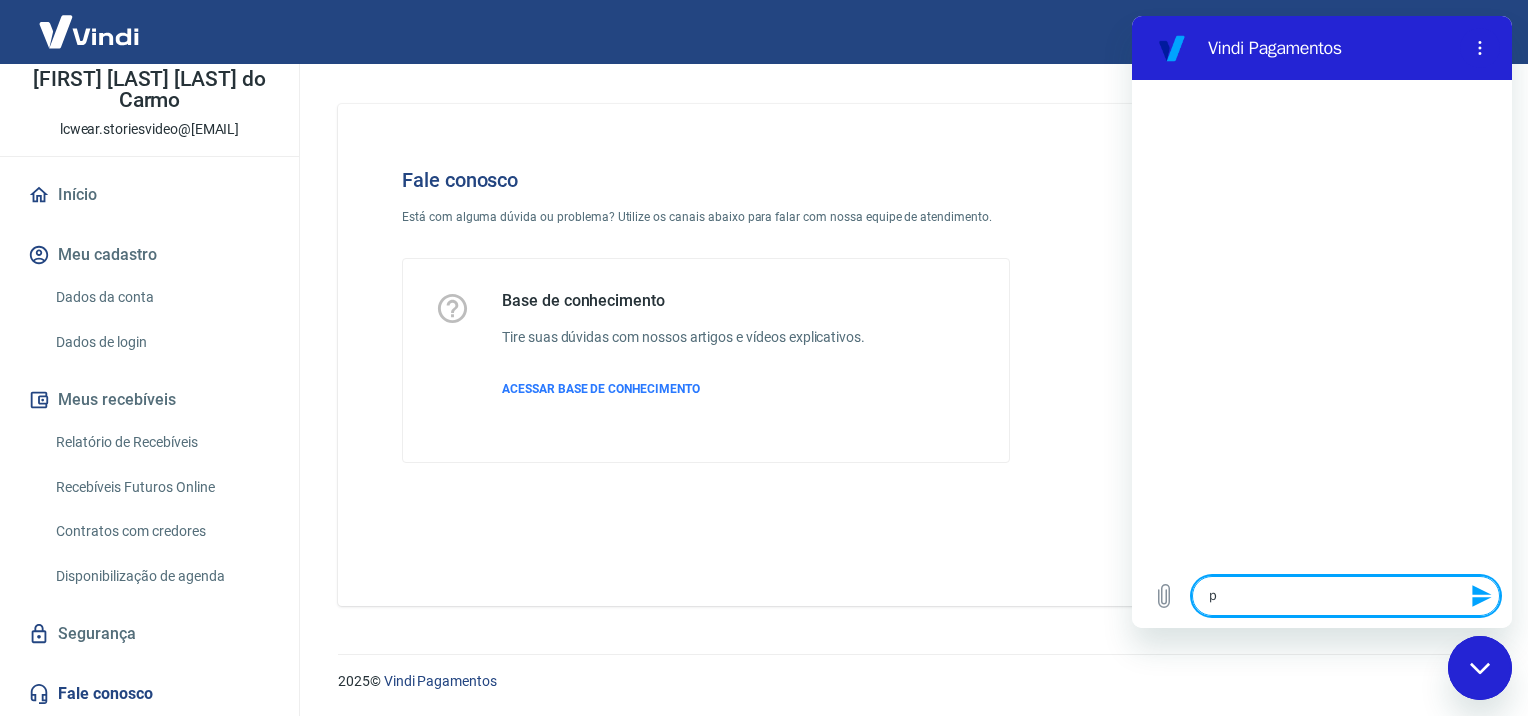 type on "pr" 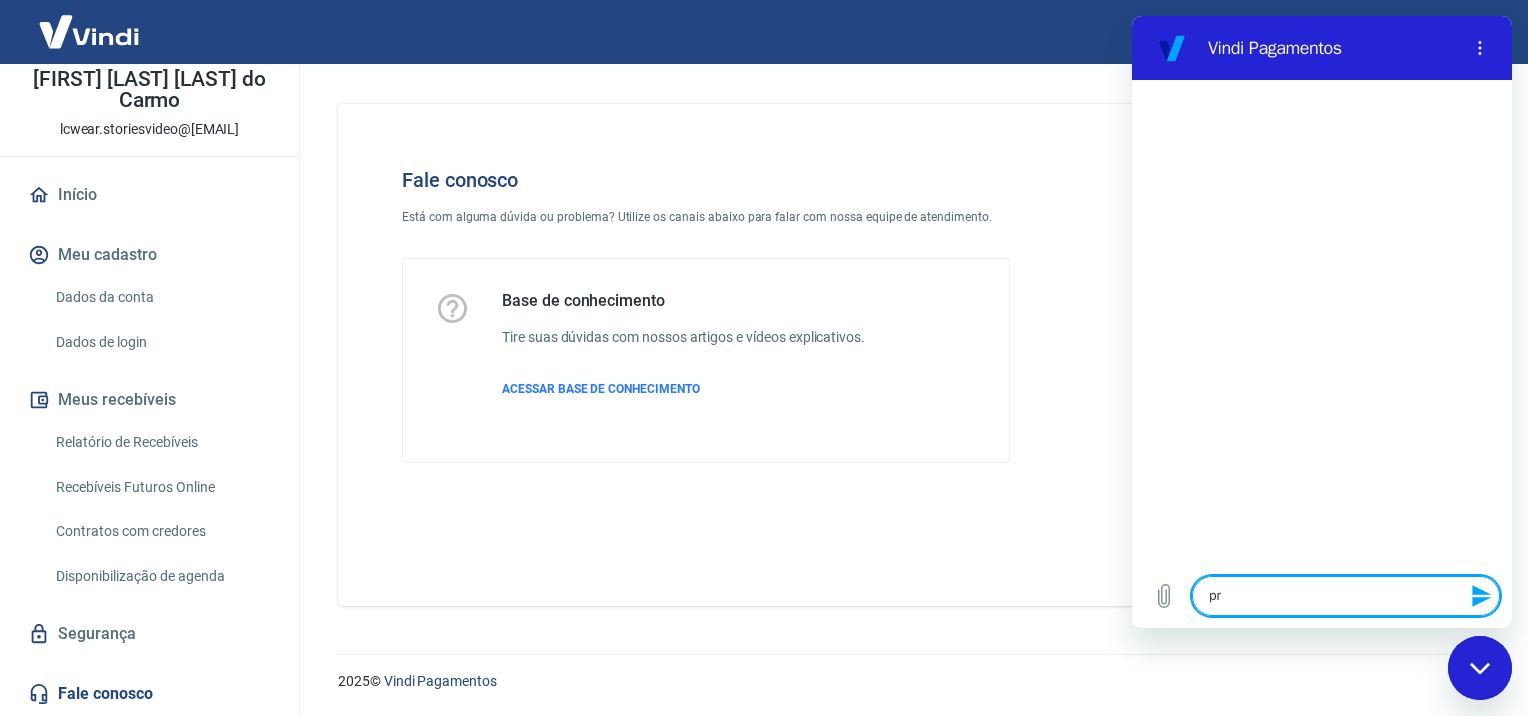 type on "pre" 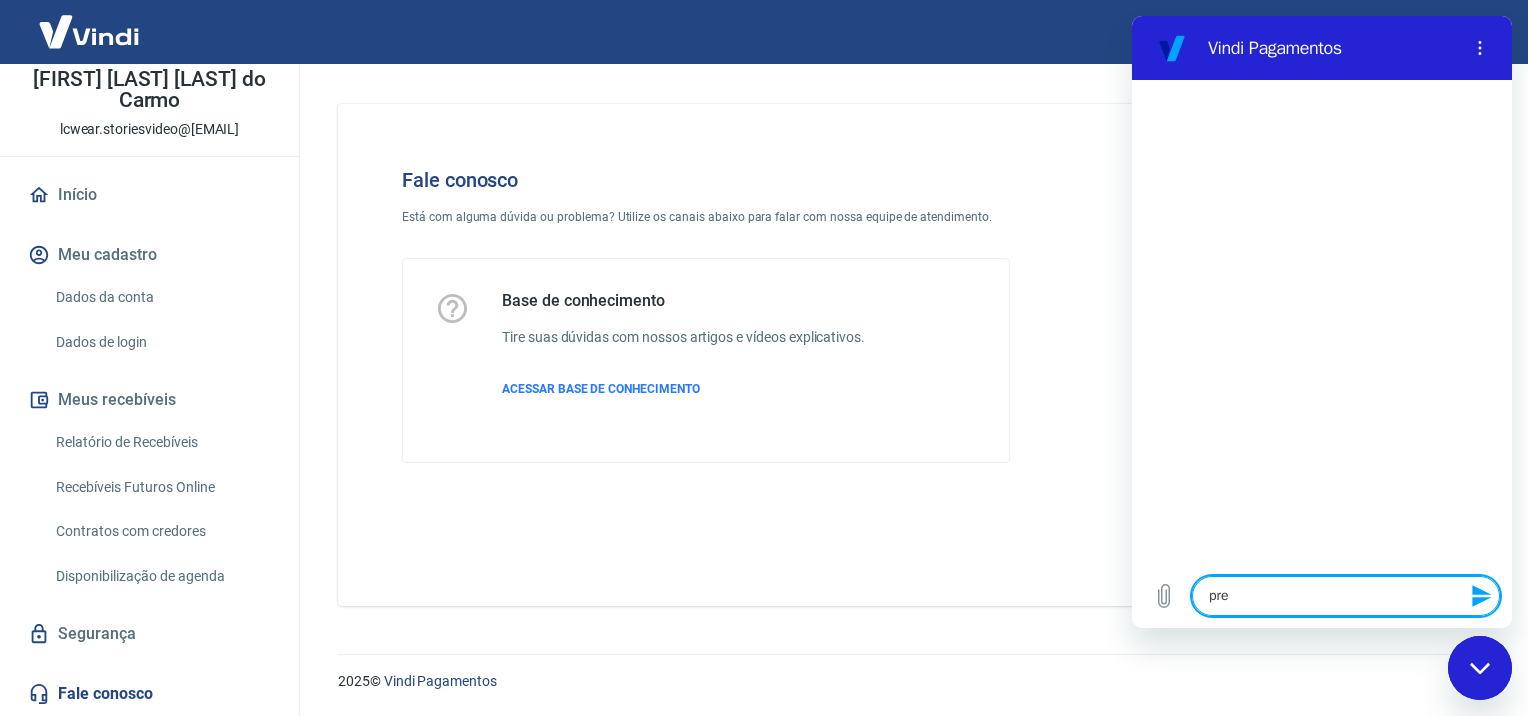 type on "prec" 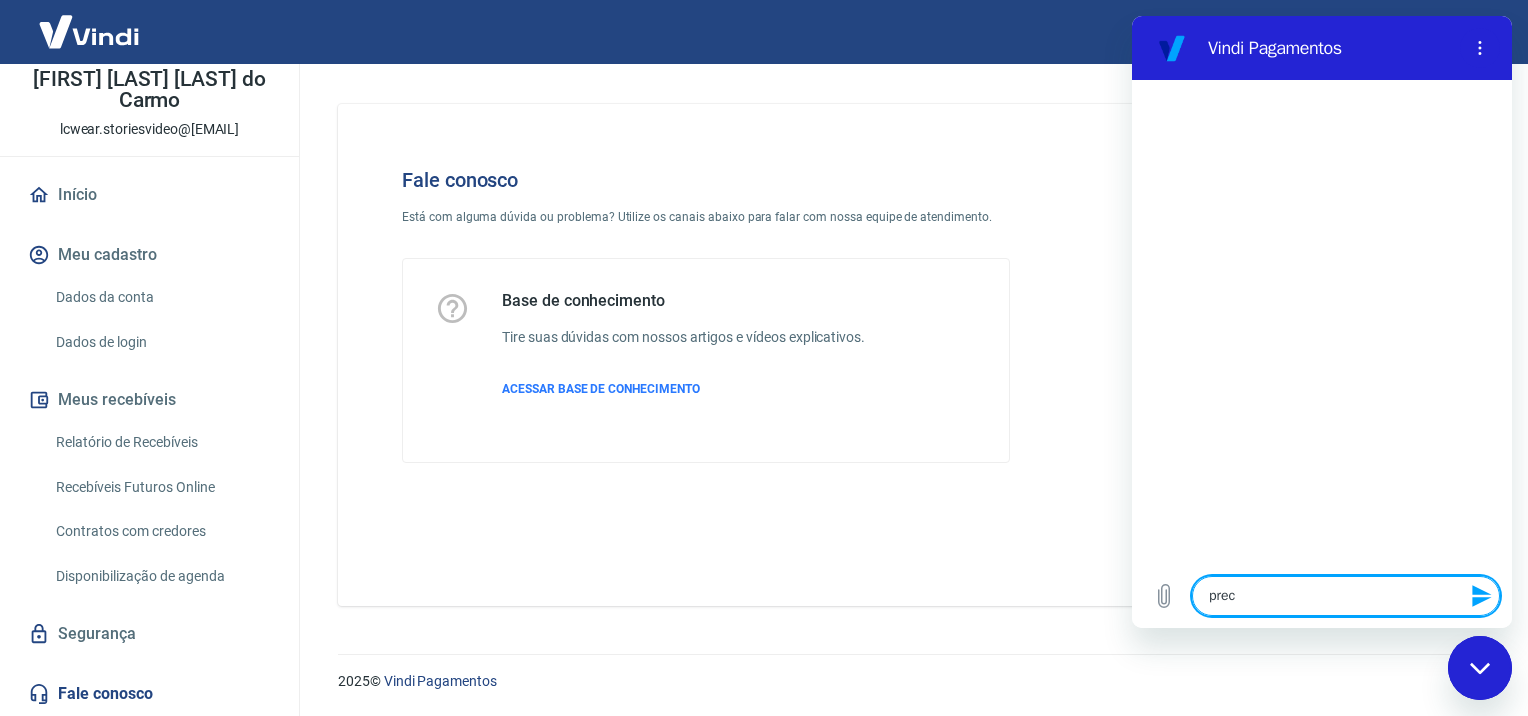 type on "preci" 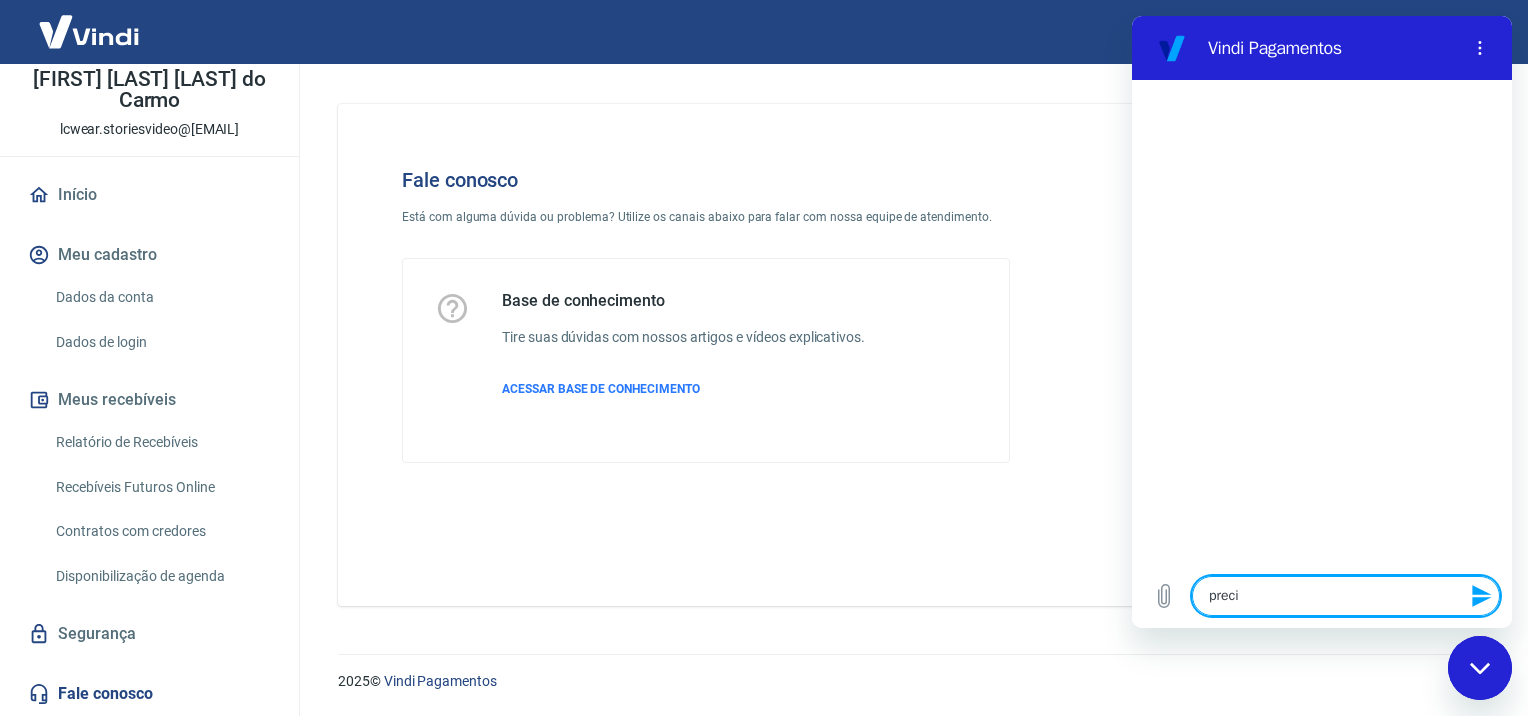 type on "precid" 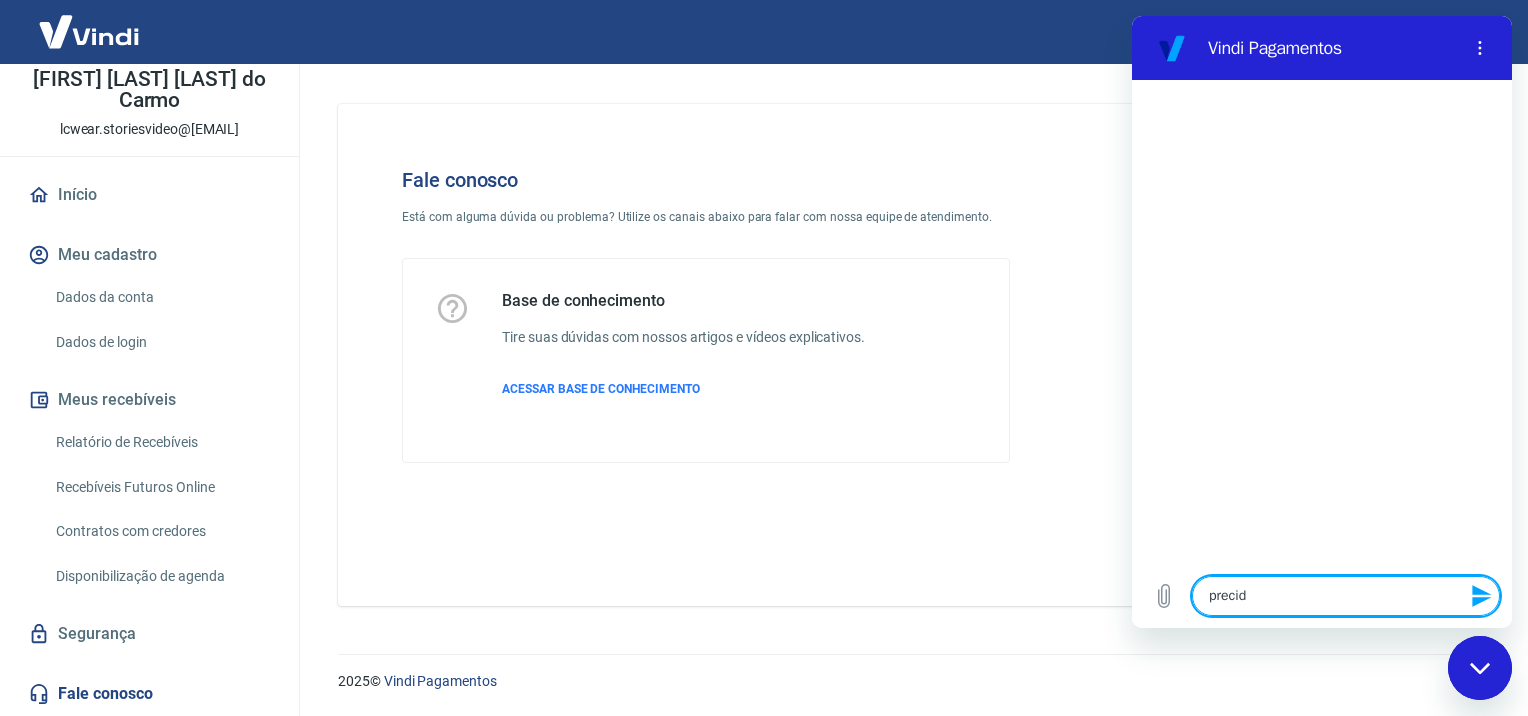 type on "precido" 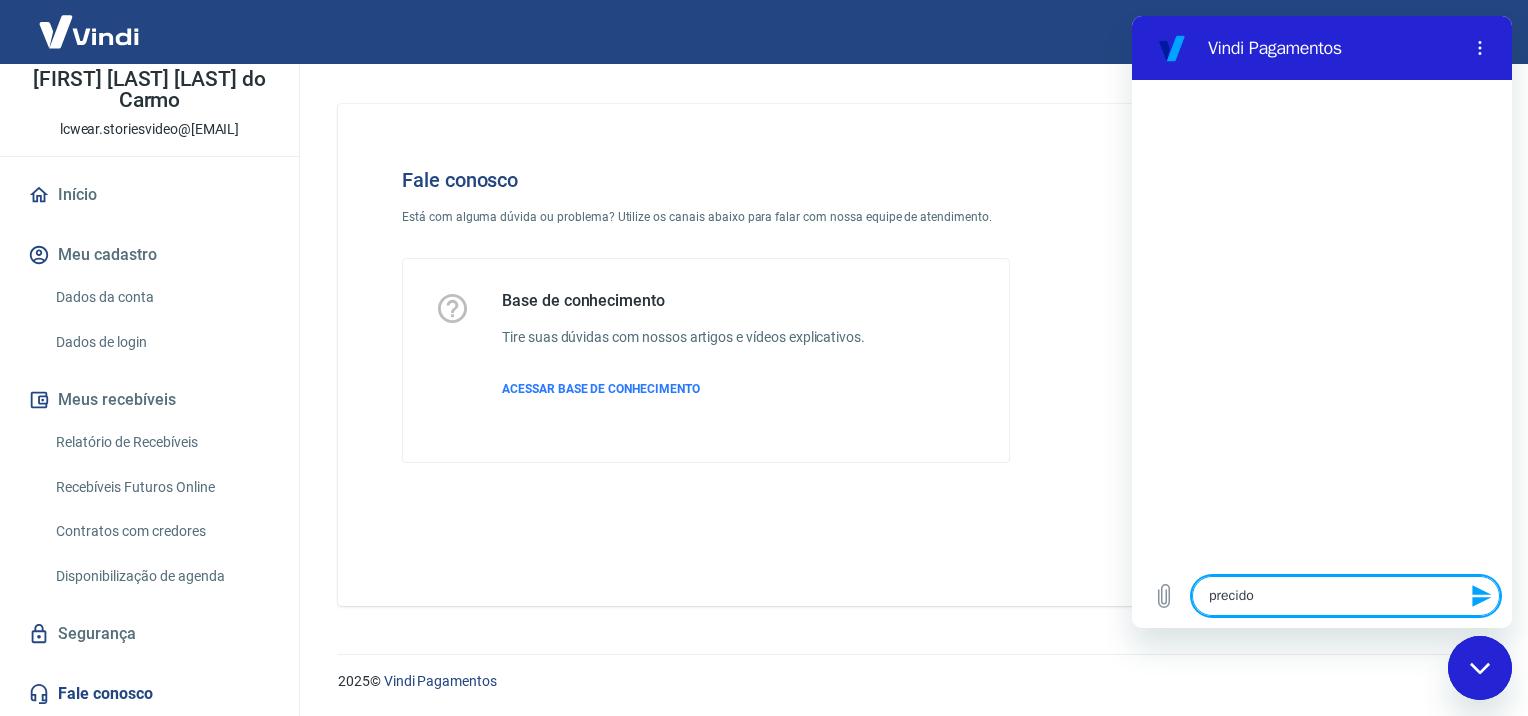 type on "precido" 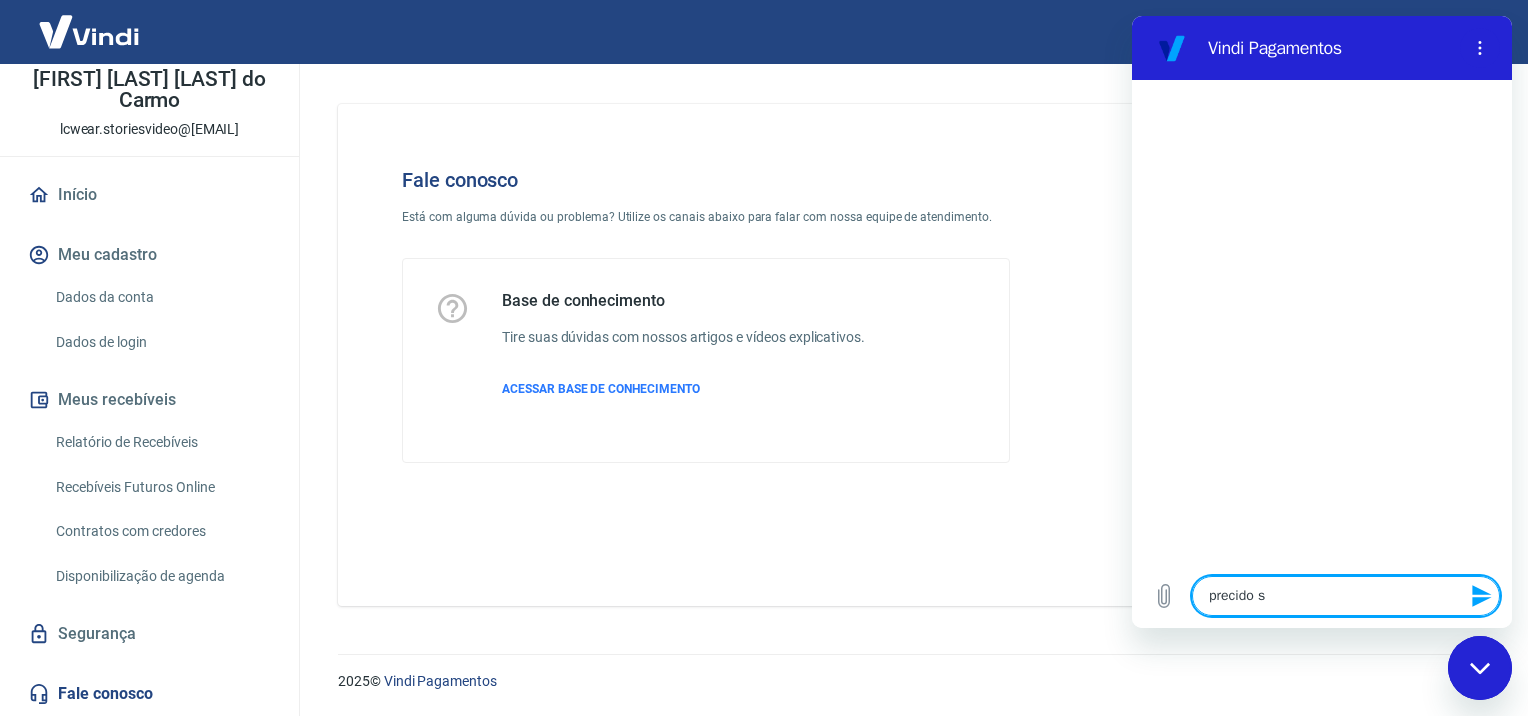 type on "precido" 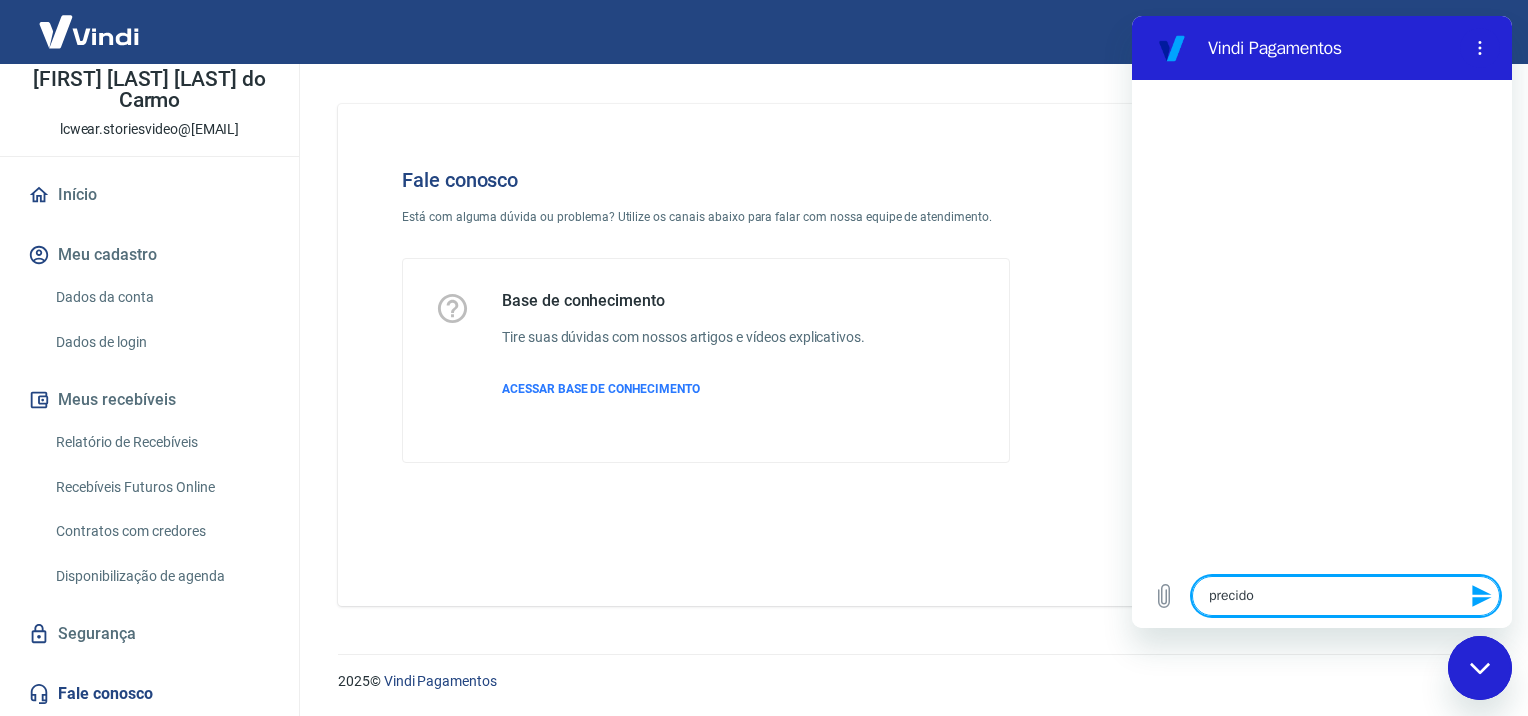 type on "precido" 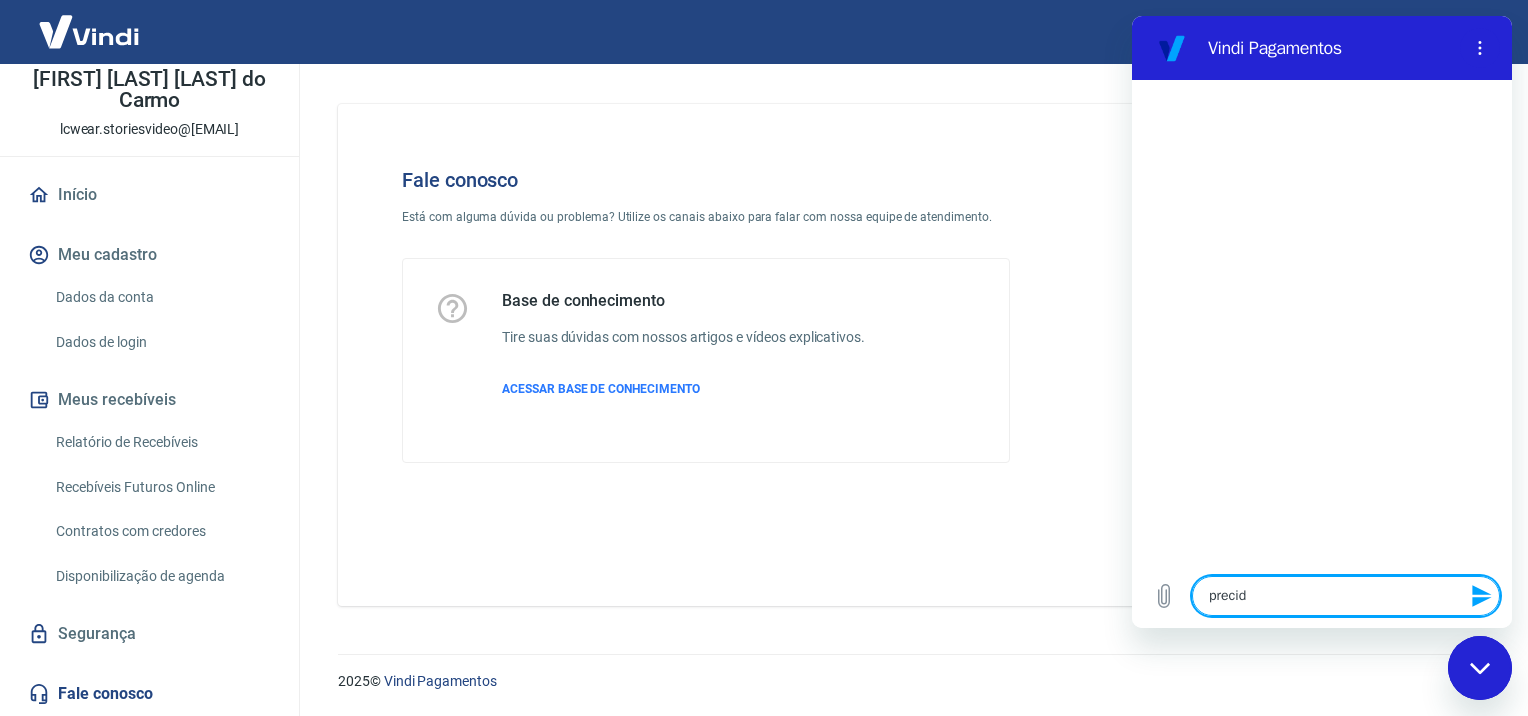 type on "precids" 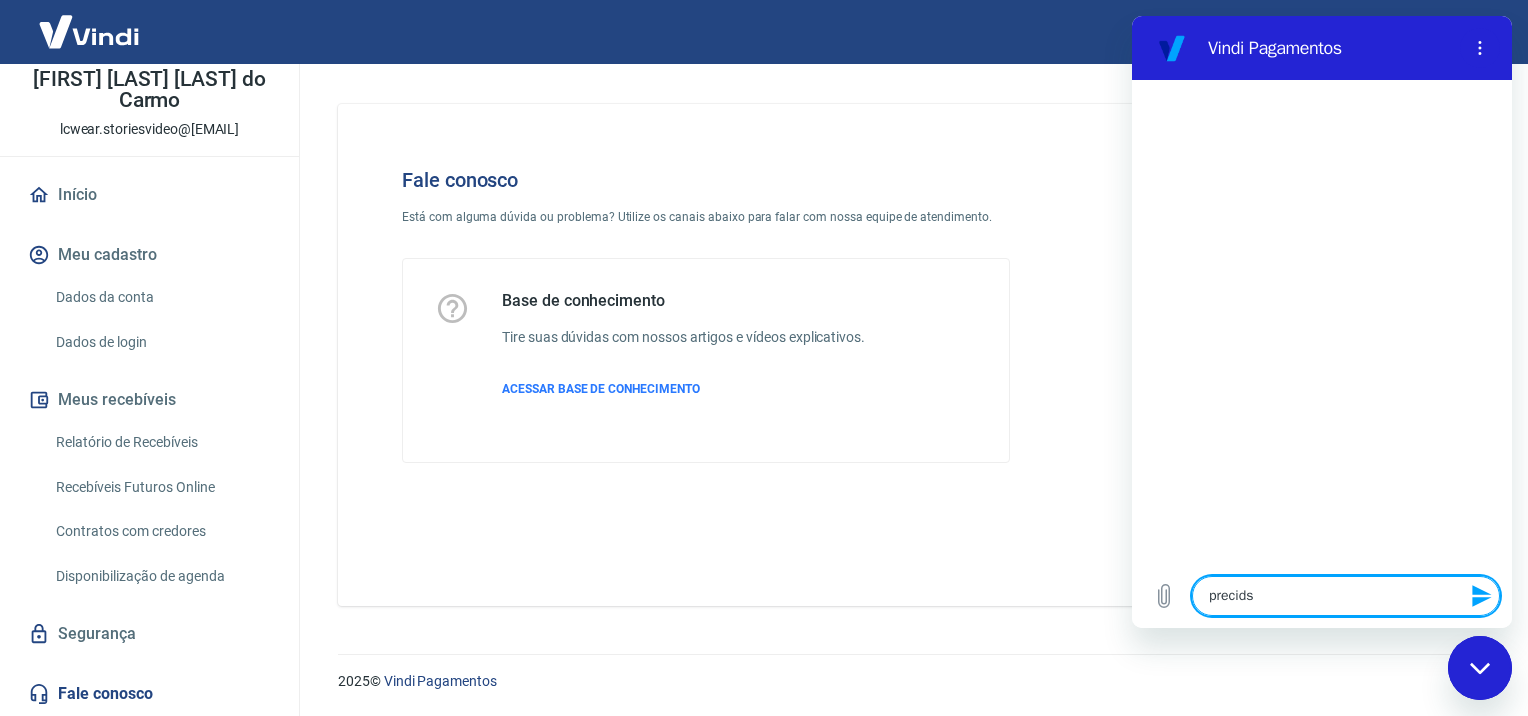 type on "precid" 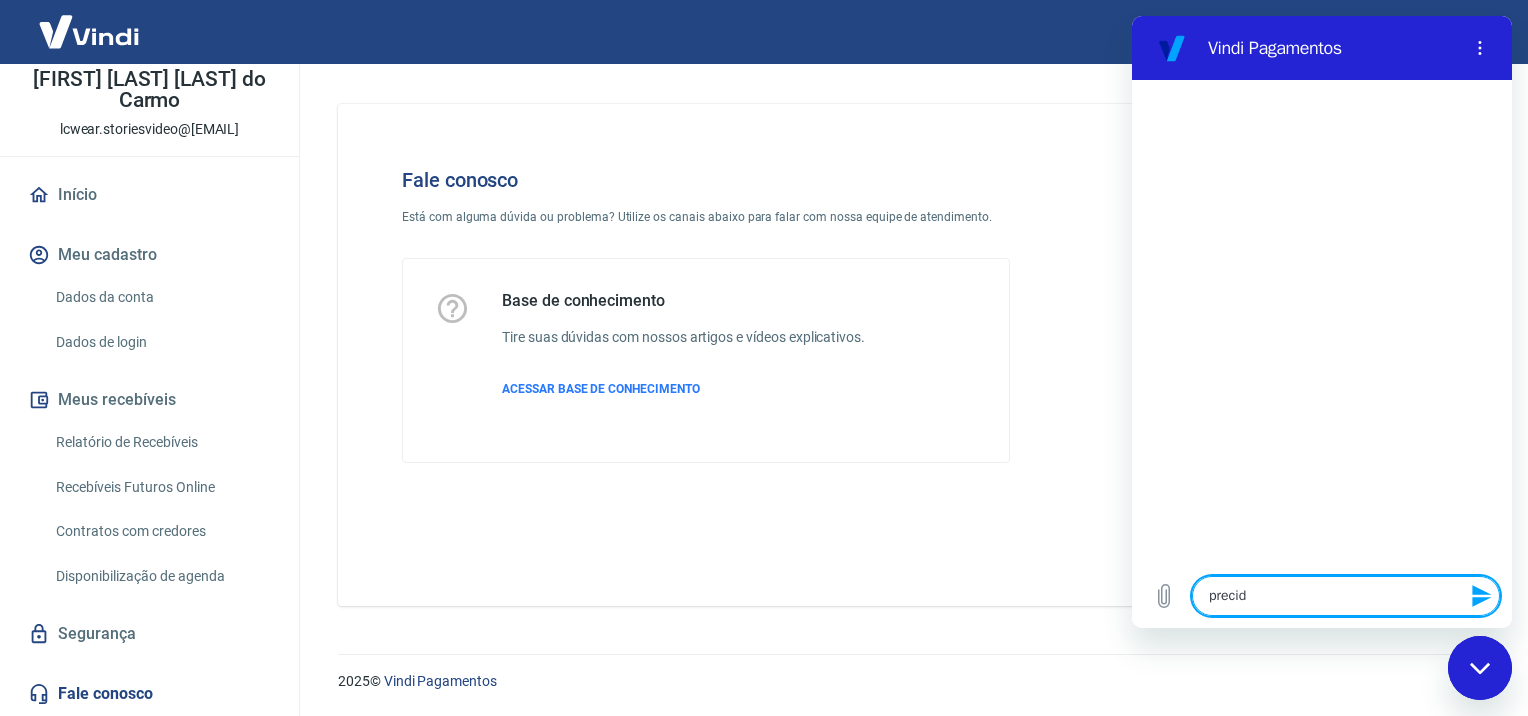 type on "precids" 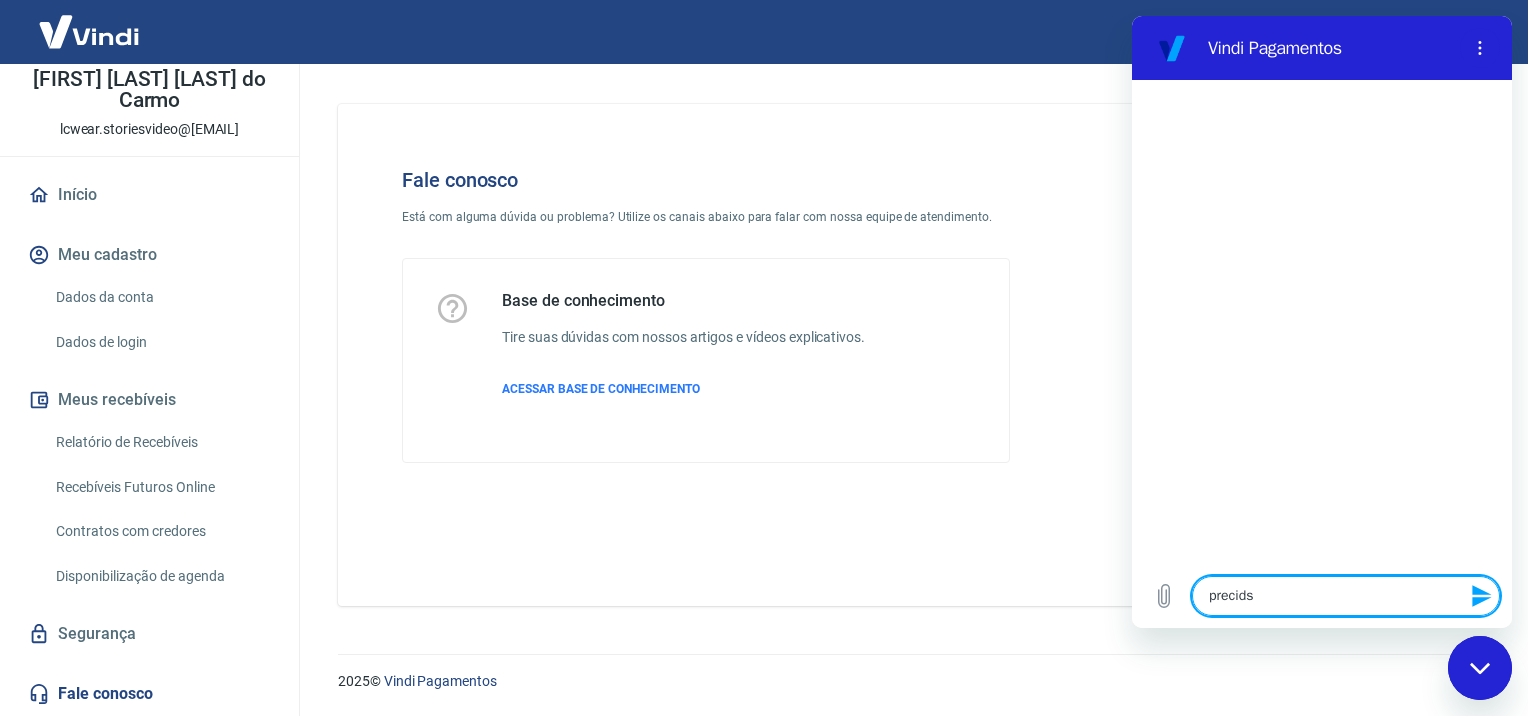 type on "precid" 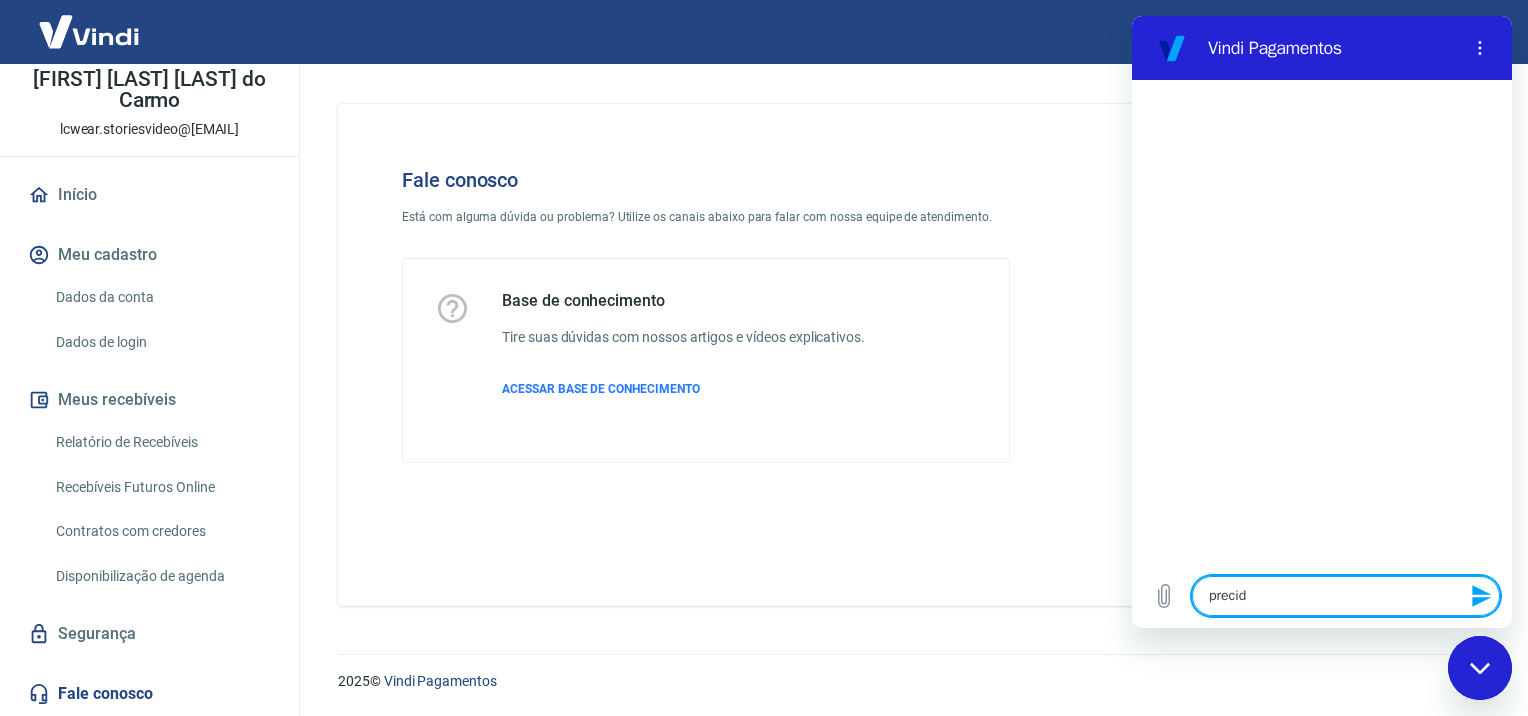 type on "x" 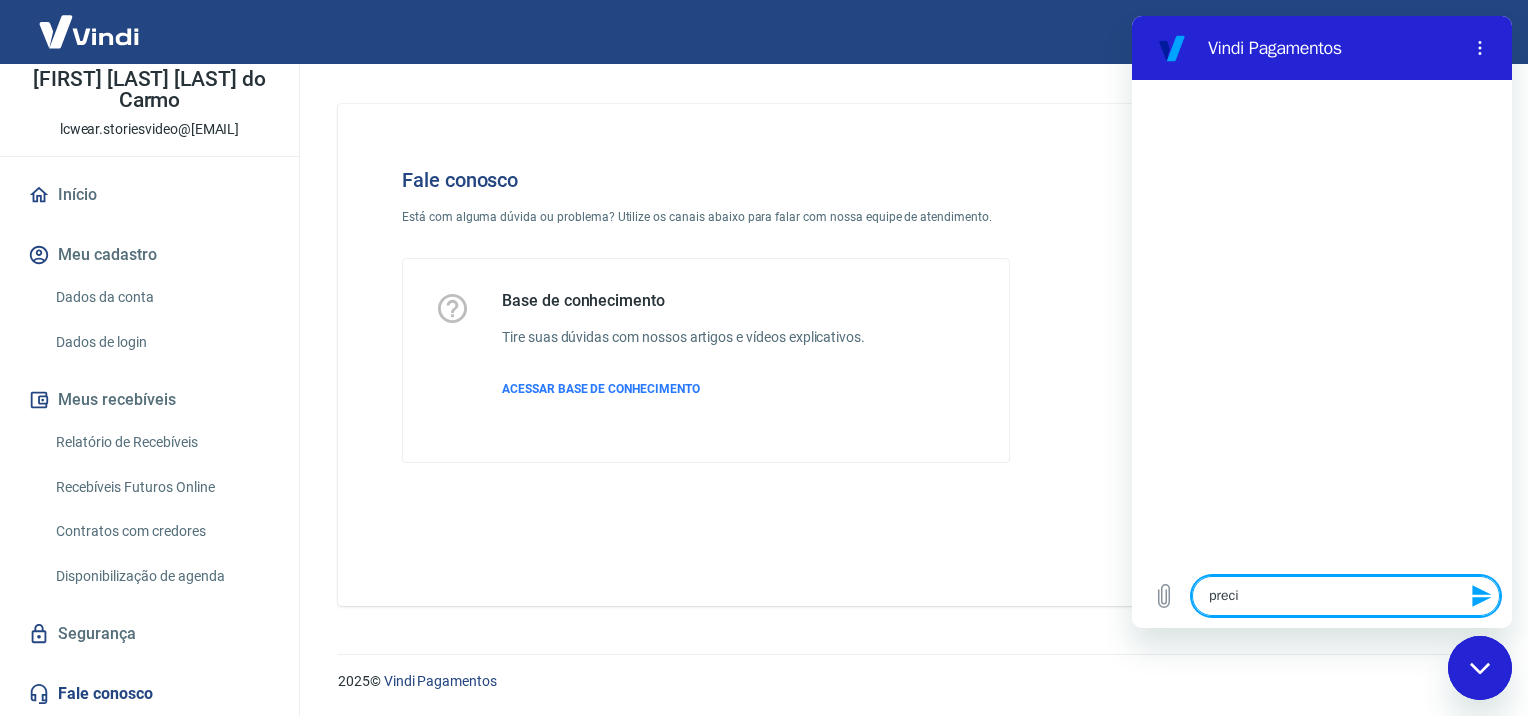 type on "precis" 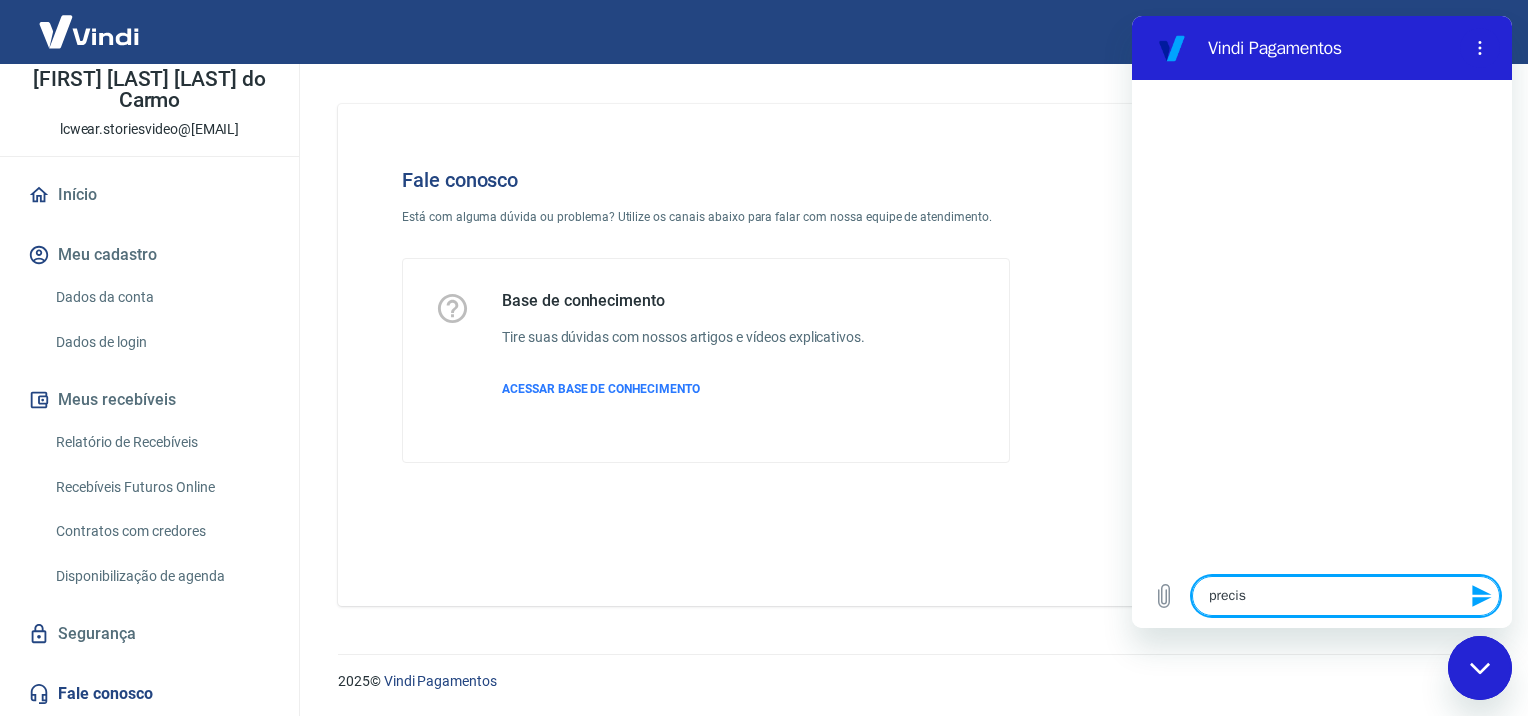 type on "preciso" 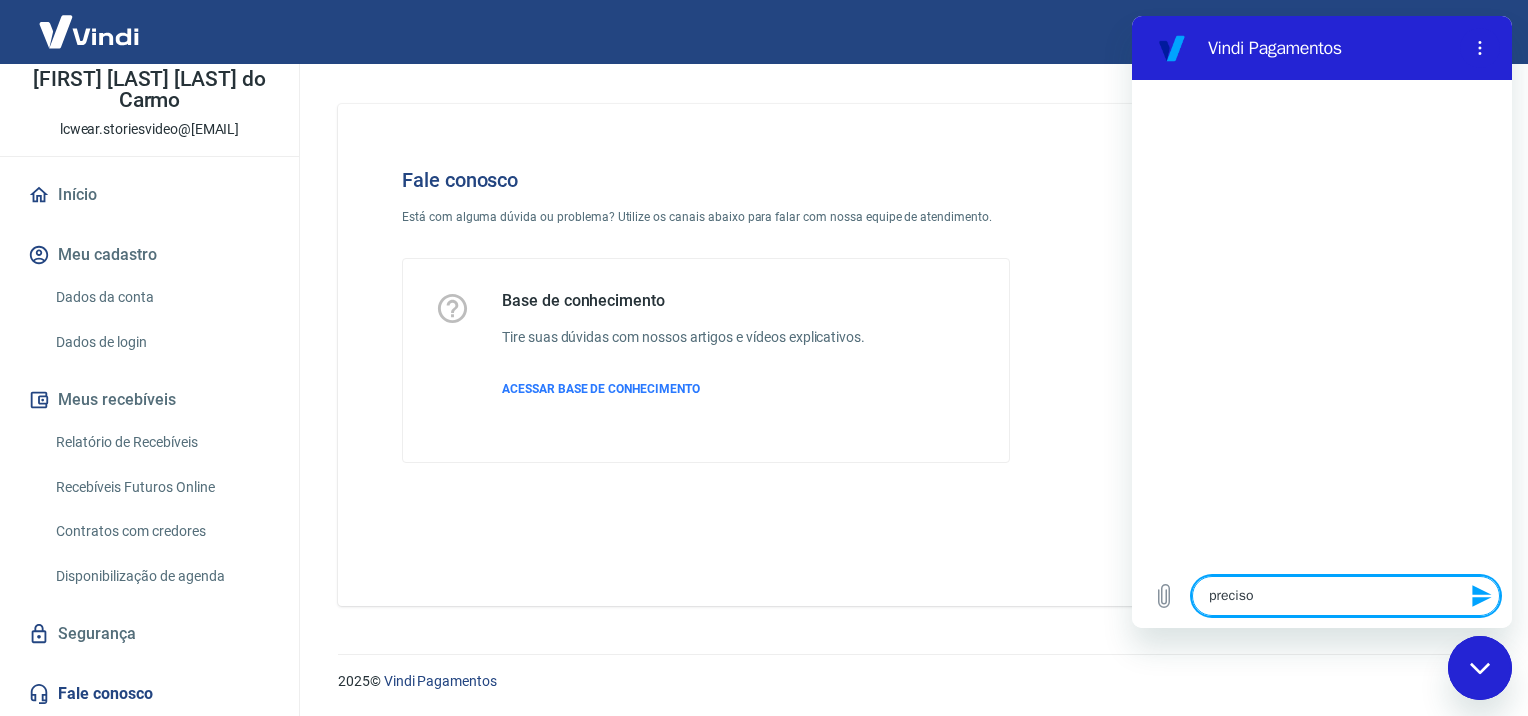 type on "precisod" 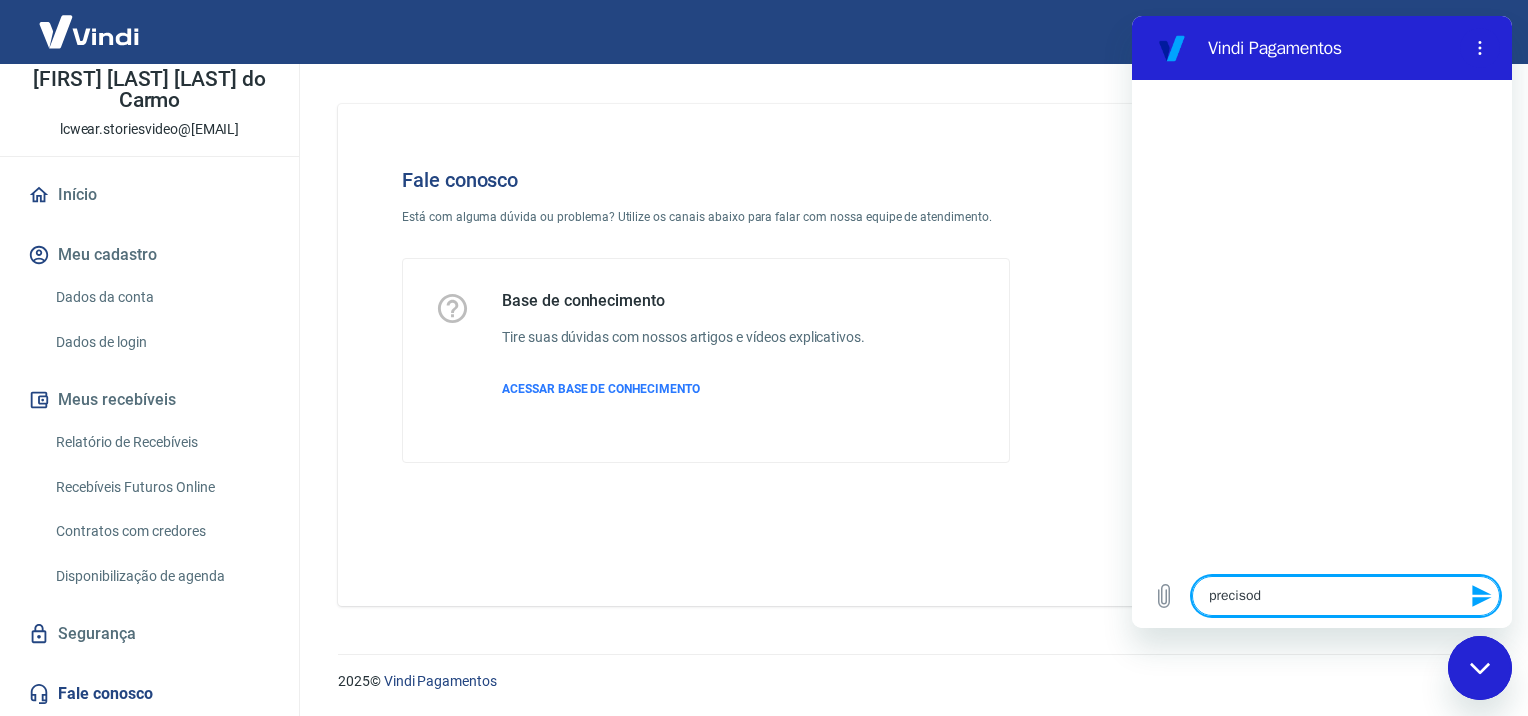 type on "precisod" 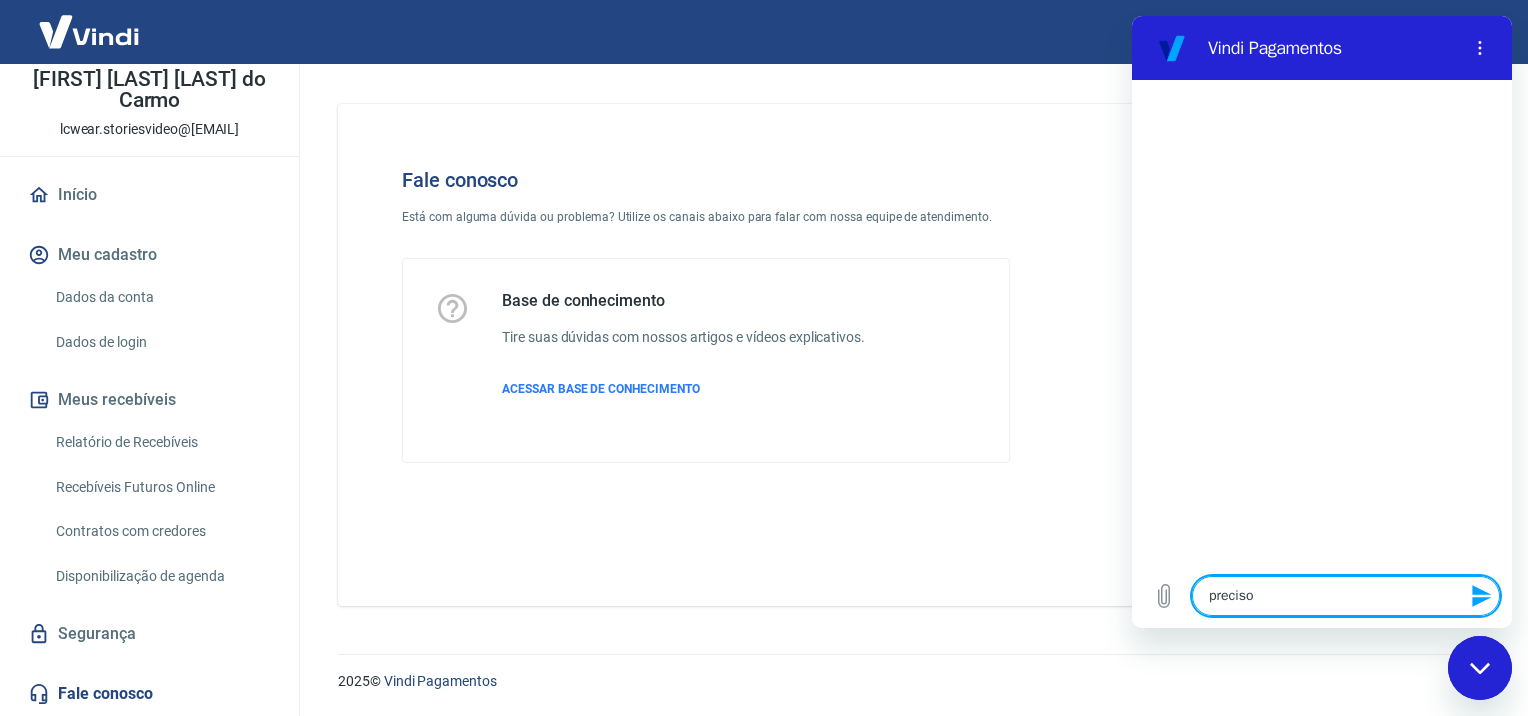 type on "preciso" 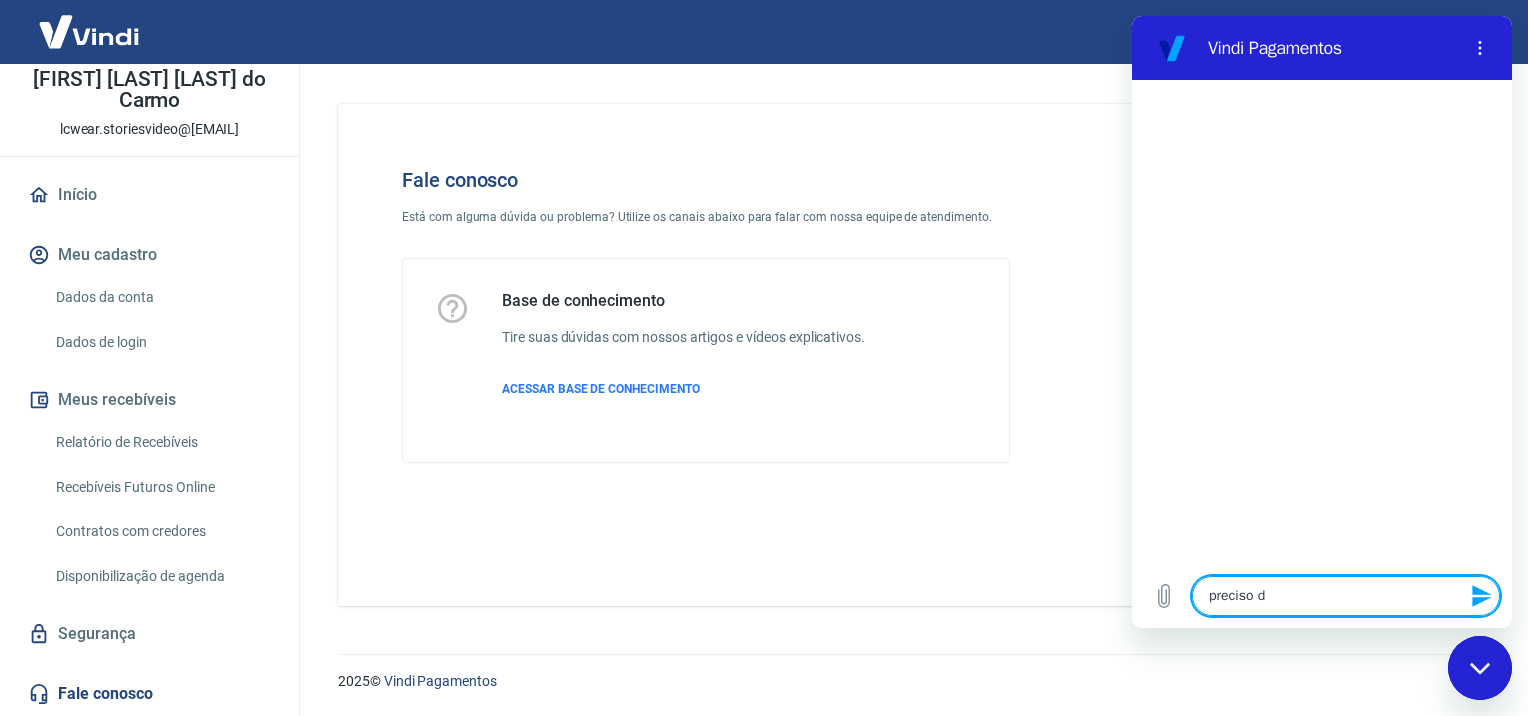 type on "preciso de" 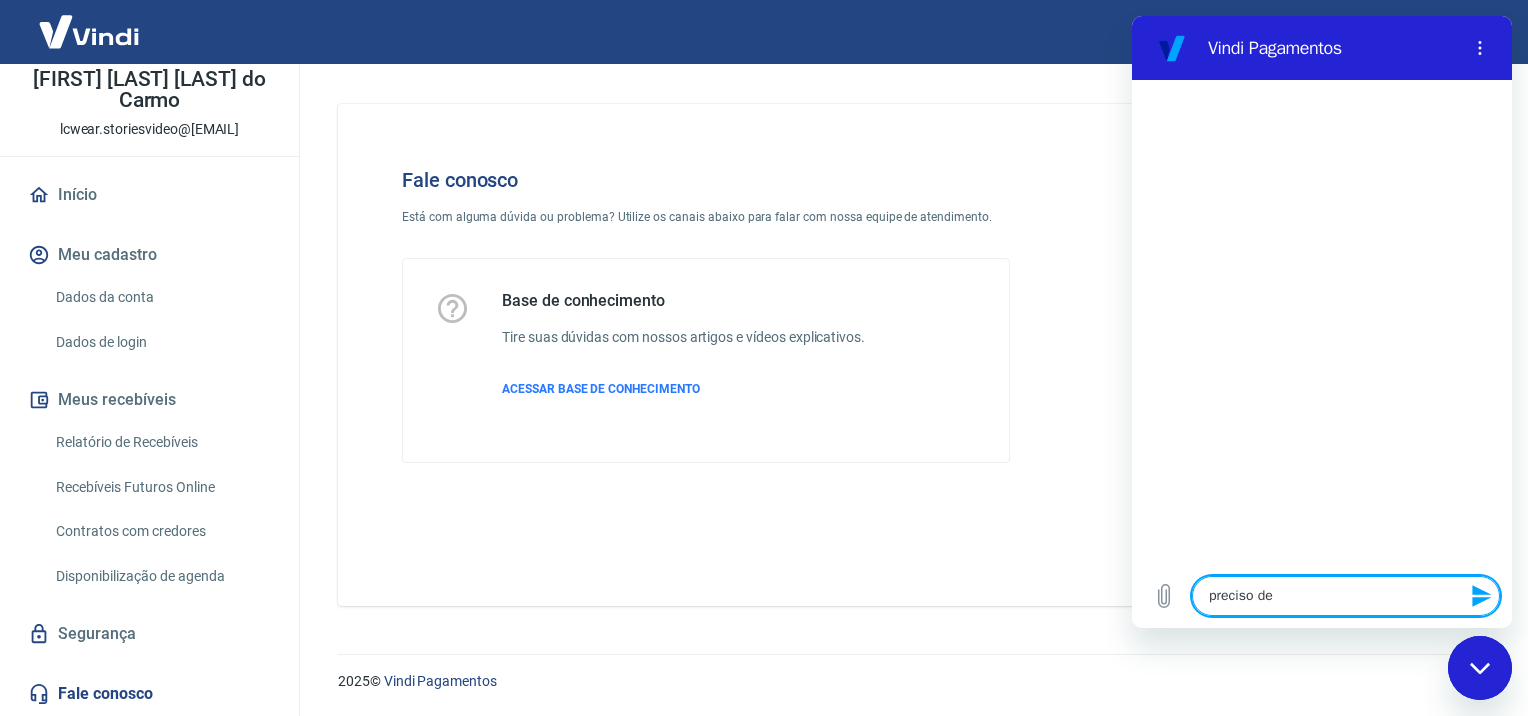 type on "preciso de" 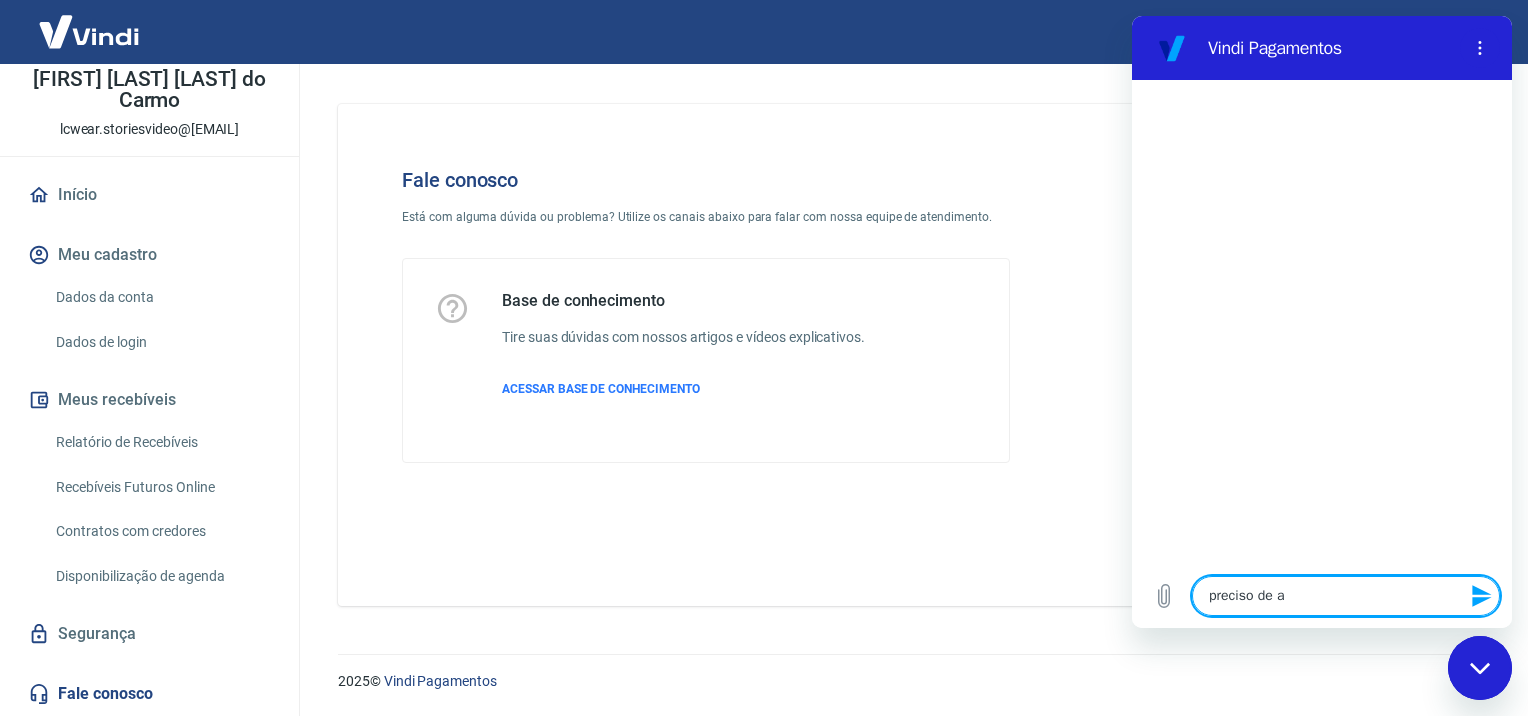 type on "preciso de aj" 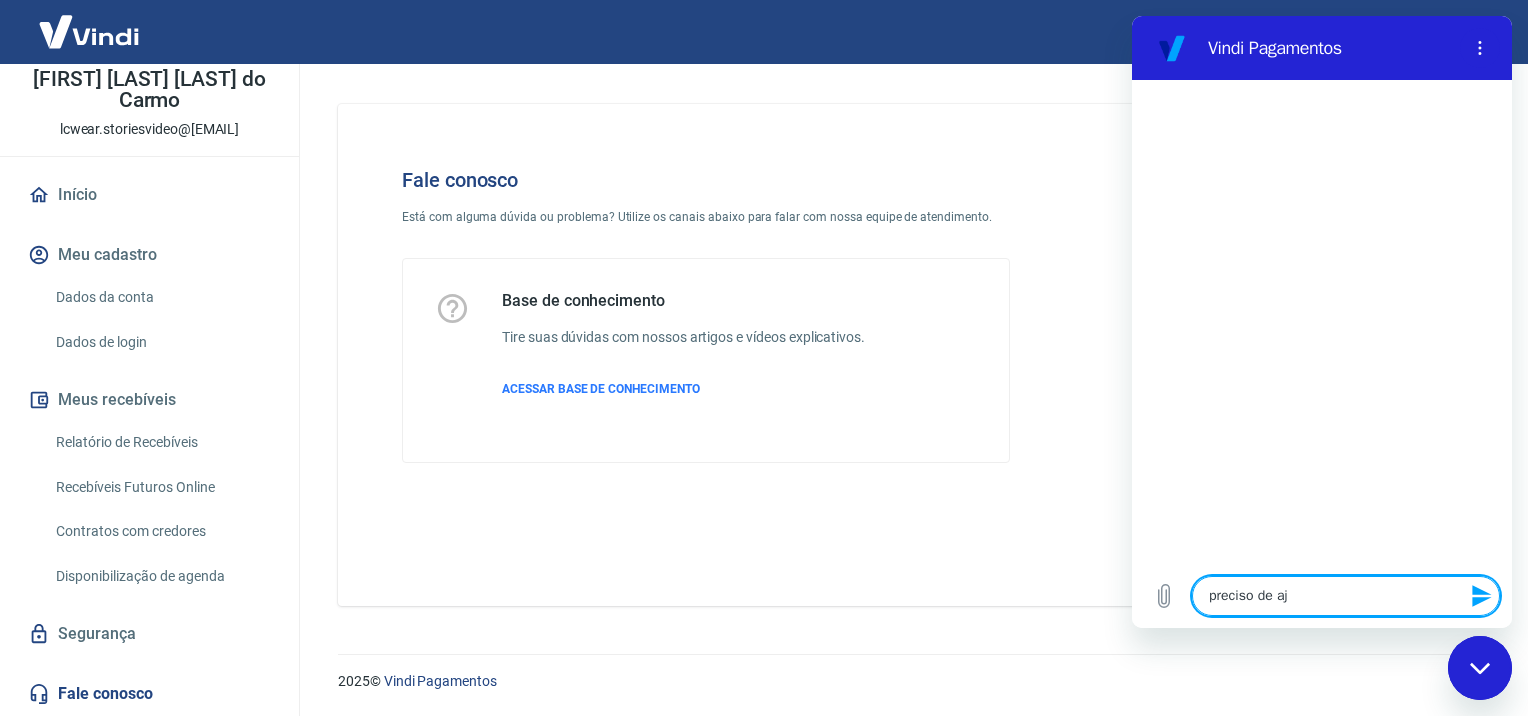 type on "preciso de aju" 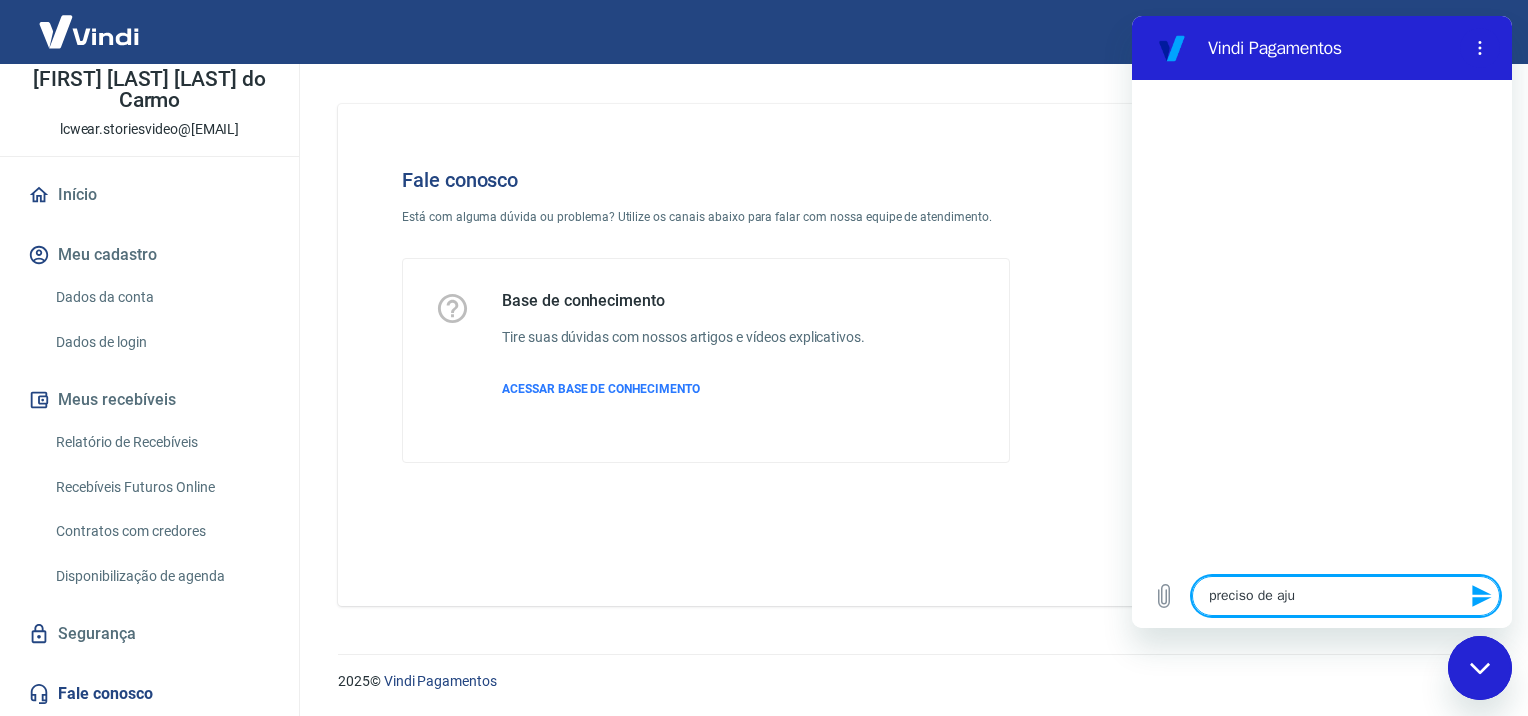 type on "preciso de ajud" 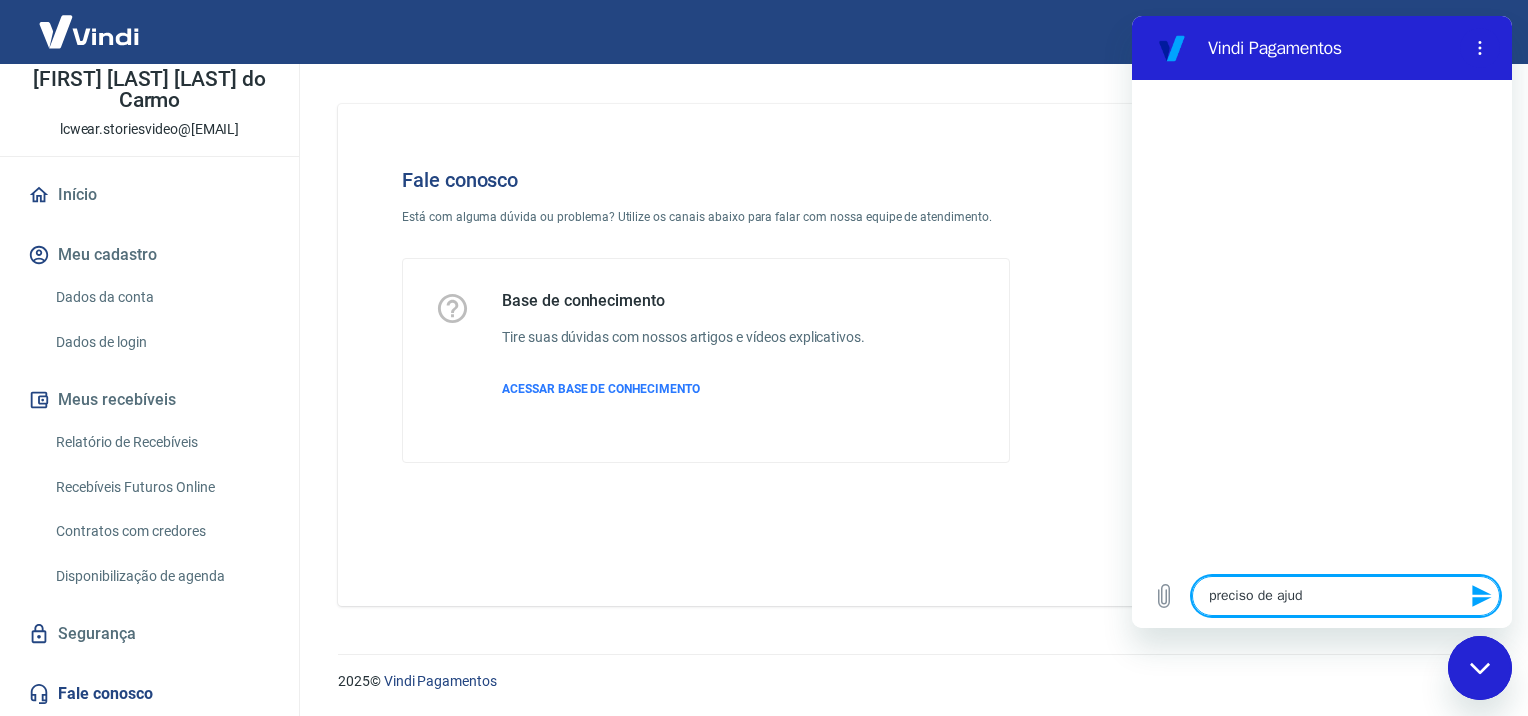 type on "preciso de ajuda" 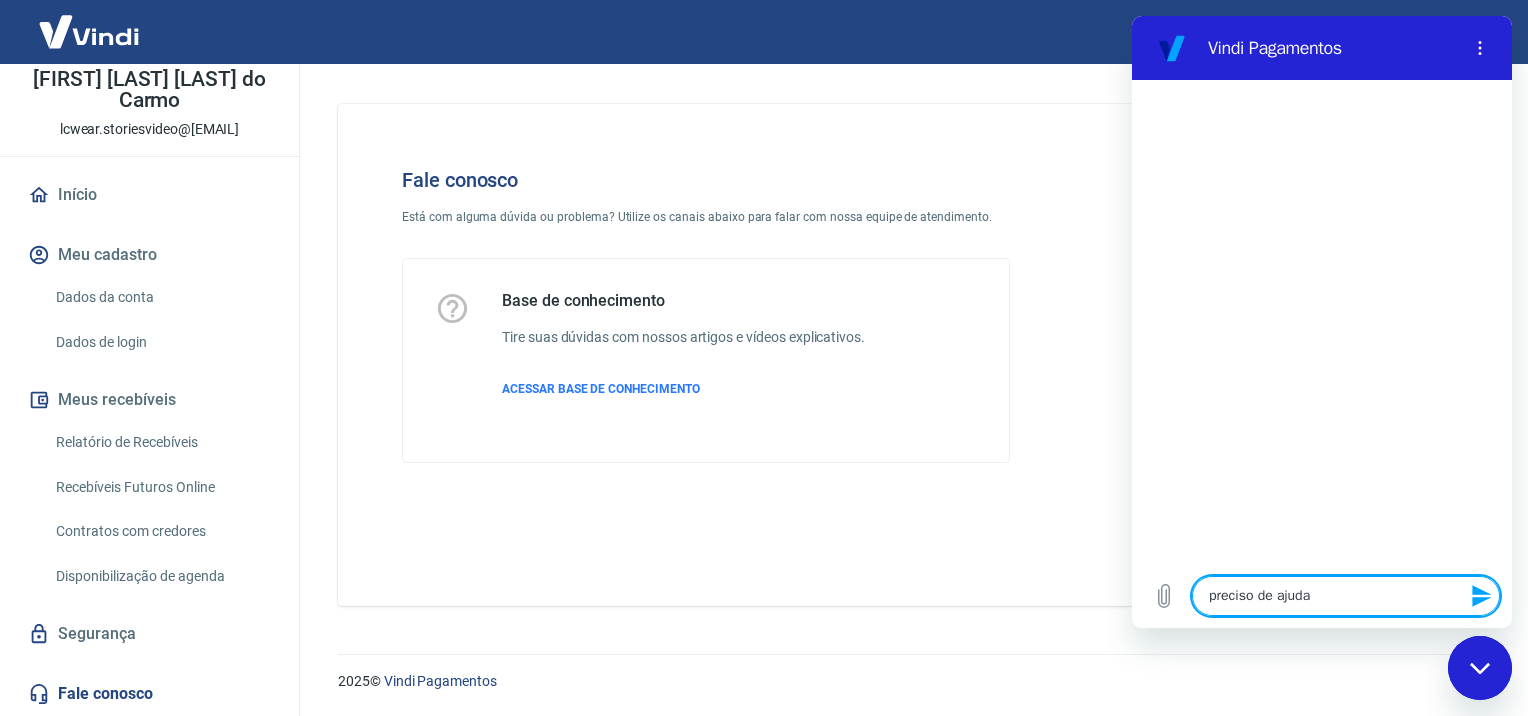 type 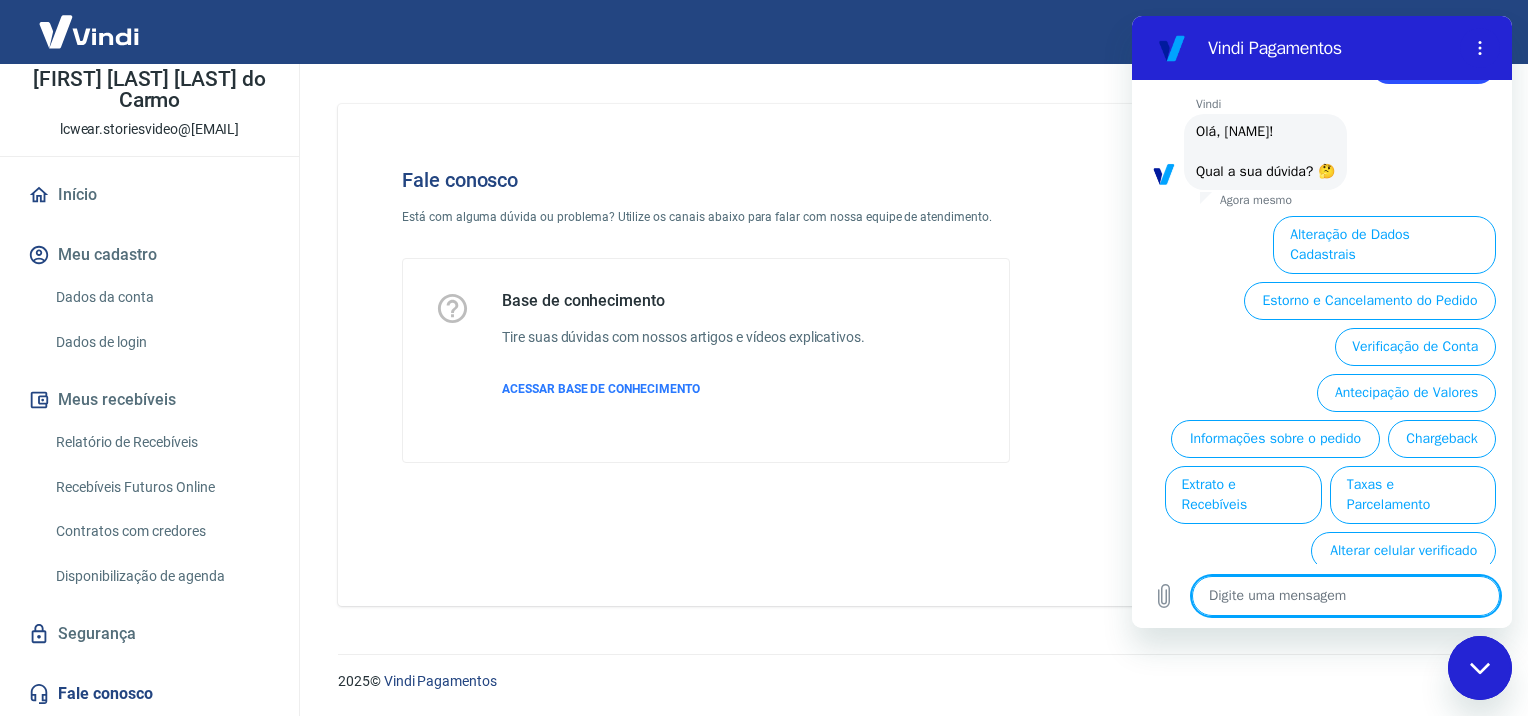 scroll, scrollTop: 105, scrollLeft: 0, axis: vertical 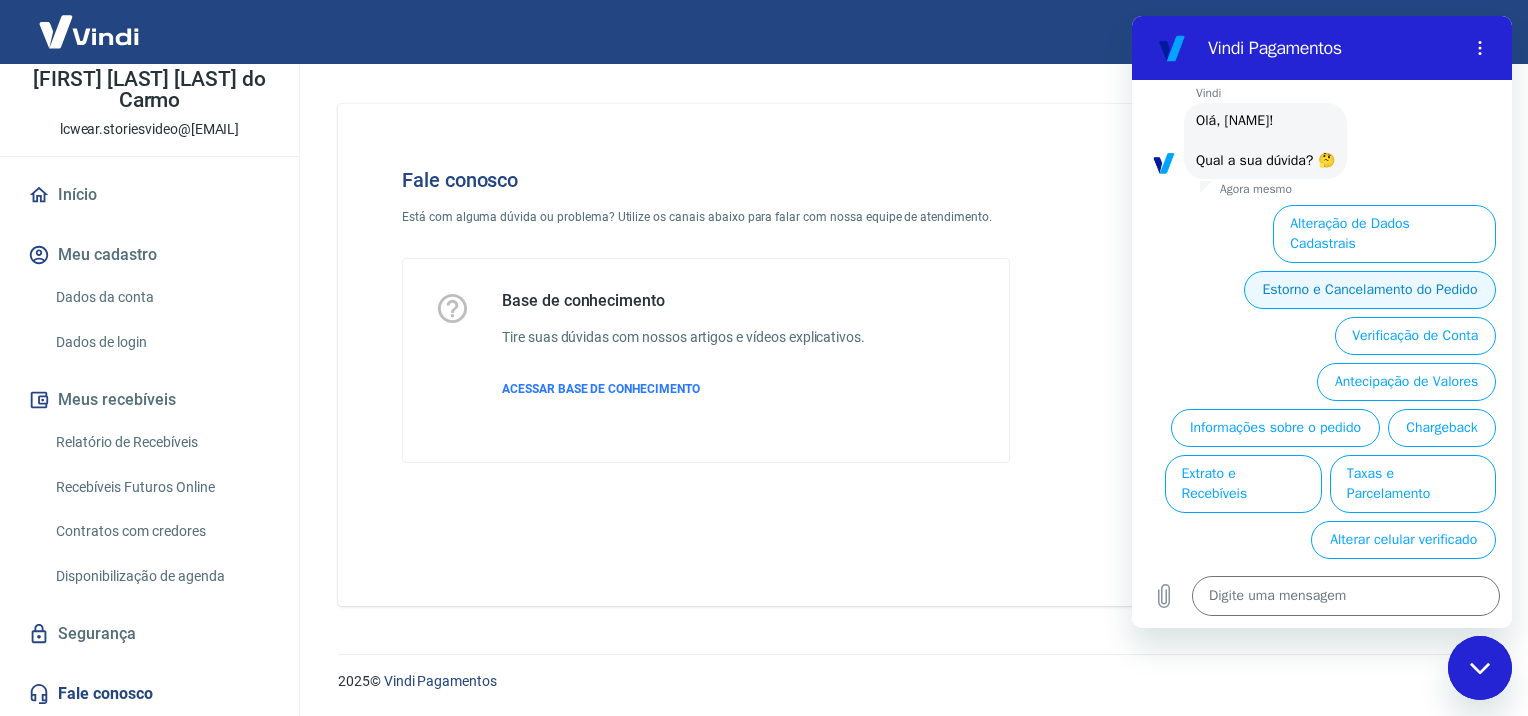 click on "Estorno e Cancelamento do Pedido" at bounding box center (1370, 290) 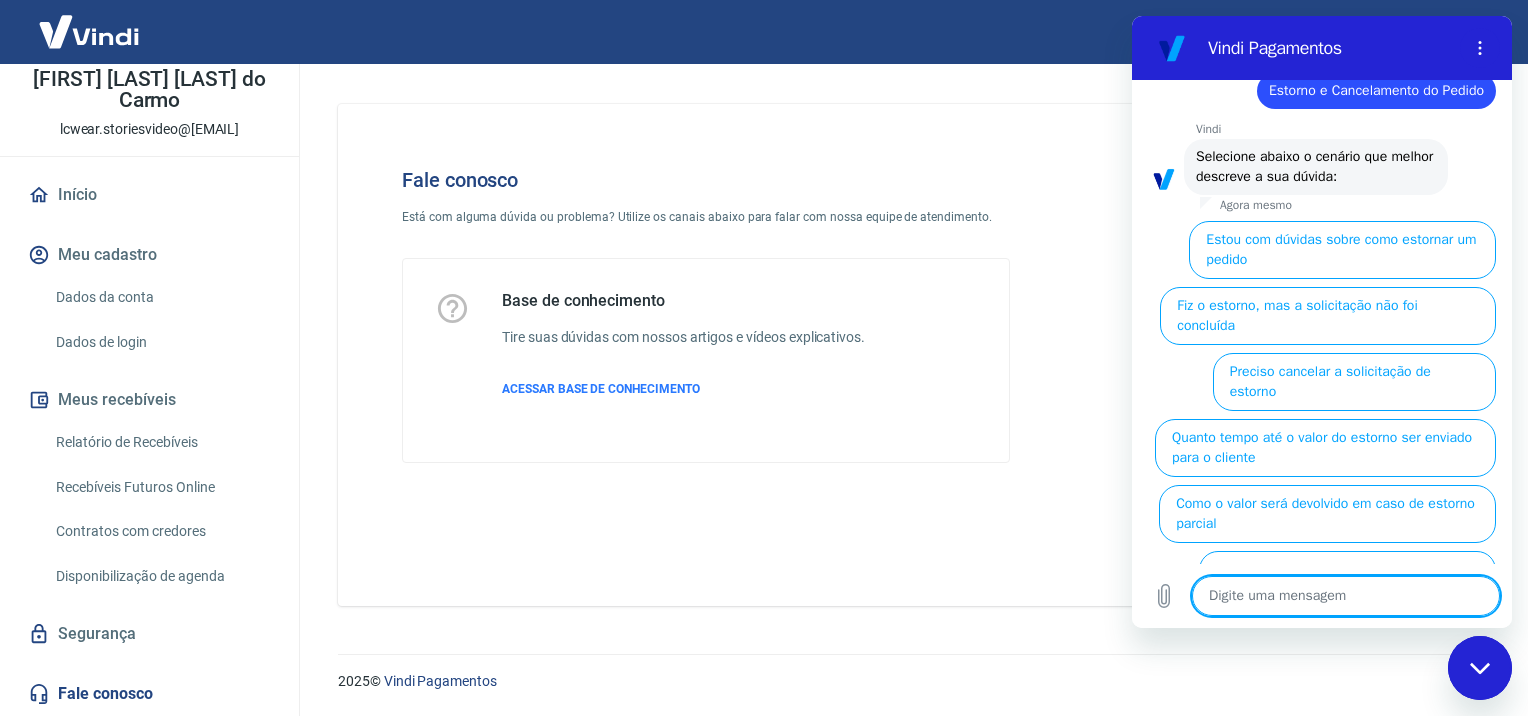 scroll, scrollTop: 208, scrollLeft: 0, axis: vertical 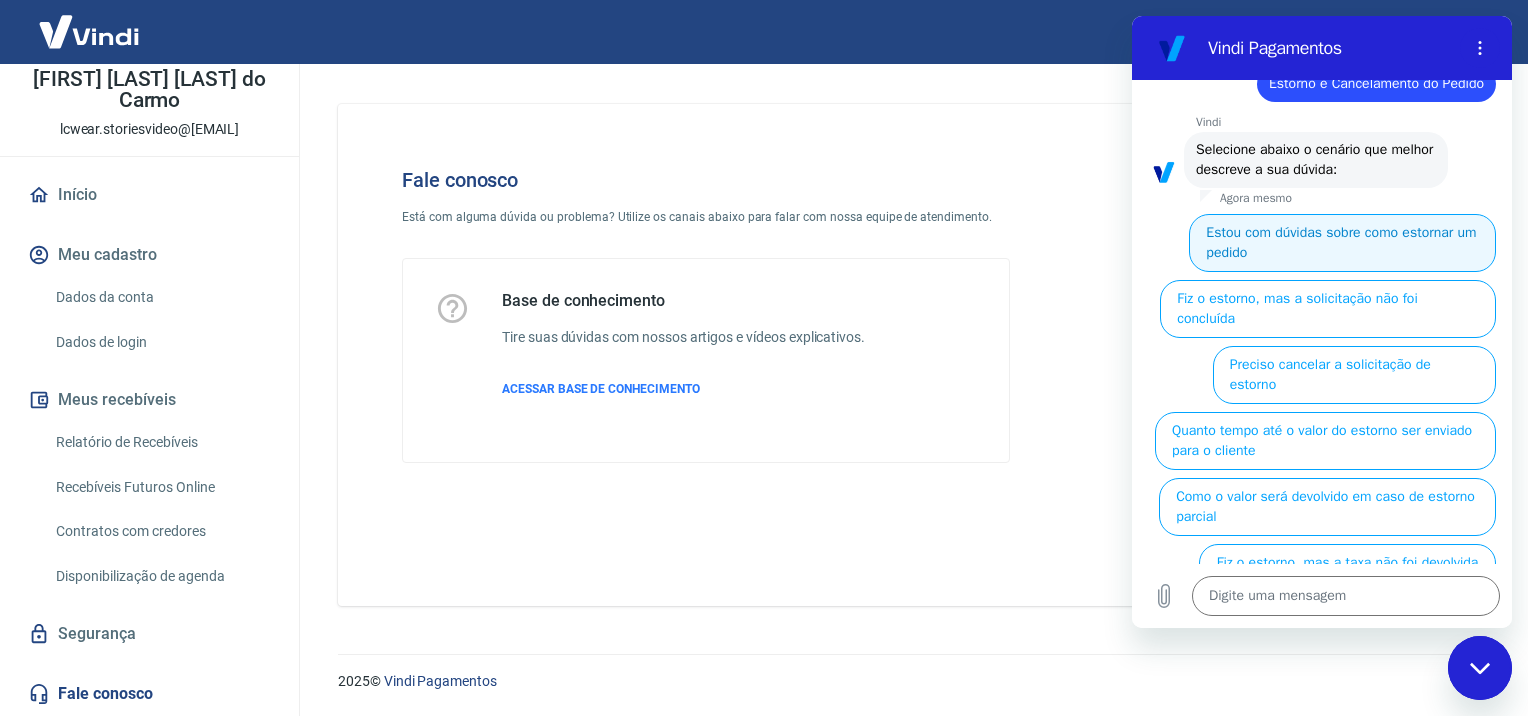 click on "Estou com dúvidas sobre como estornar um pedido" at bounding box center (1342, 243) 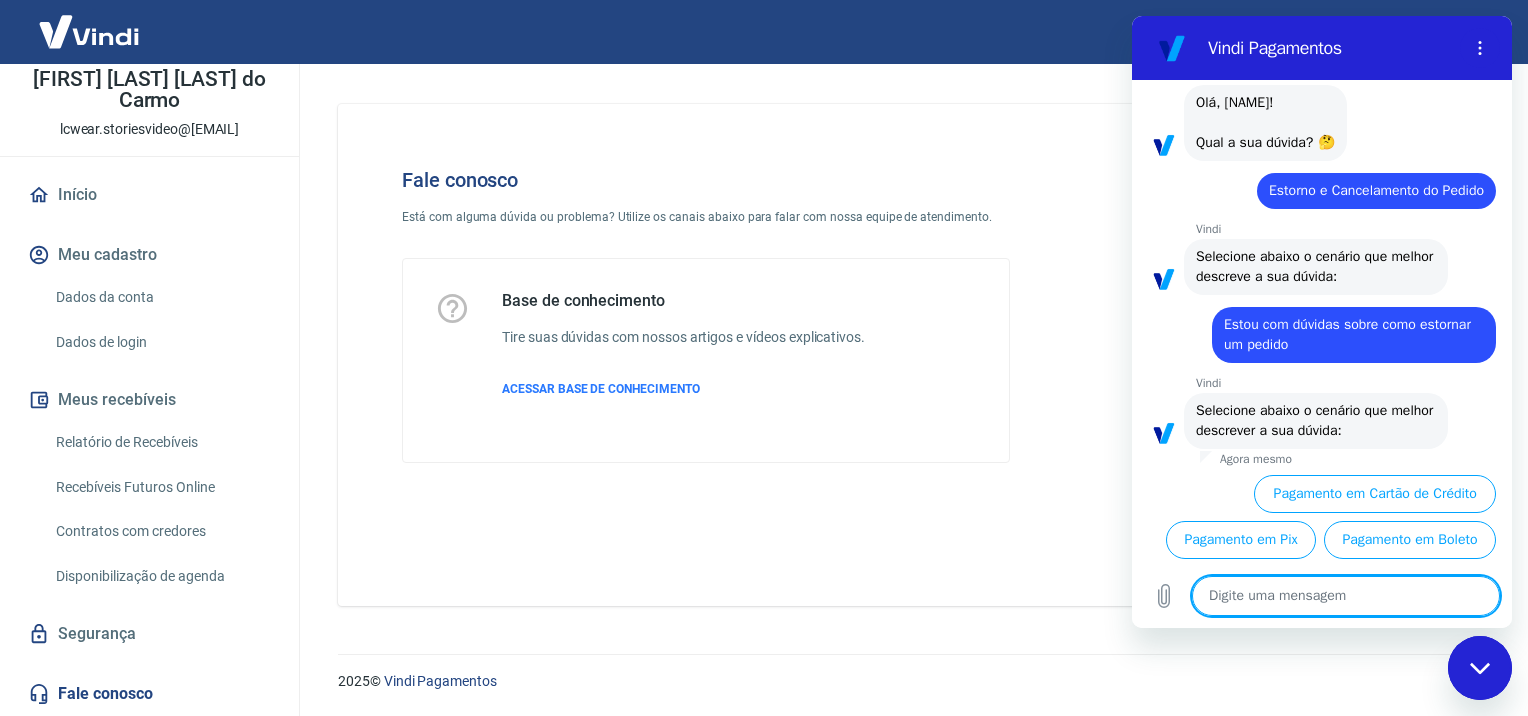 scroll, scrollTop: 165, scrollLeft: 0, axis: vertical 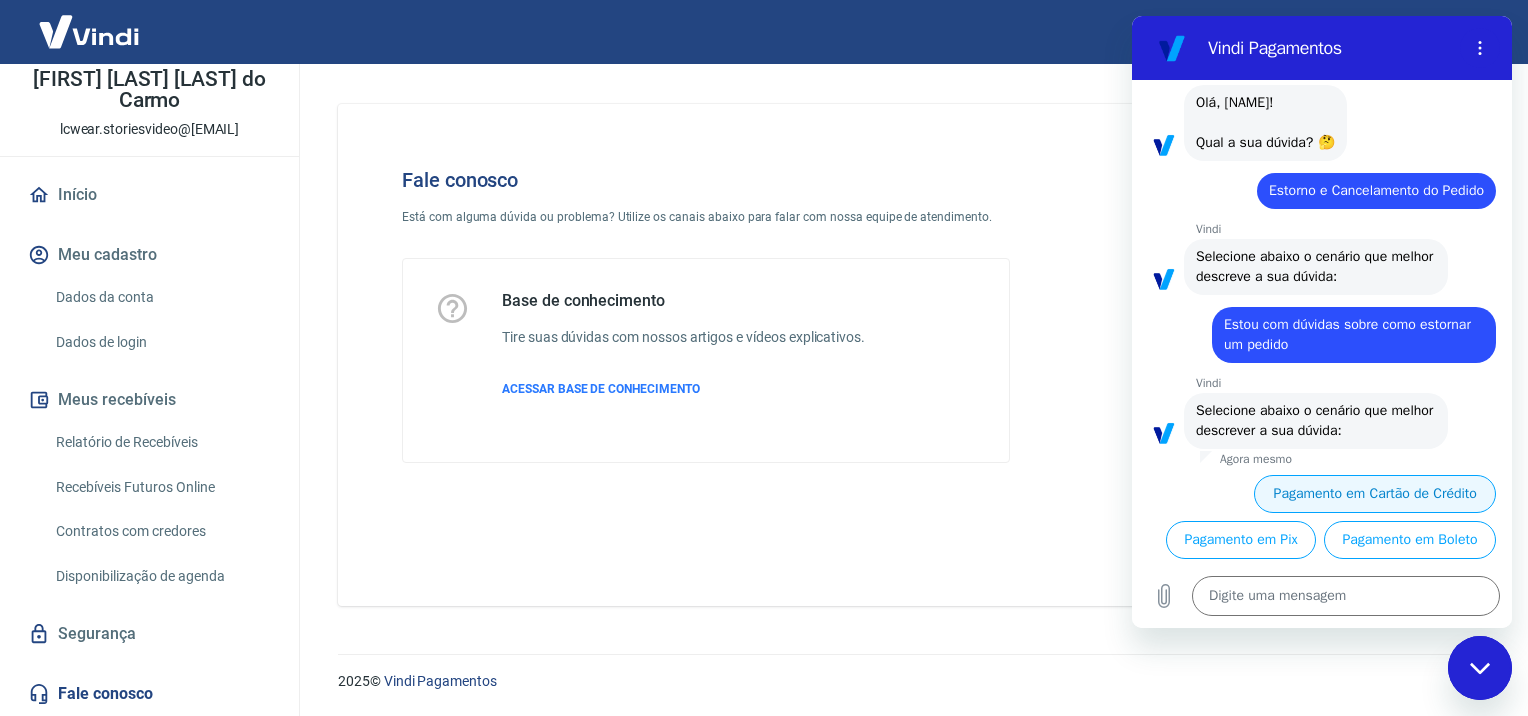 click on "Pagamento em Cartão de Crédito" at bounding box center (1375, 494) 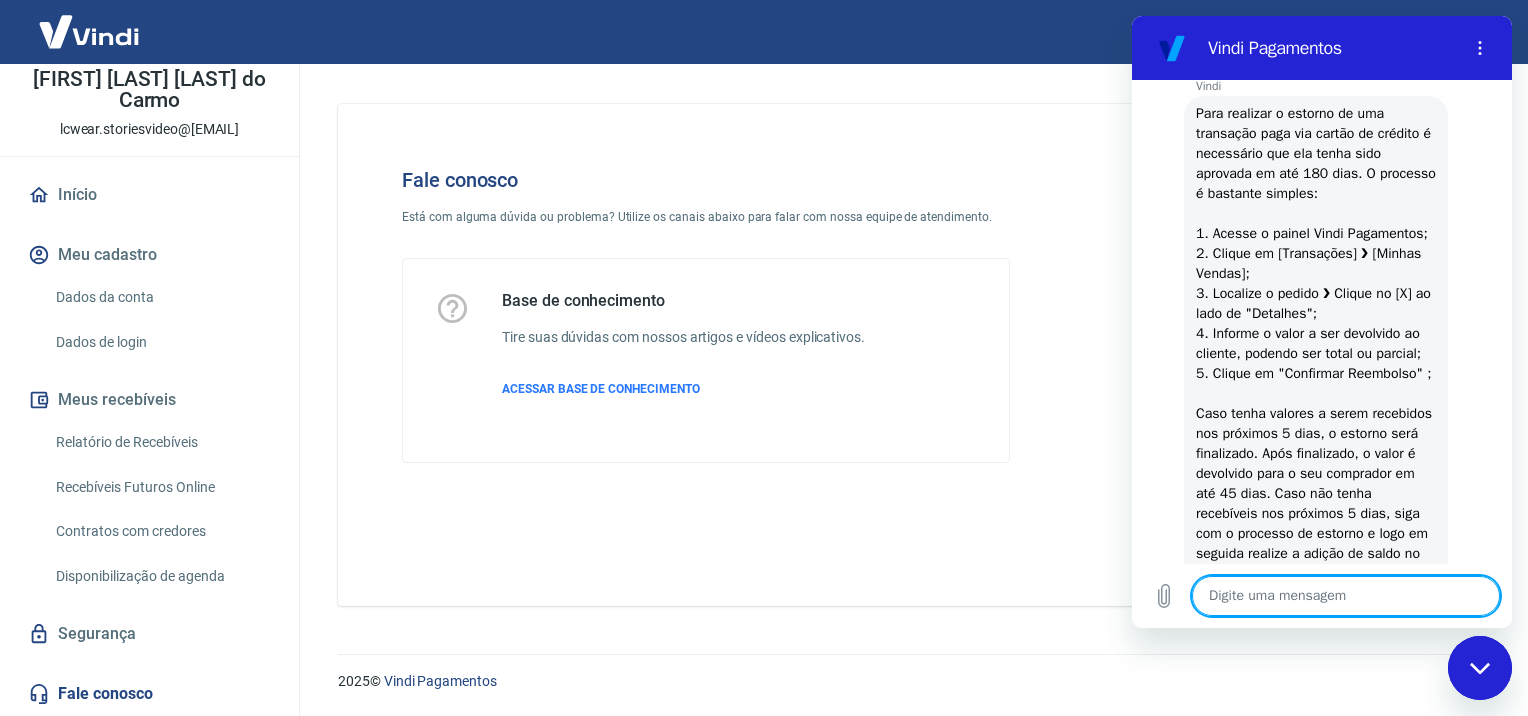 scroll, scrollTop: 680, scrollLeft: 0, axis: vertical 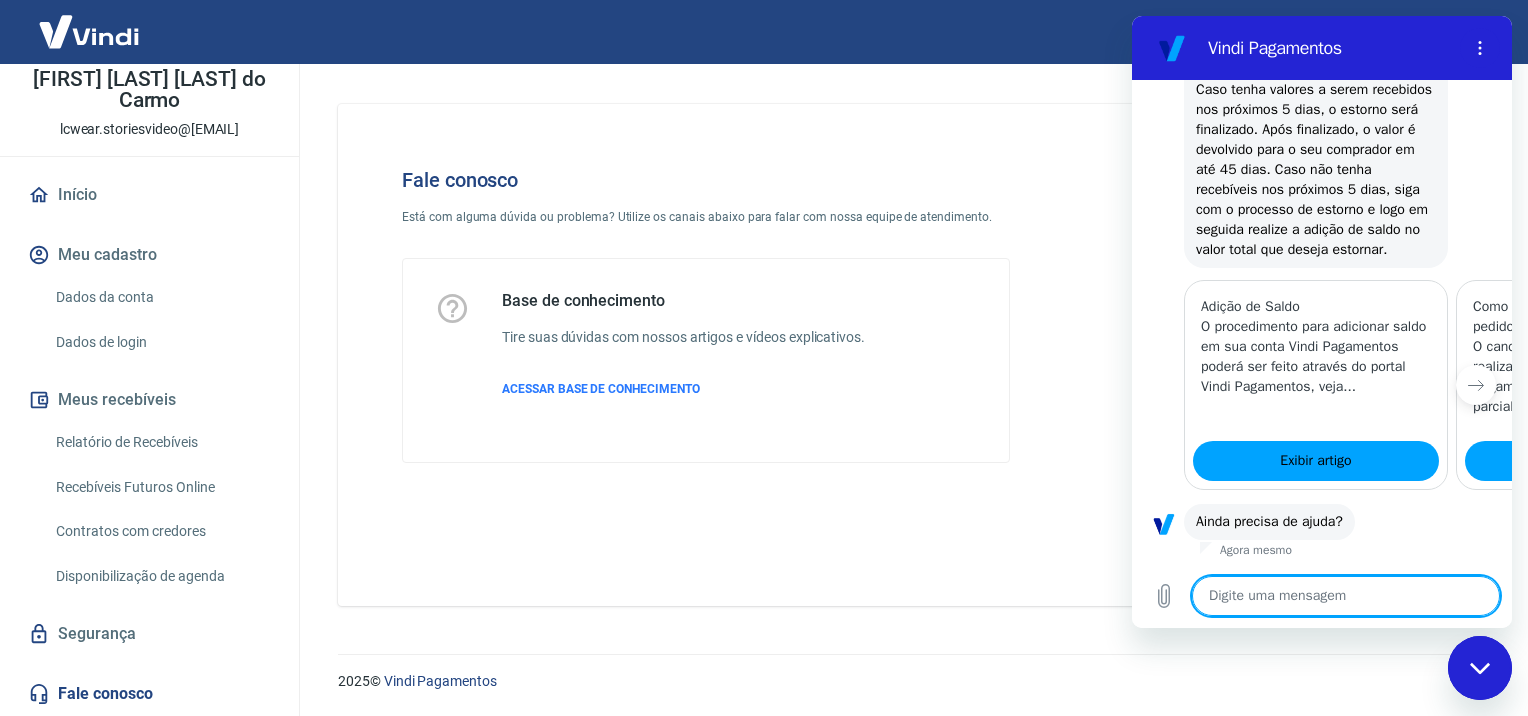 type on "x" 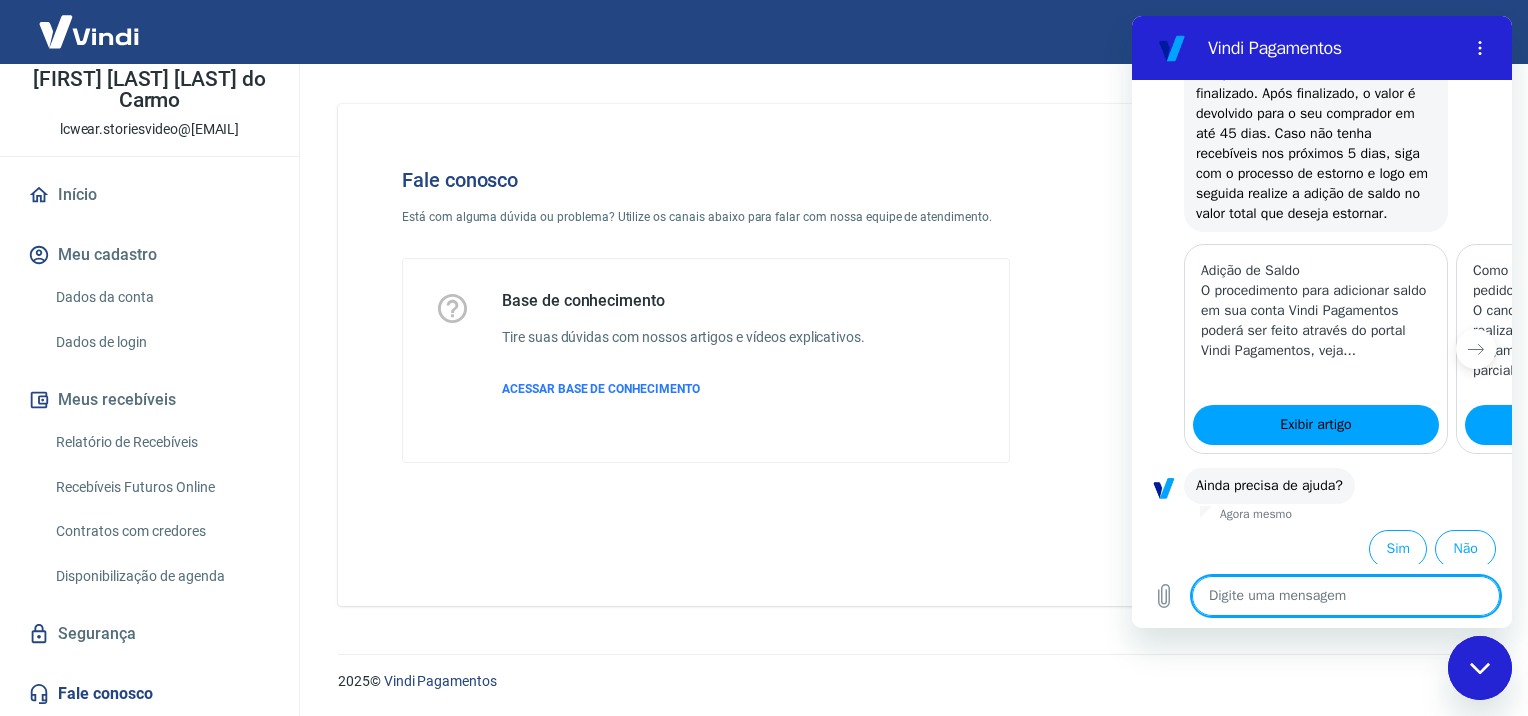 scroll, scrollTop: 905, scrollLeft: 0, axis: vertical 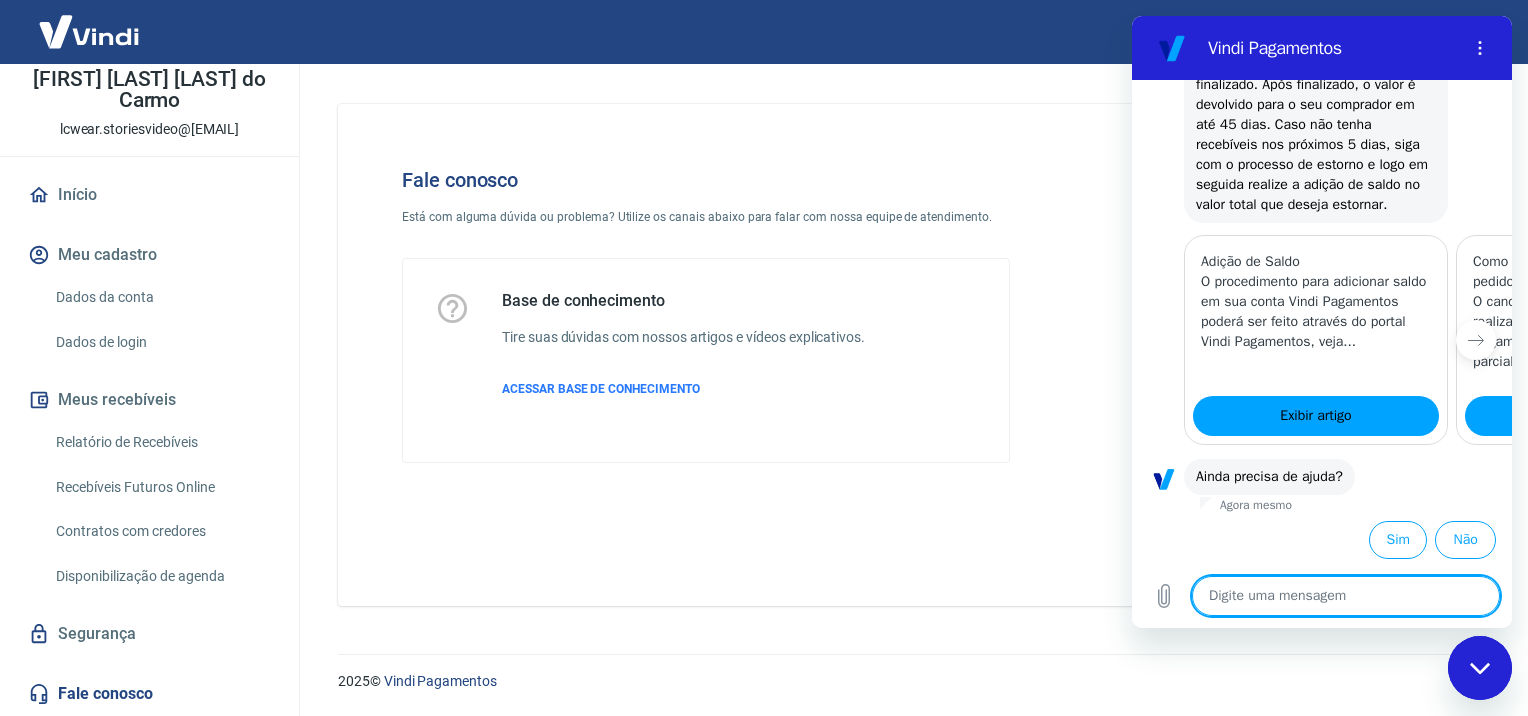 type on "p" 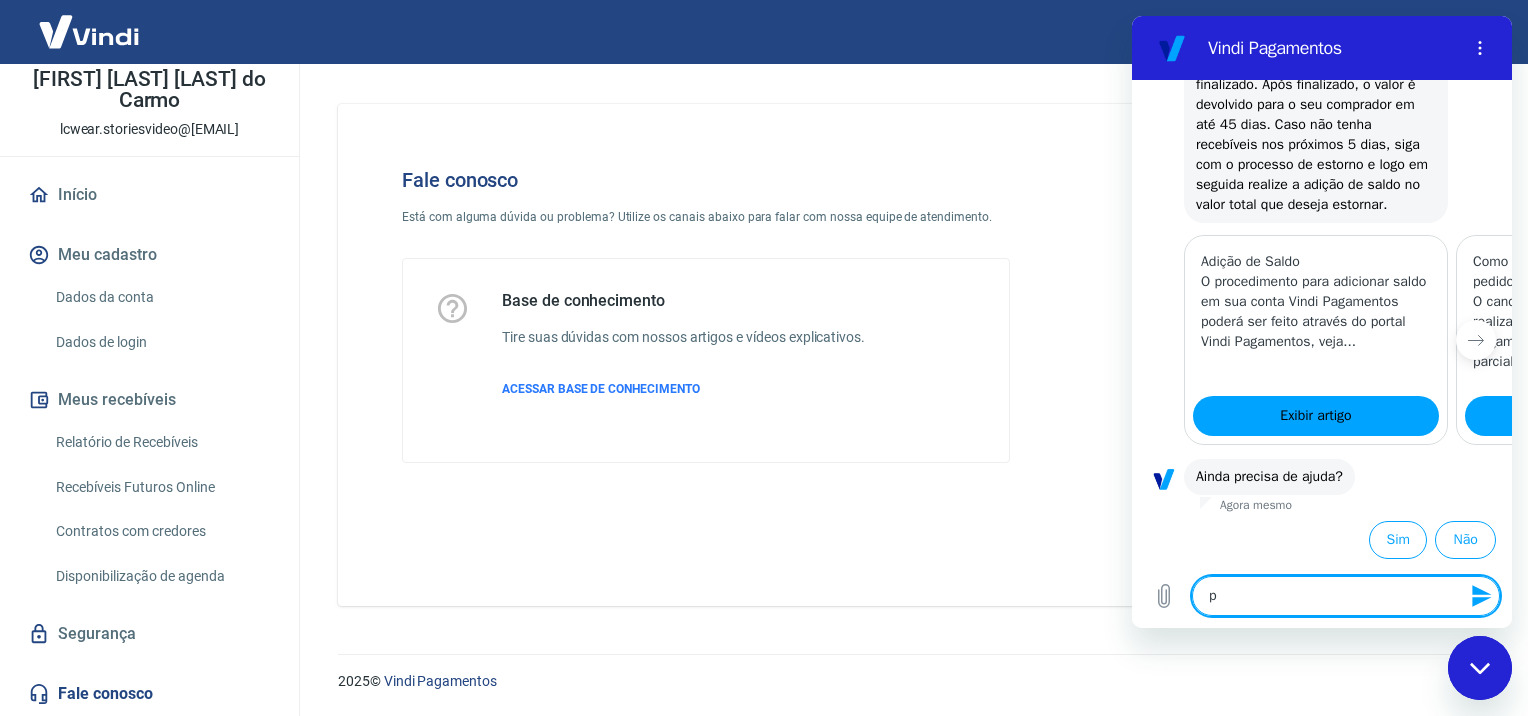 type on "po" 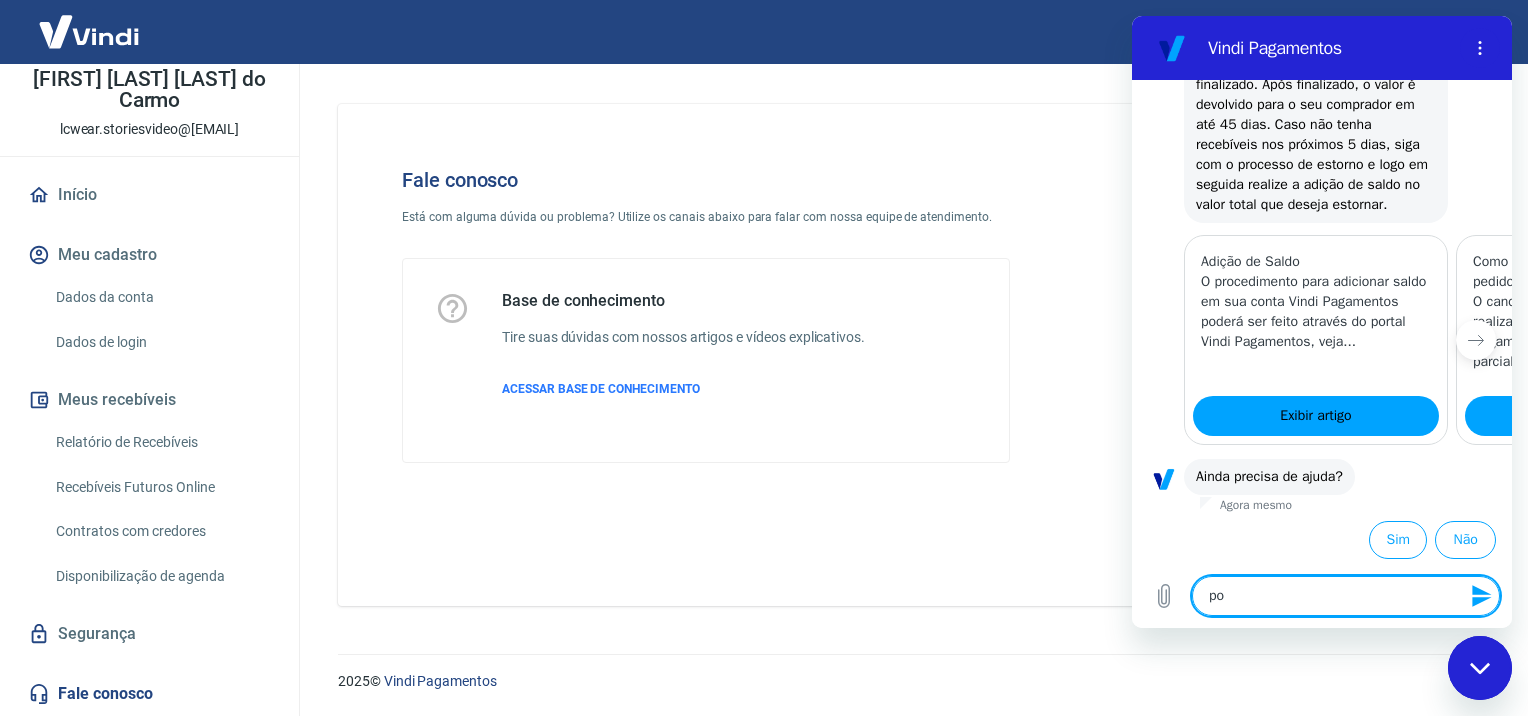 type on "por" 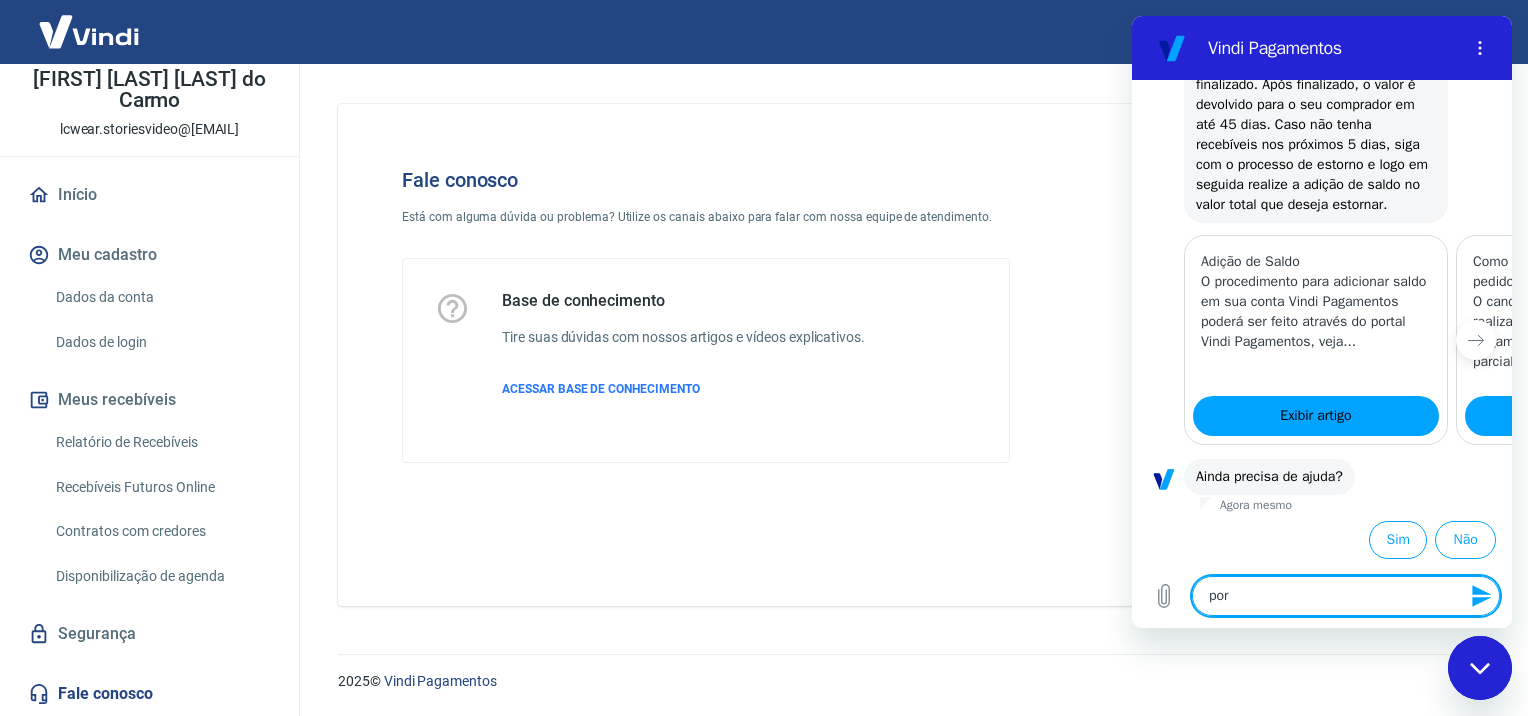 type on "porq" 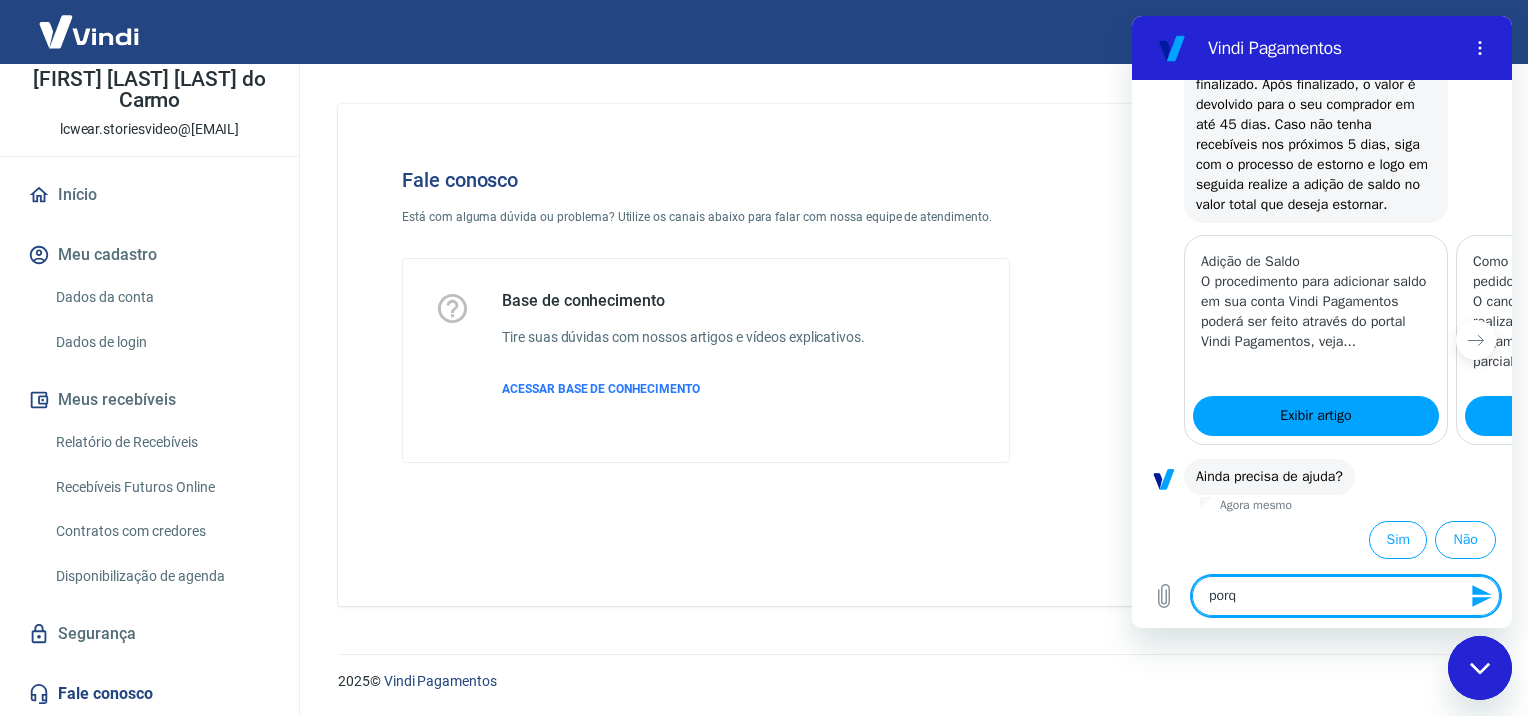 type on "porqu" 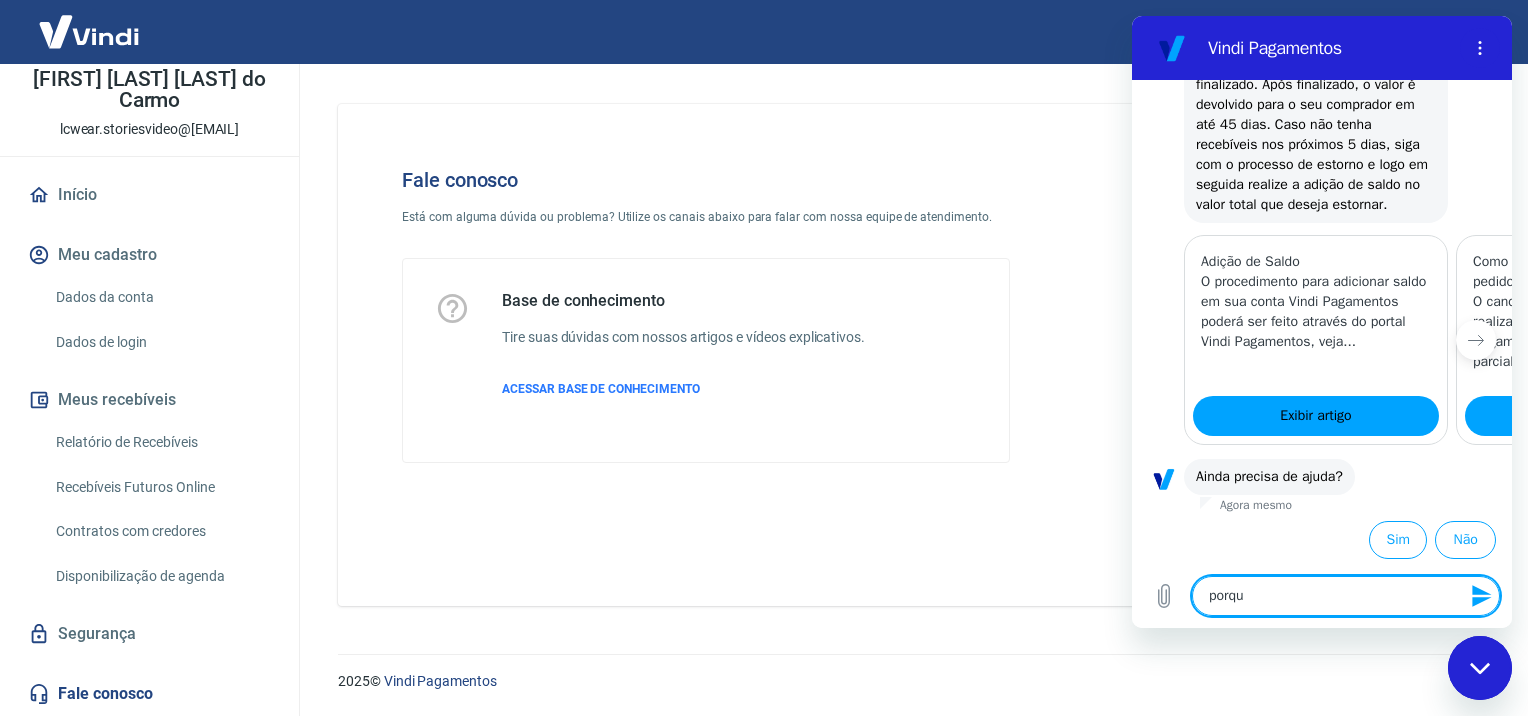 type on "porque" 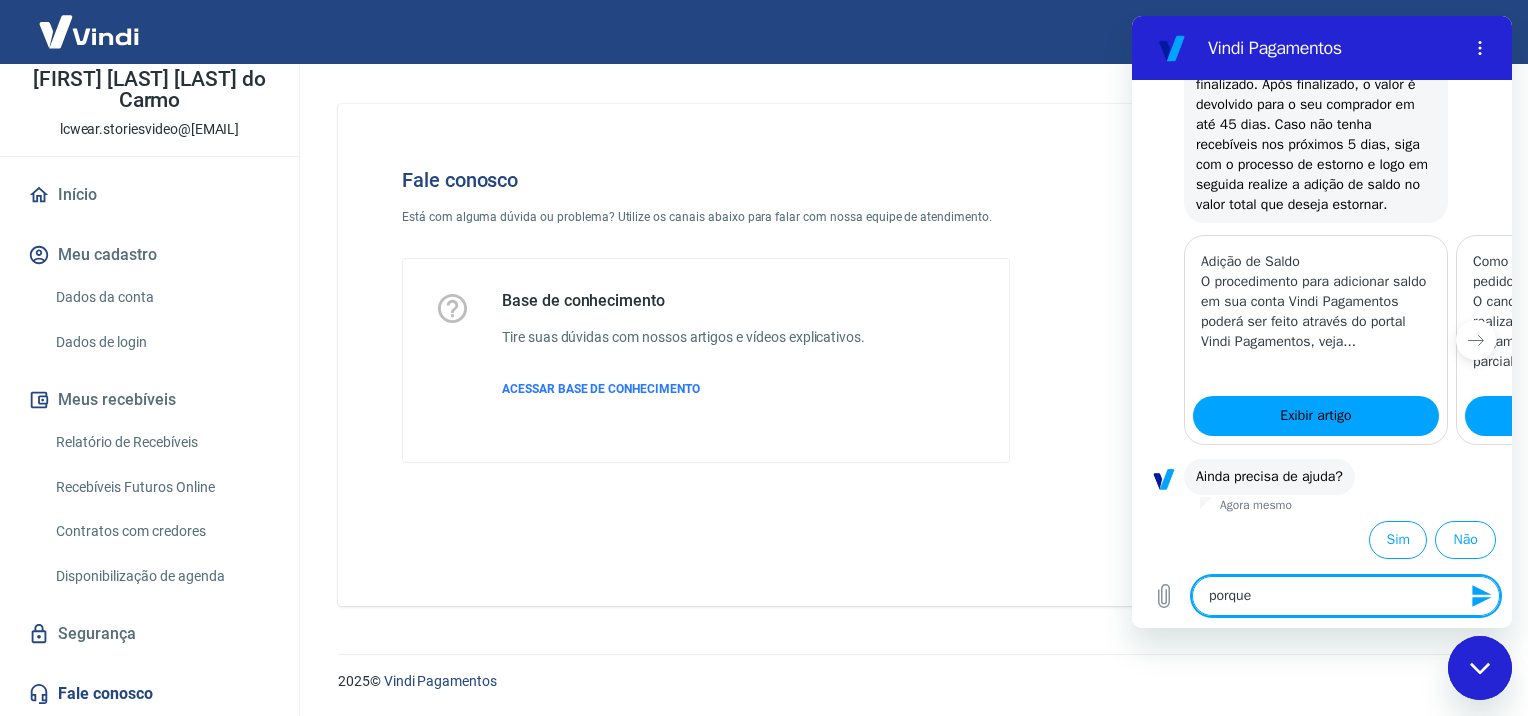 type on "porque" 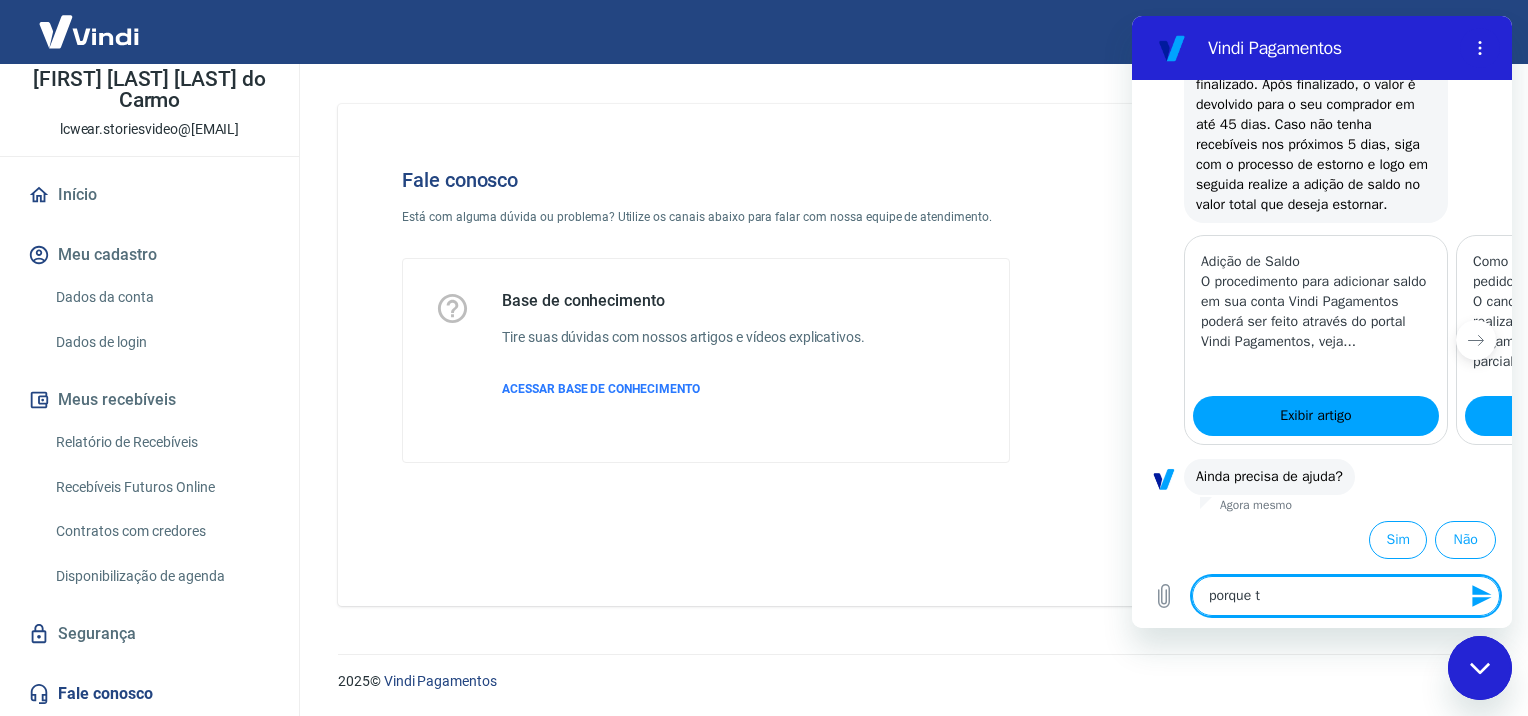 type on "porque te" 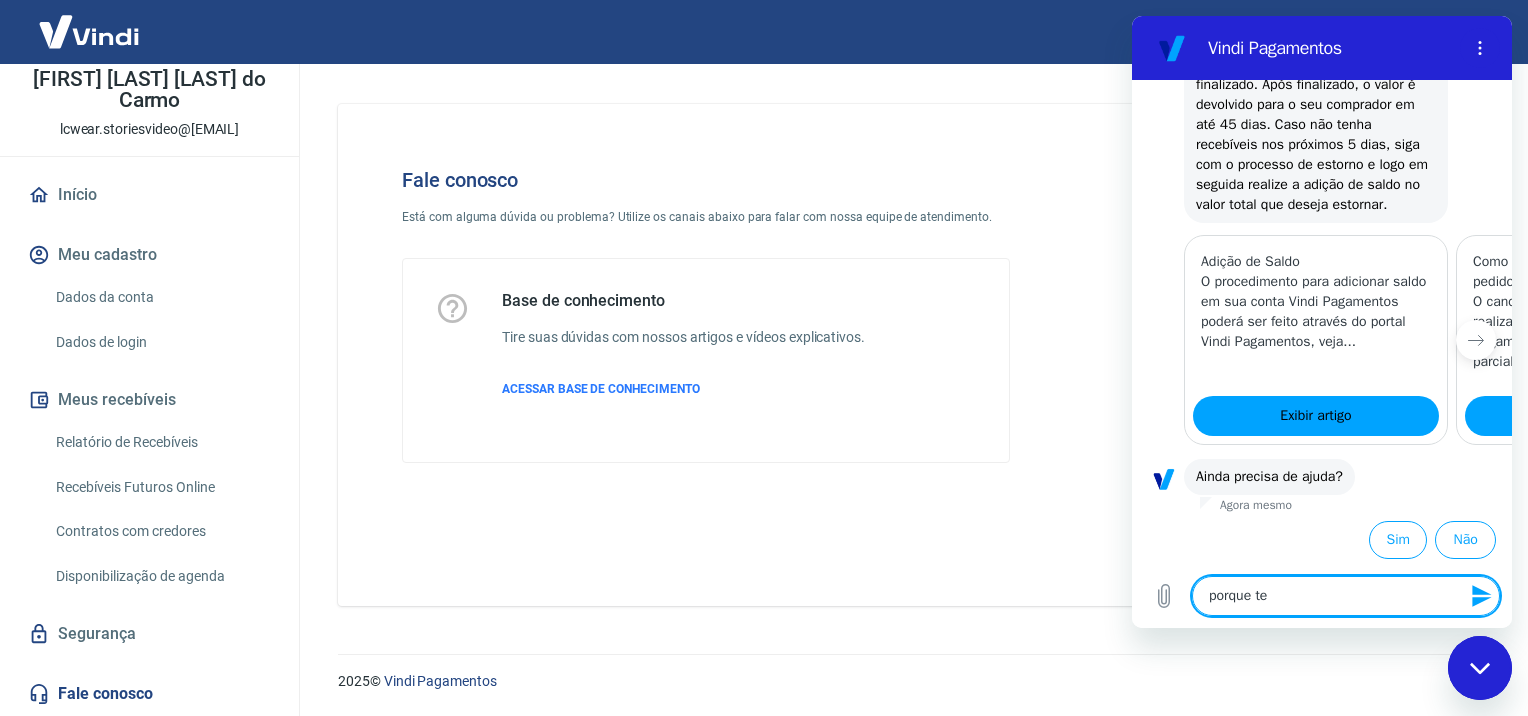 type on "porque ten" 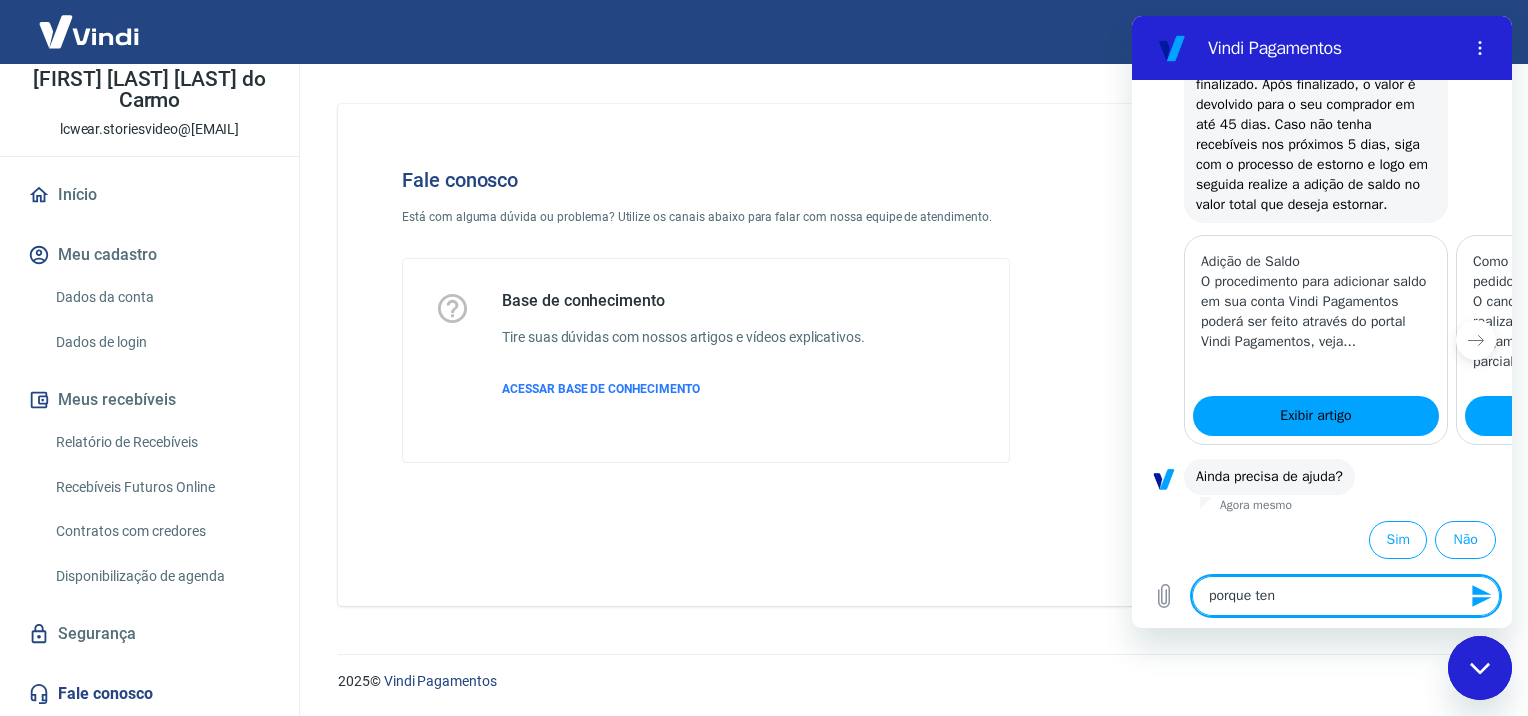 type on "porque tenb" 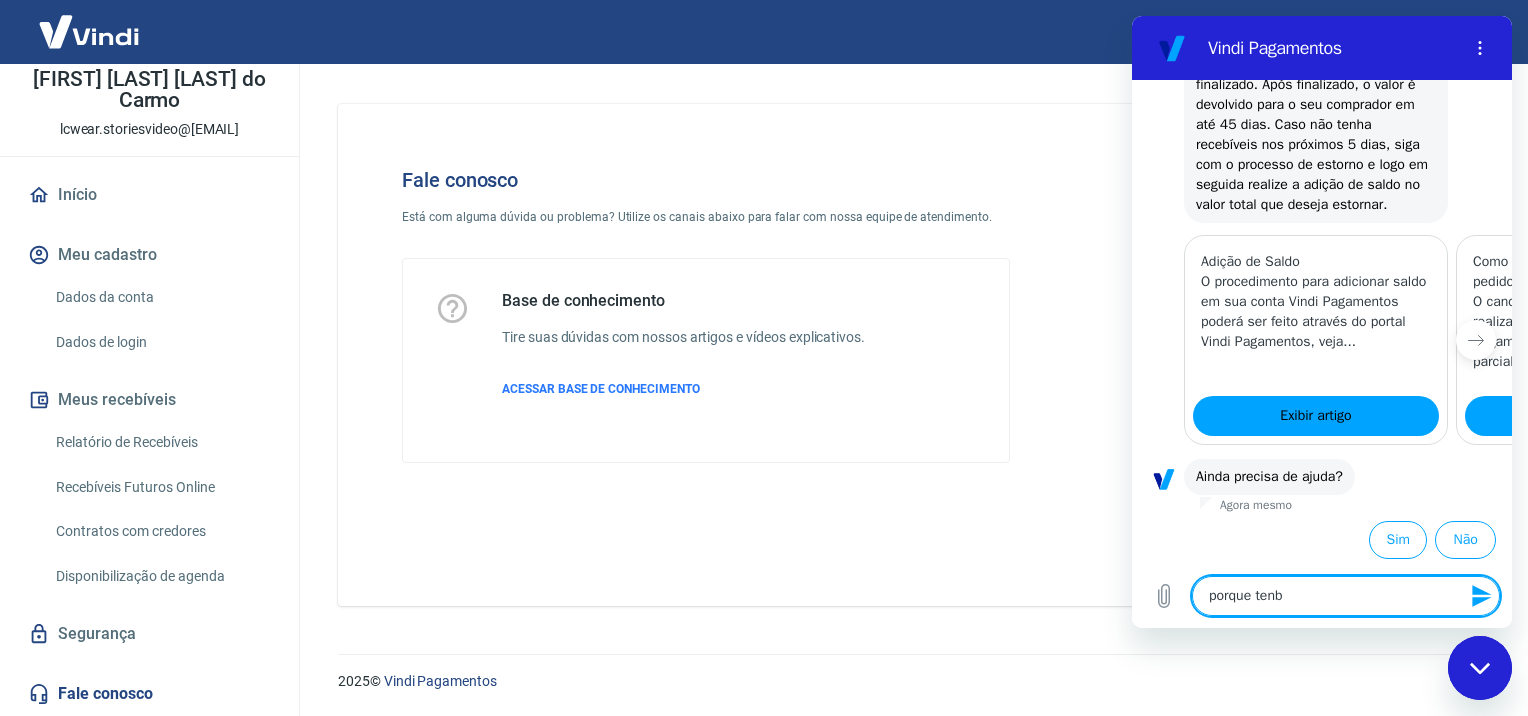 type on "porque tenbo" 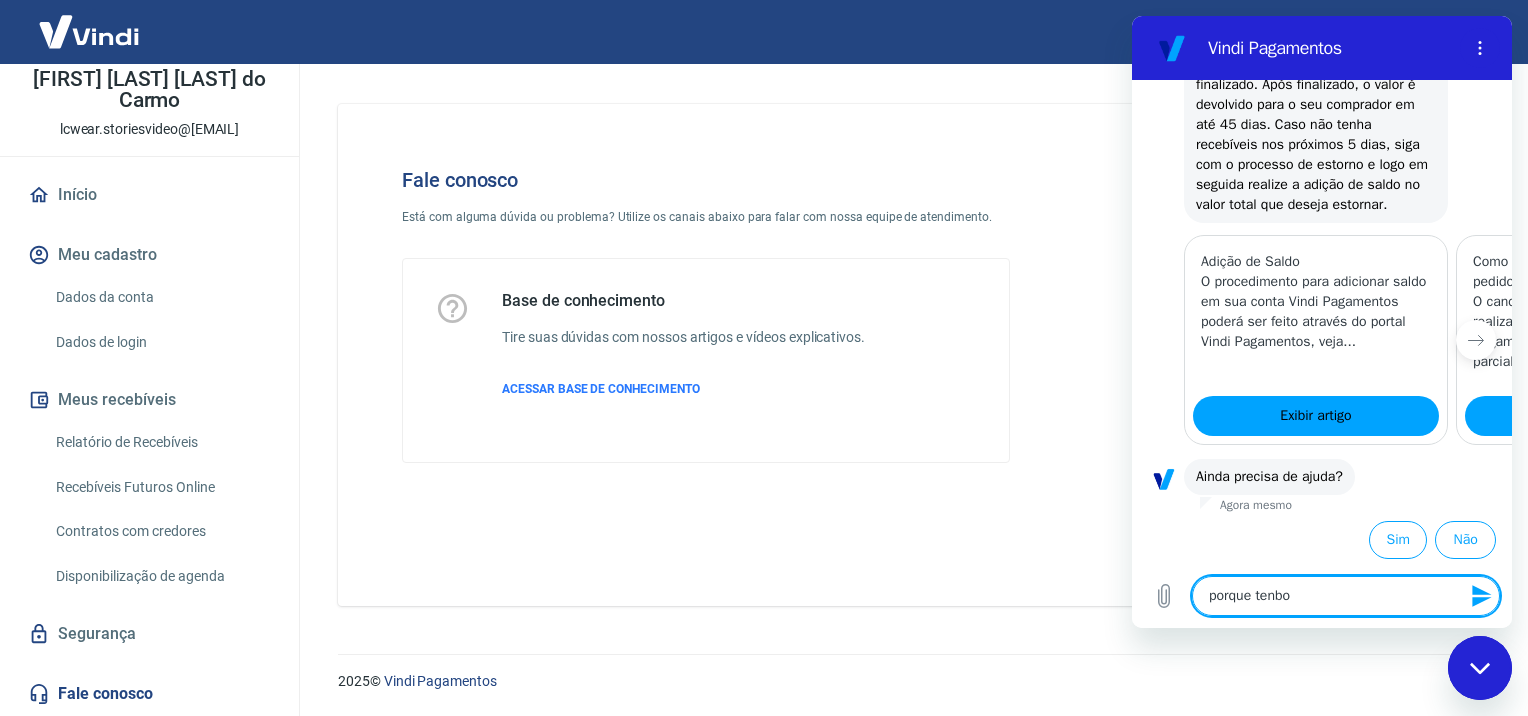 type on "porque tenbo" 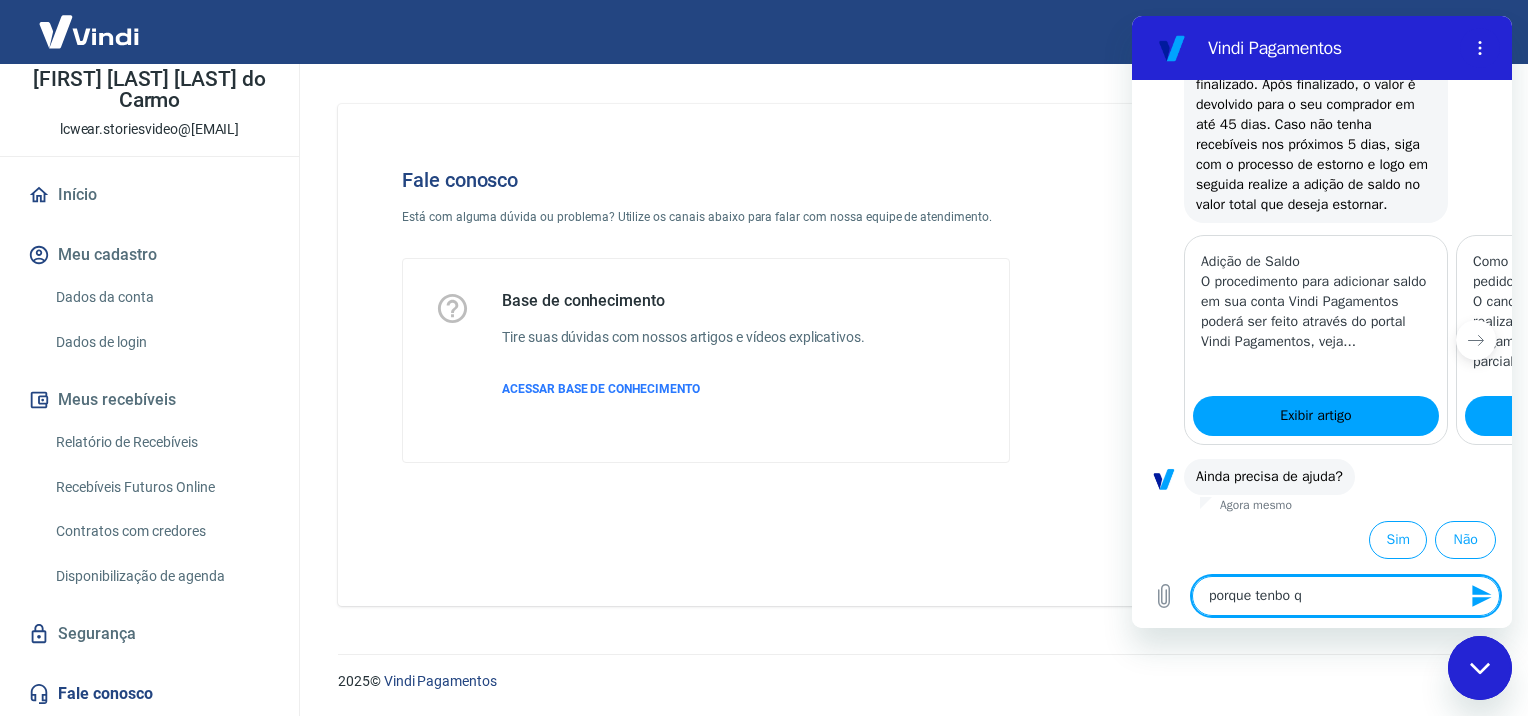 type on "porque tenbo" 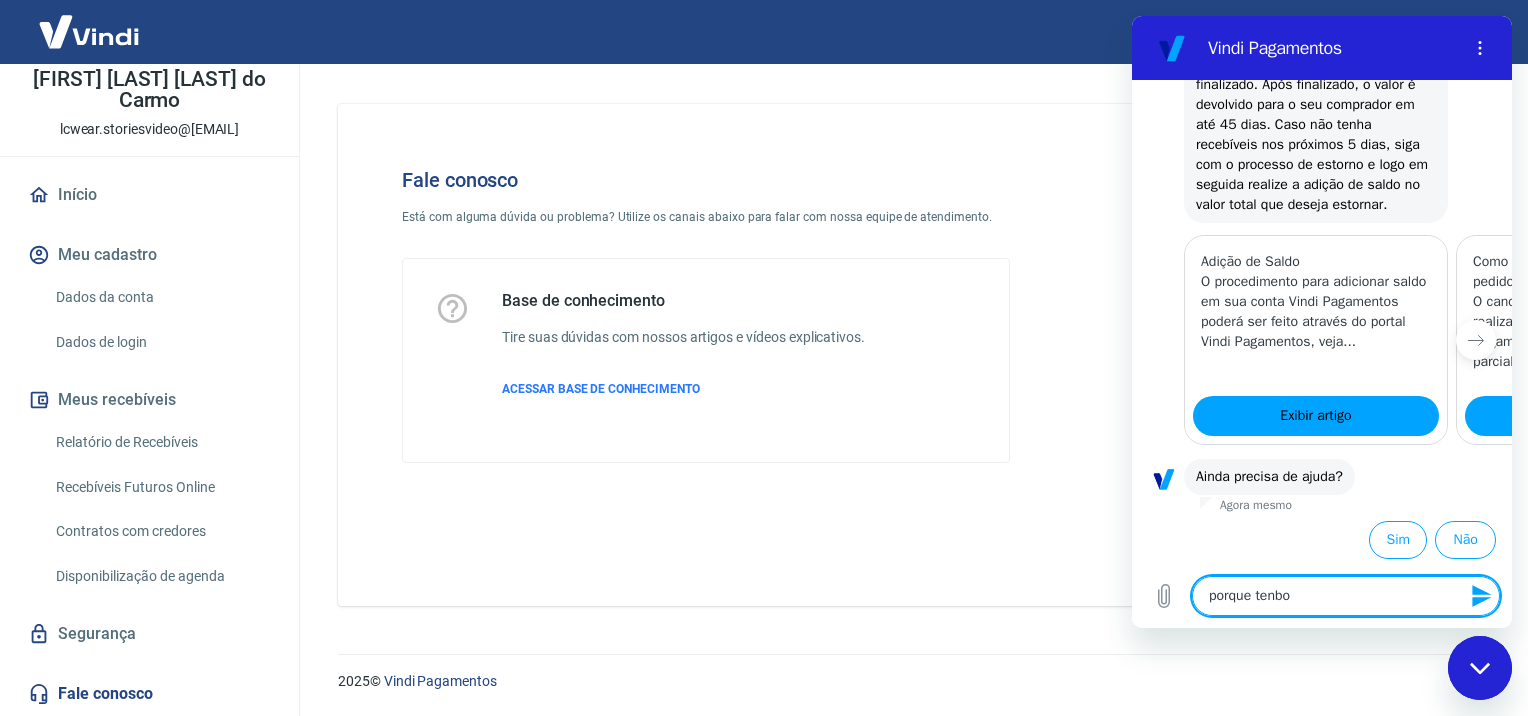 type on "porque tenbo" 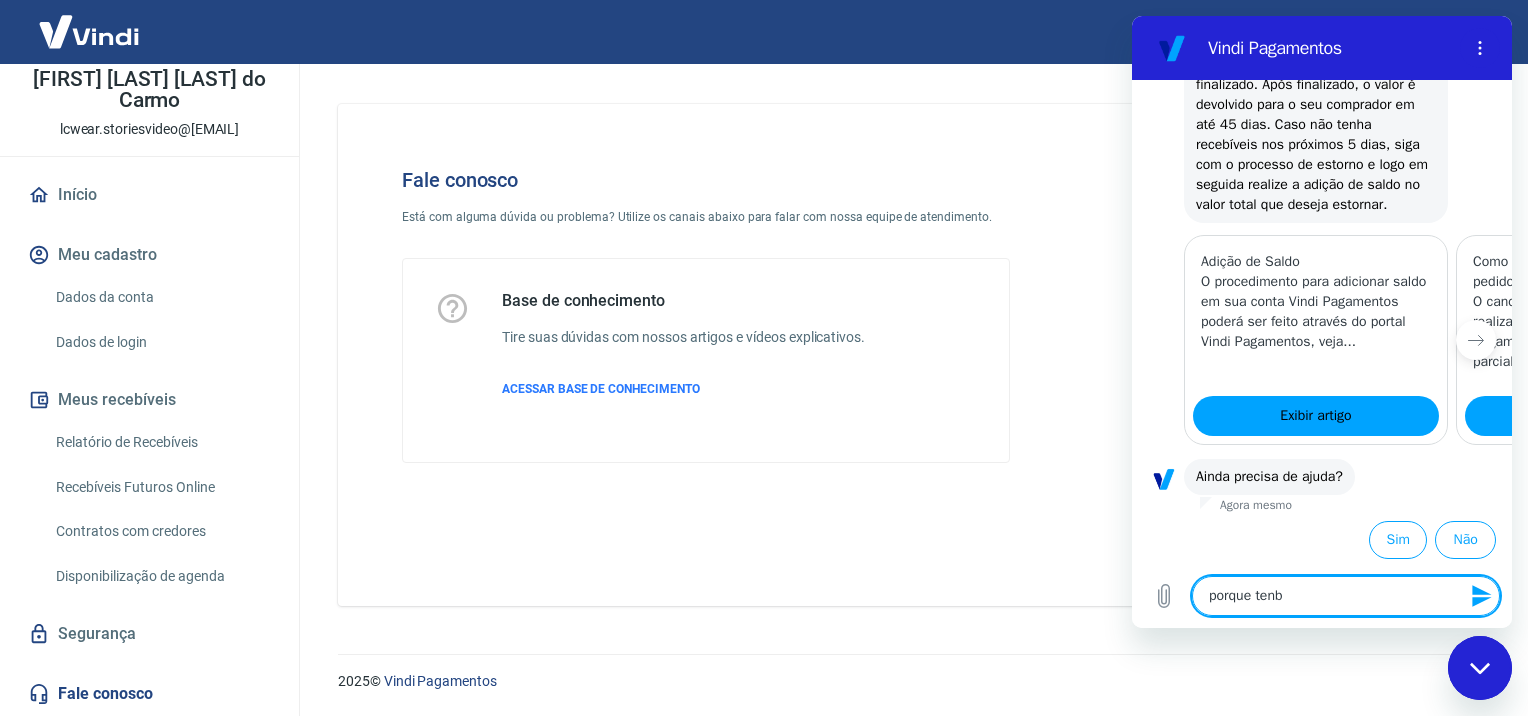 type on "porque ten" 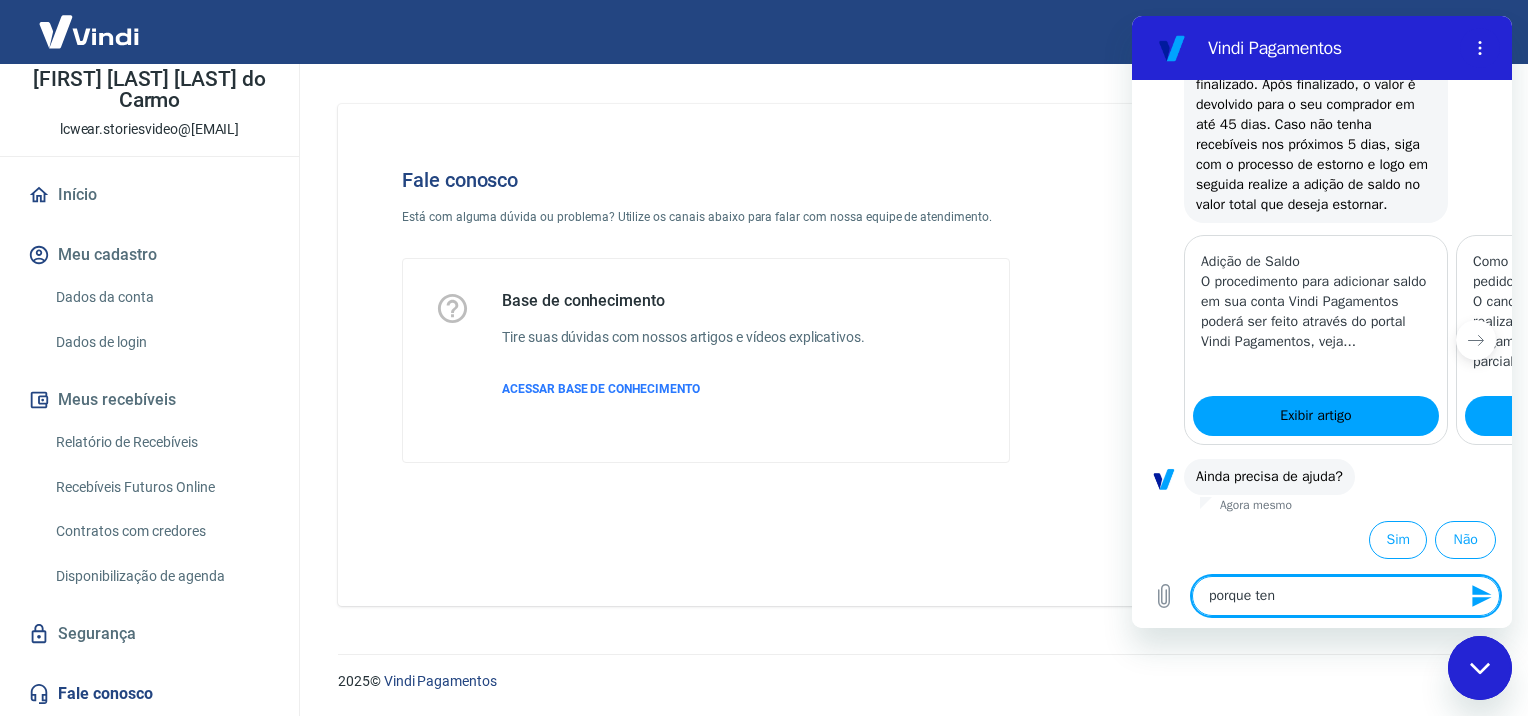 type on "porque tenh" 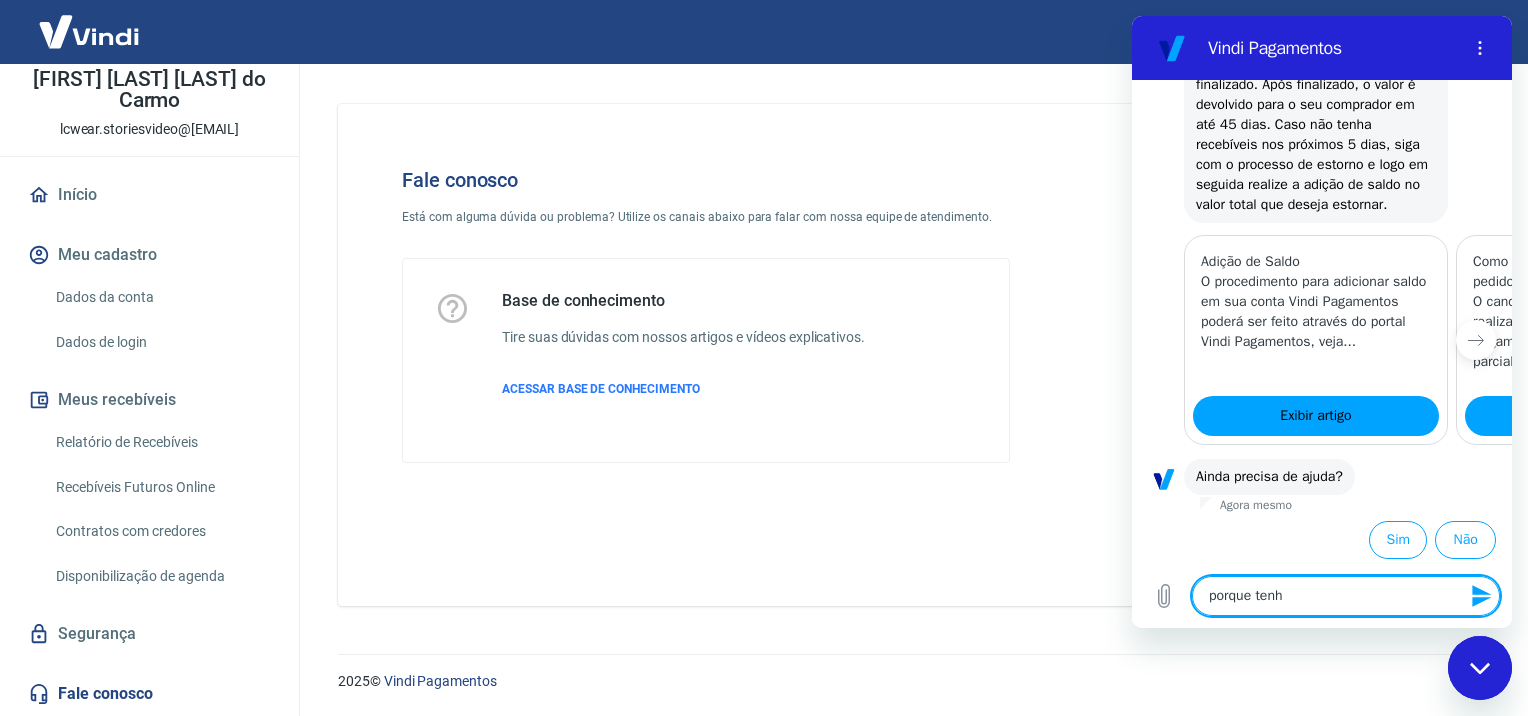 type on "porque tenho" 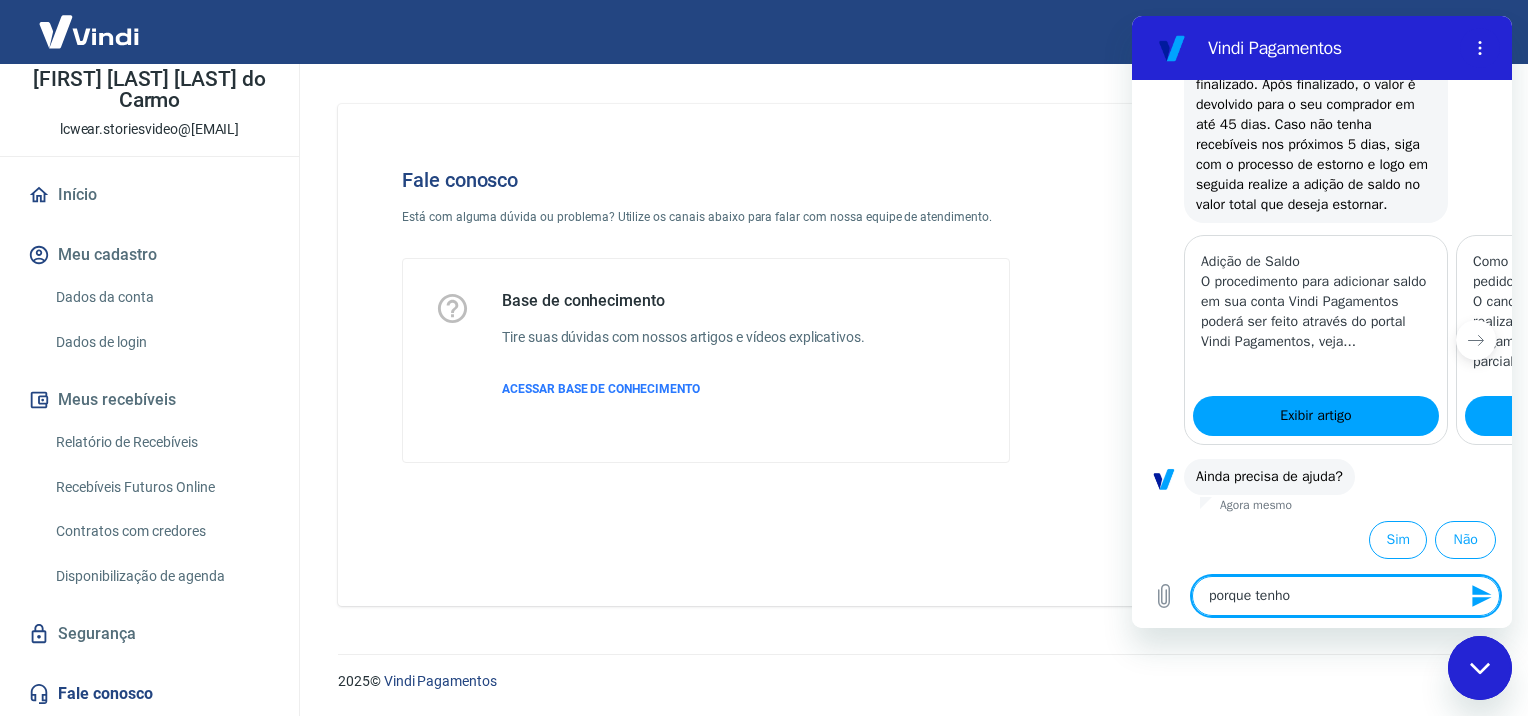 type on "porque tenho" 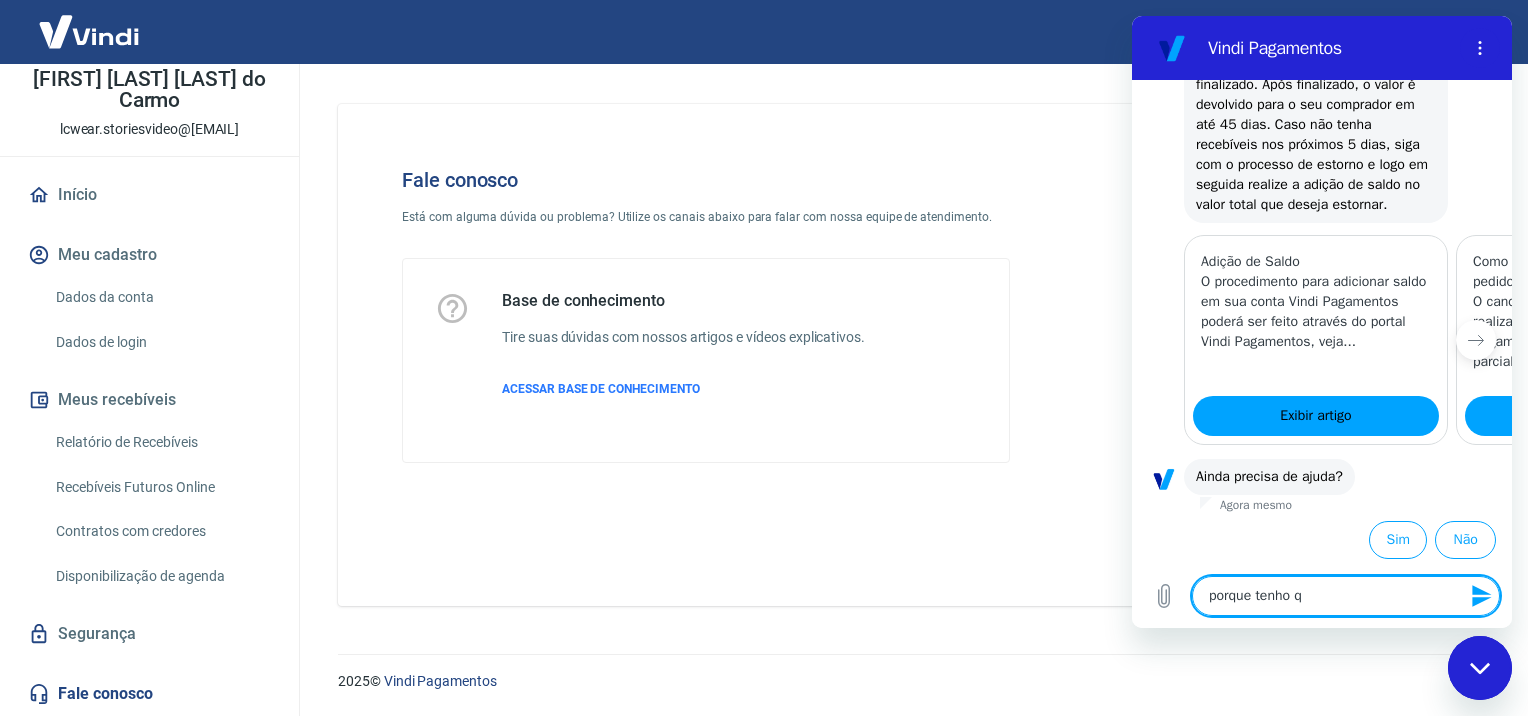 type on "porque tenho qu" 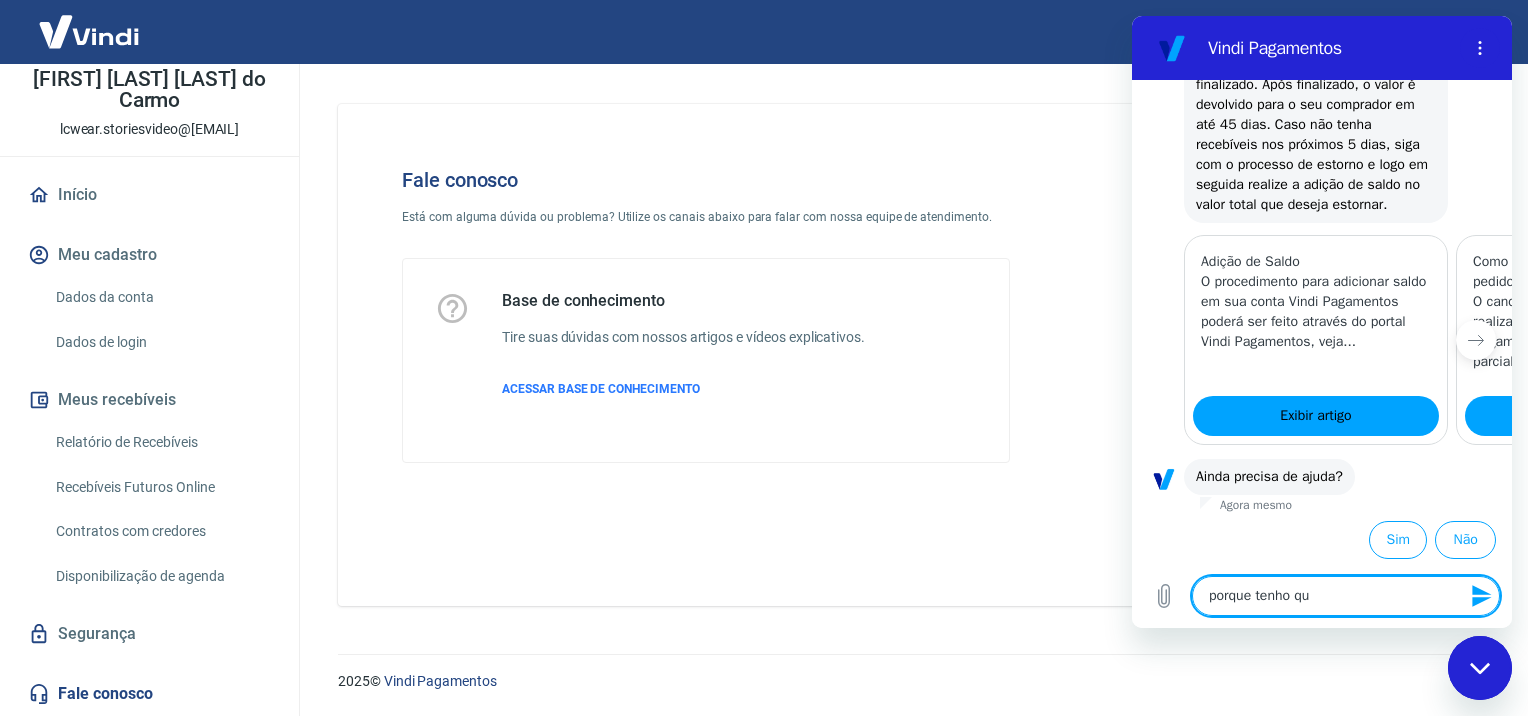 type on "x" 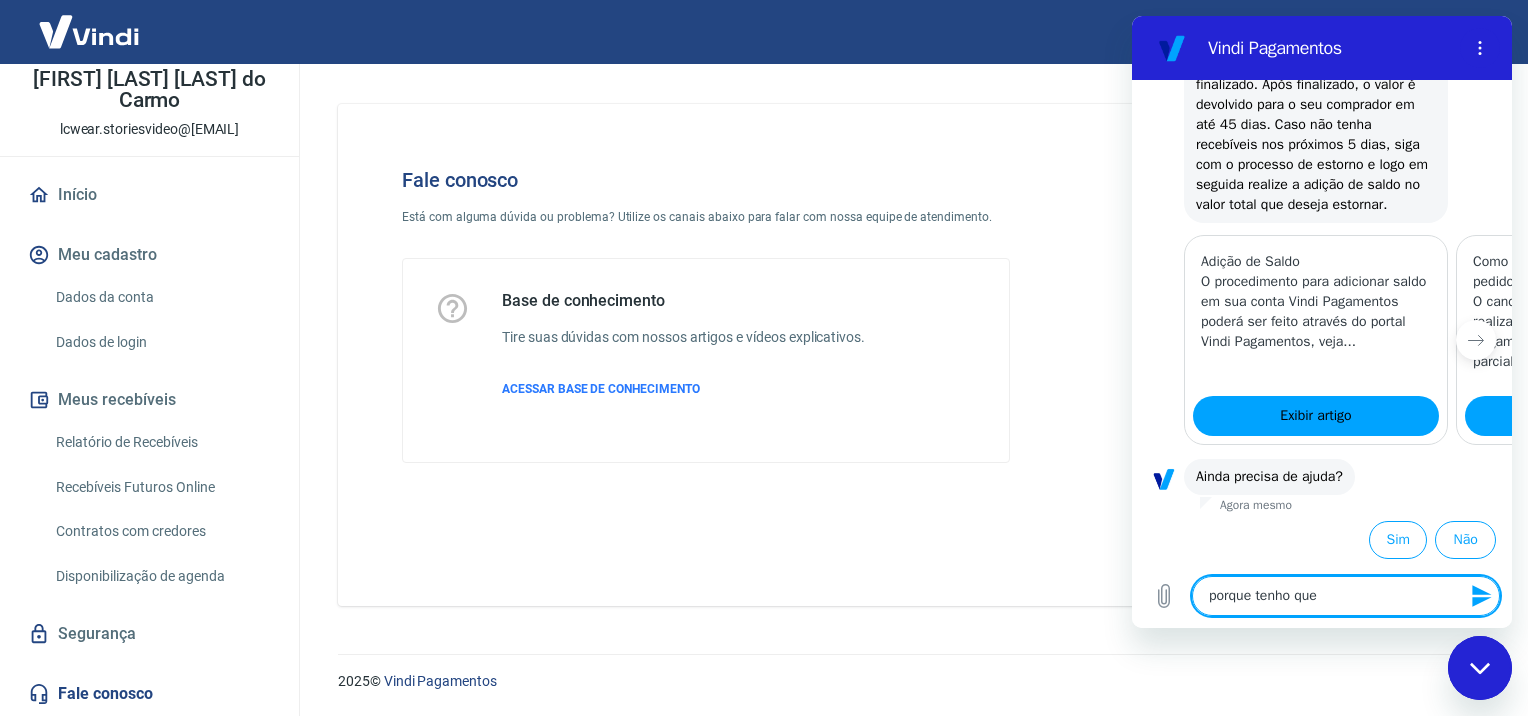 type on "porque tenho que" 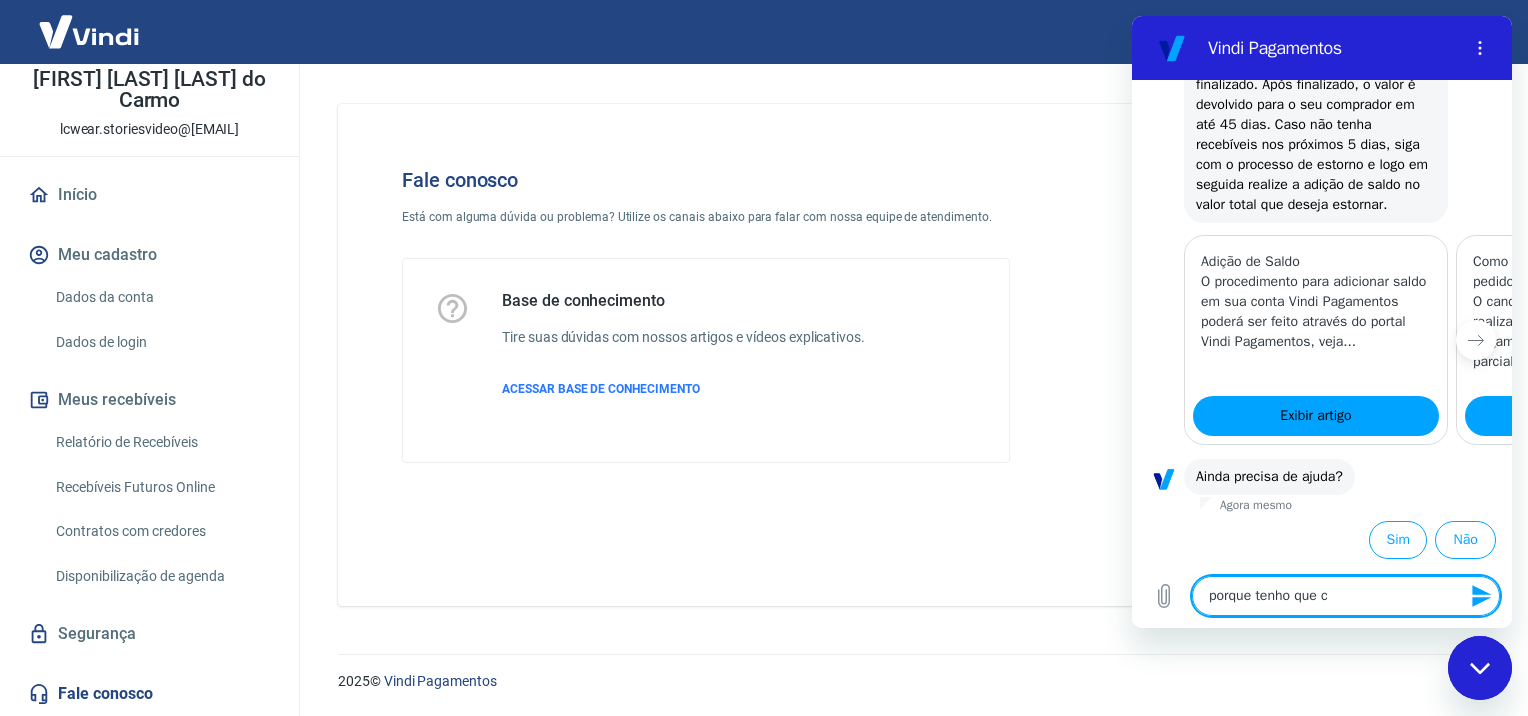 type on "porque tenho que co" 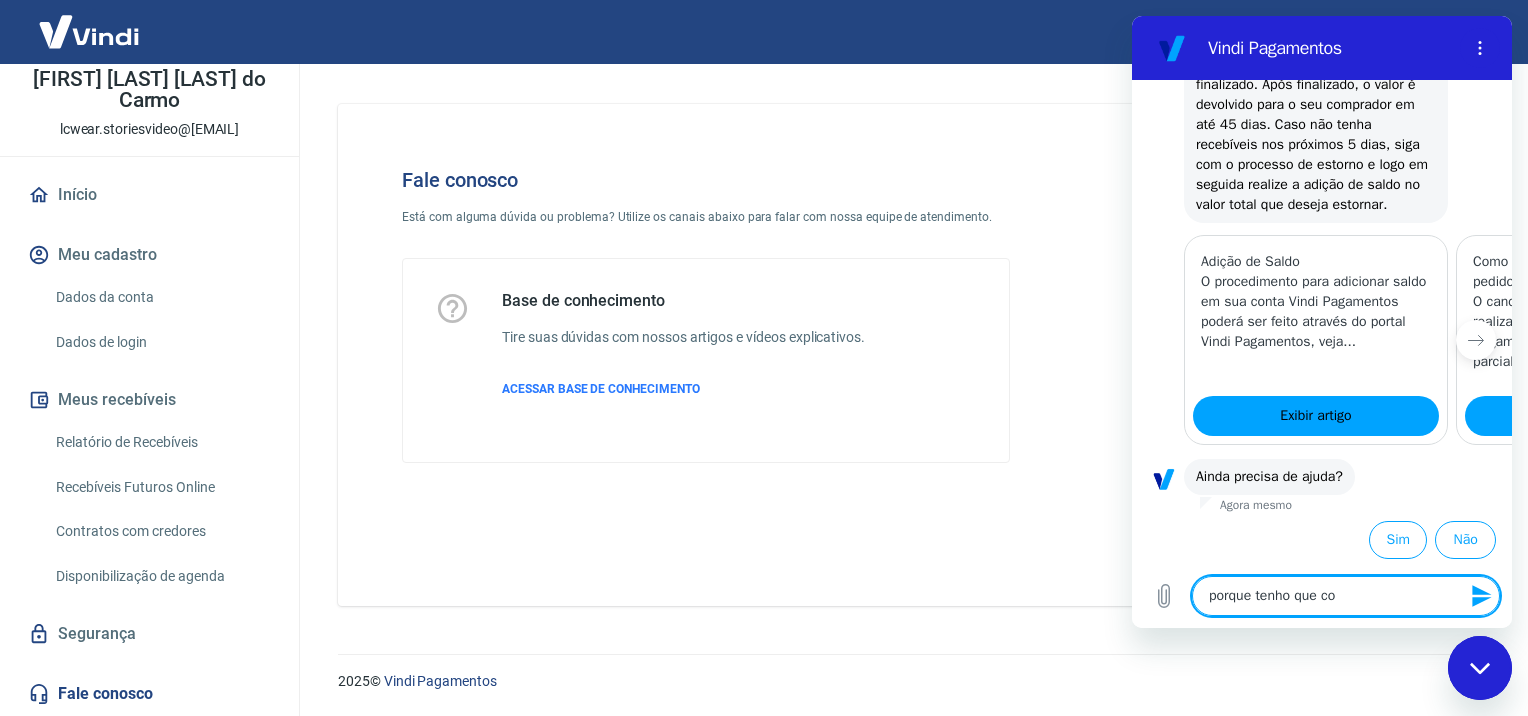 type on "porque tenho que col" 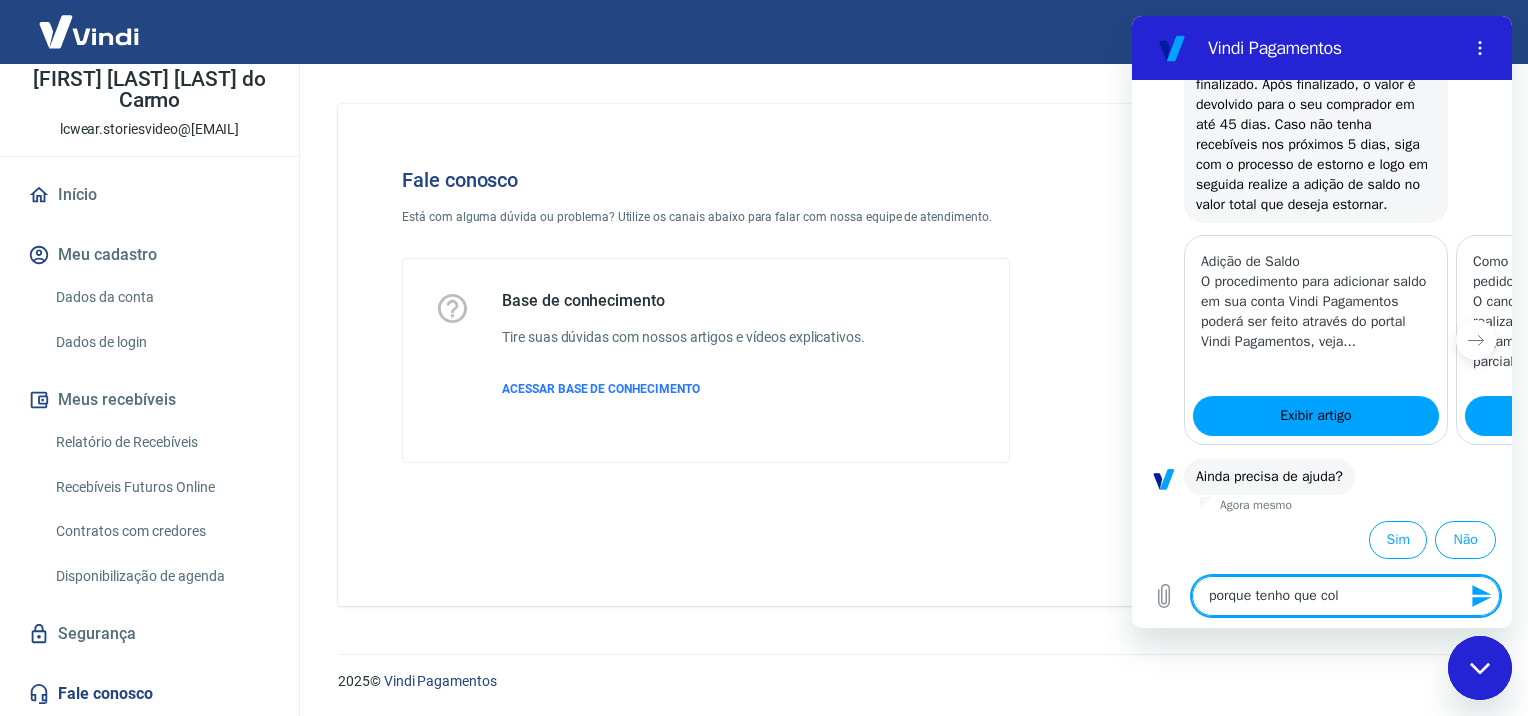 type on "porque tenho que colo" 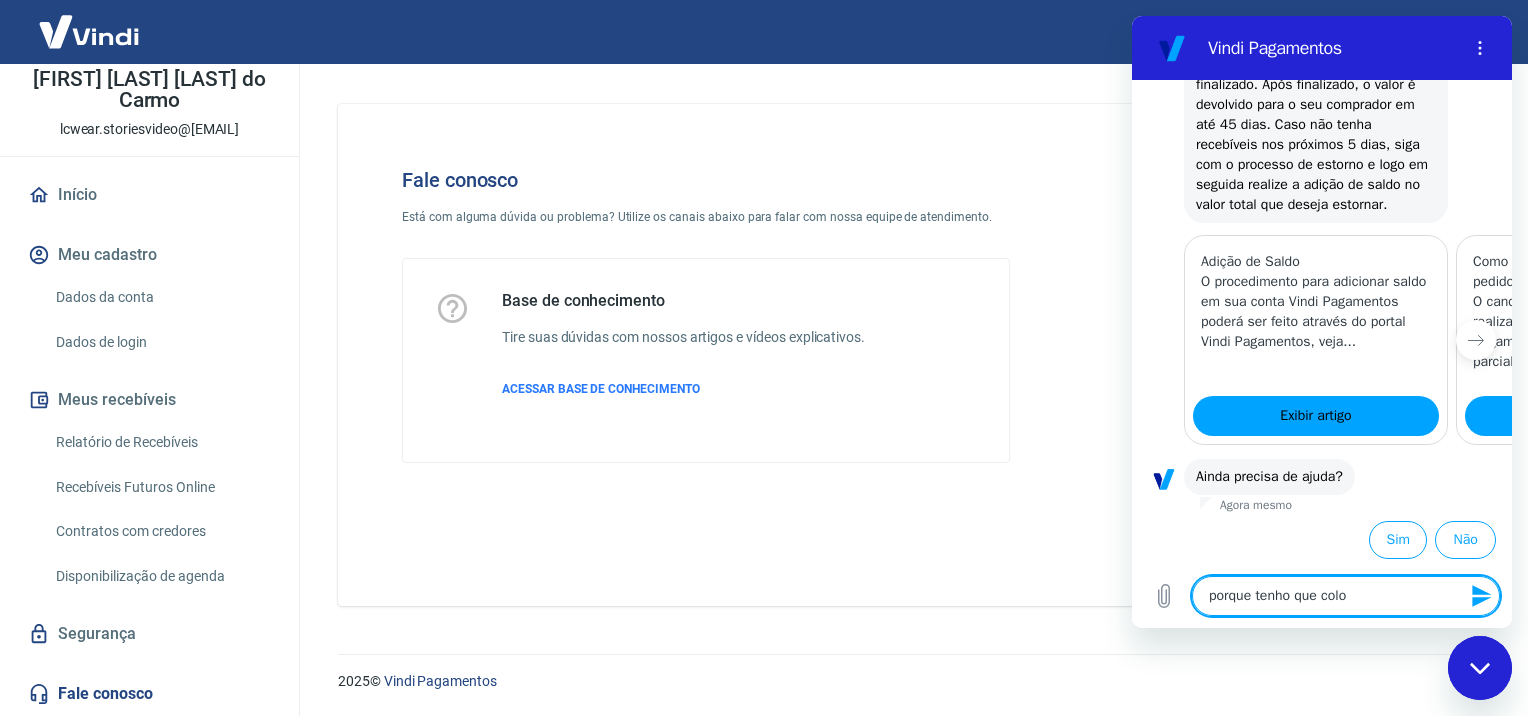 type on "porque tenho que coloc" 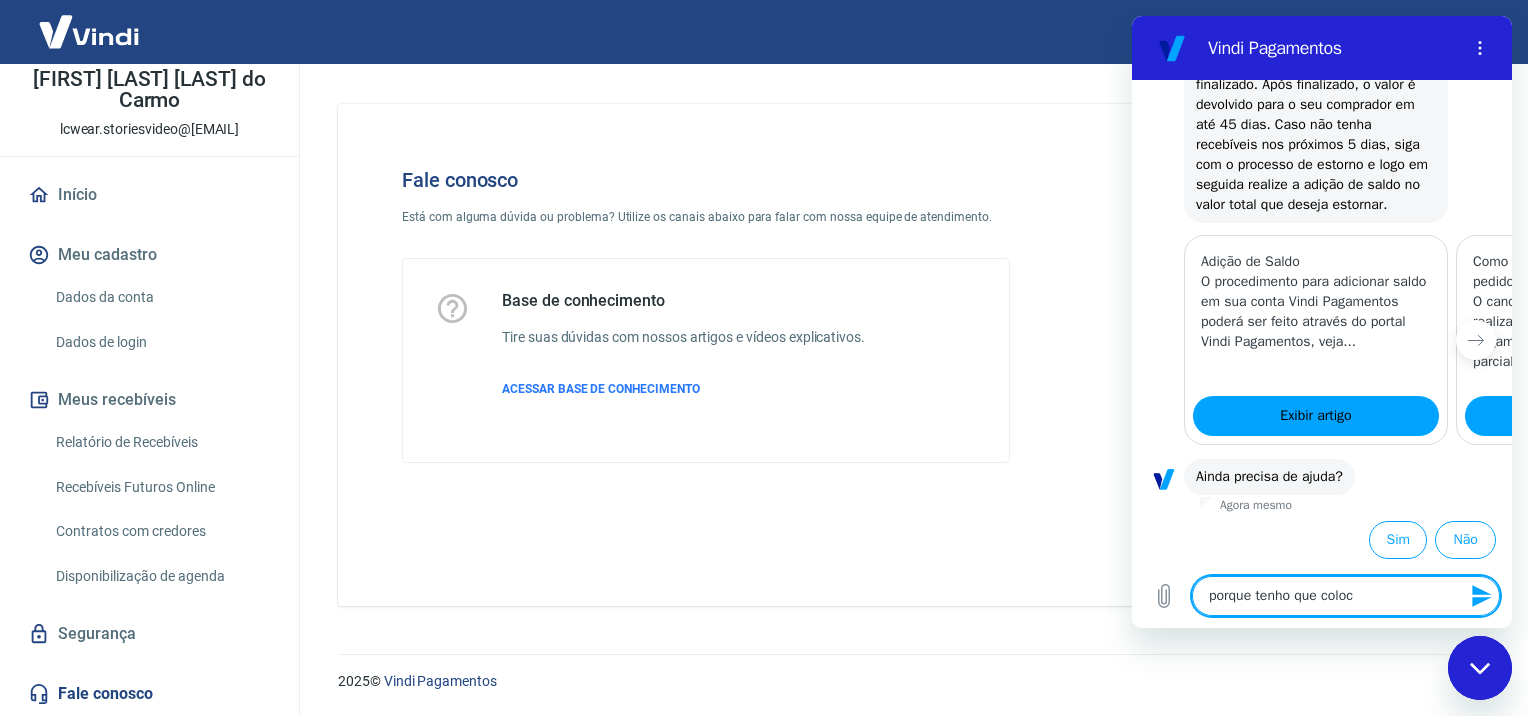 type on "x" 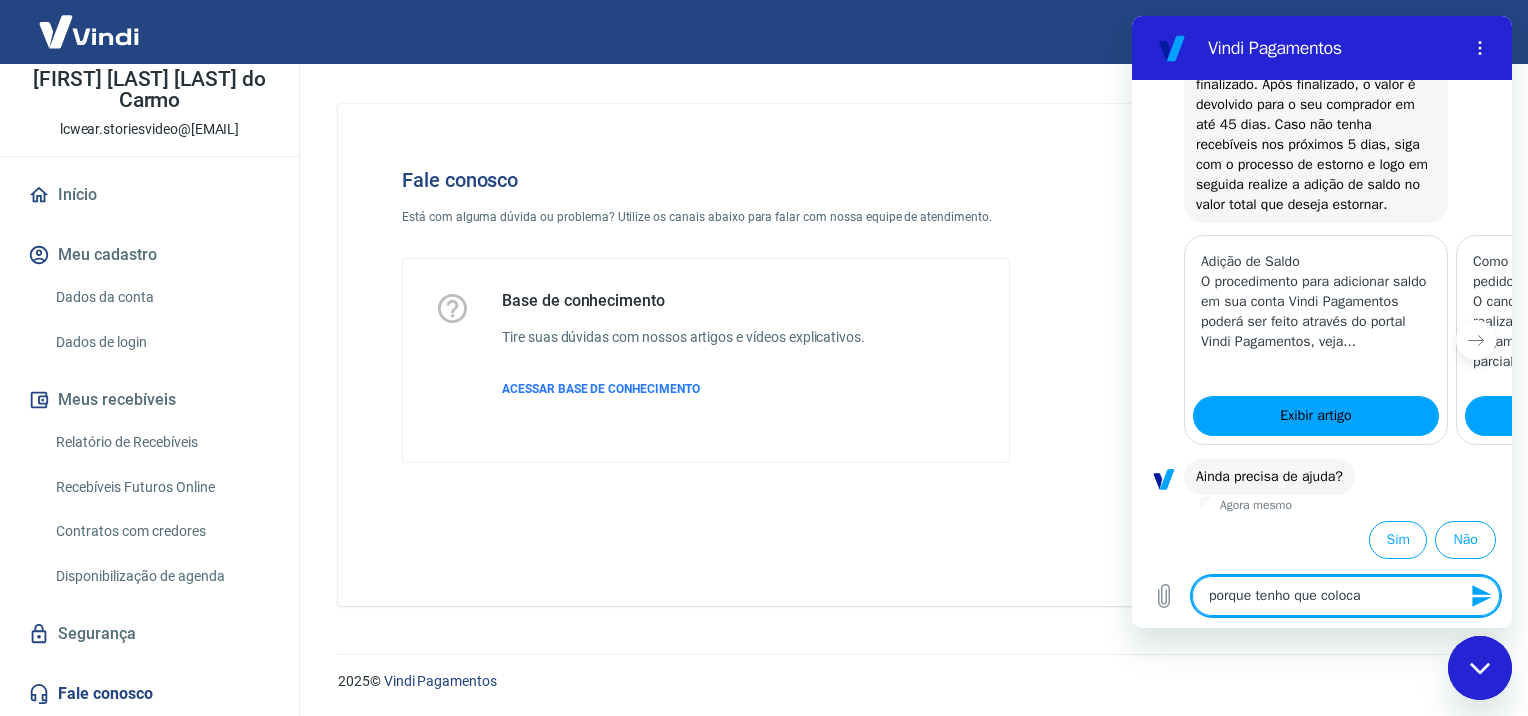 type on "porque tenho que colocar" 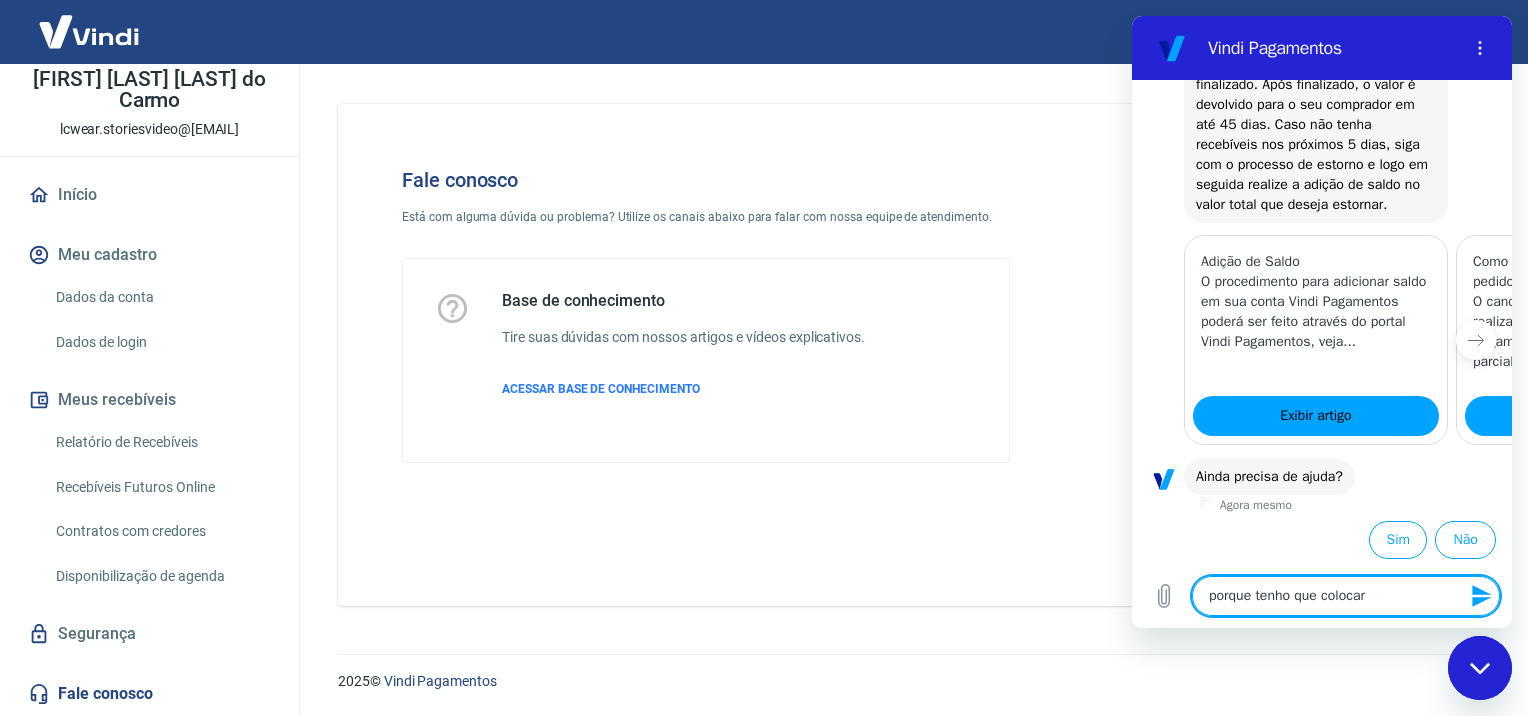 type on "porque tenho que colocar" 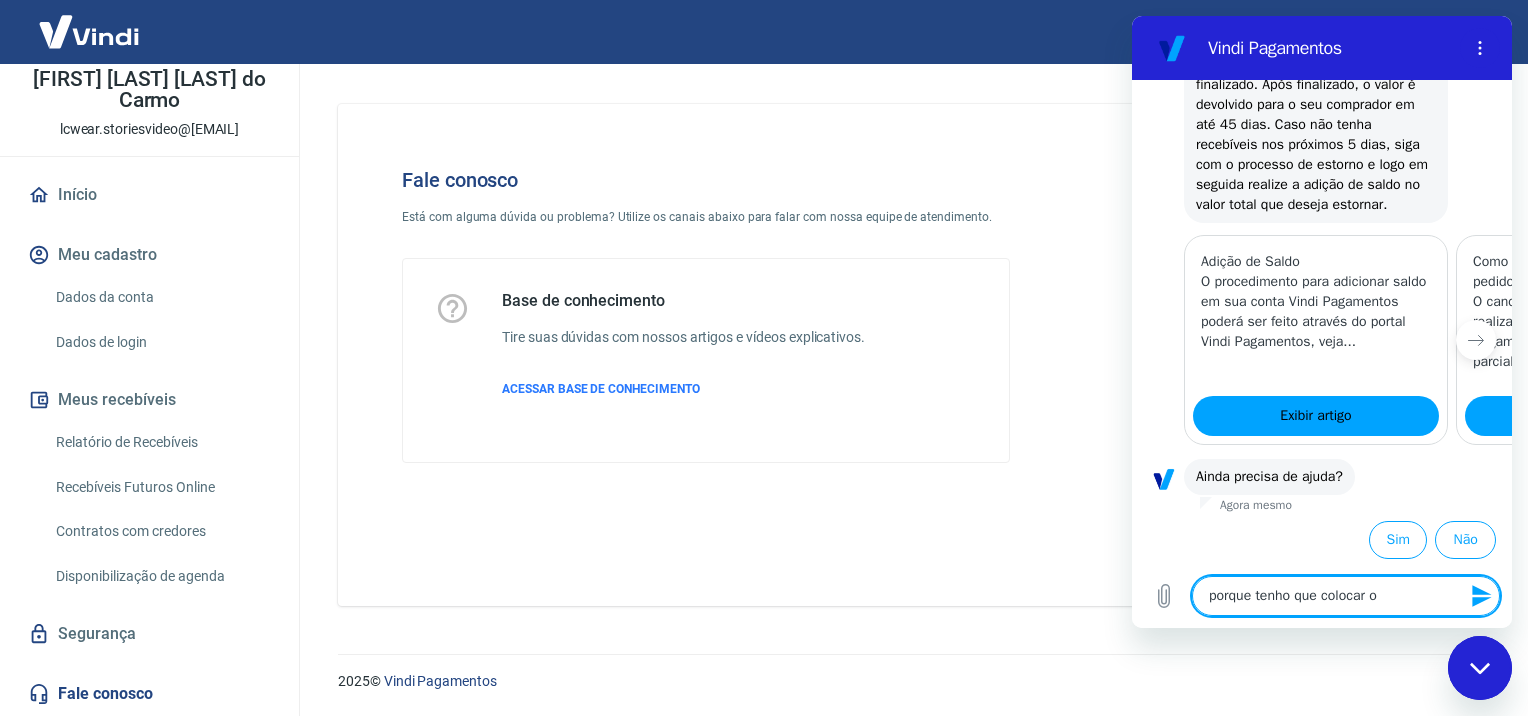 type on "x" 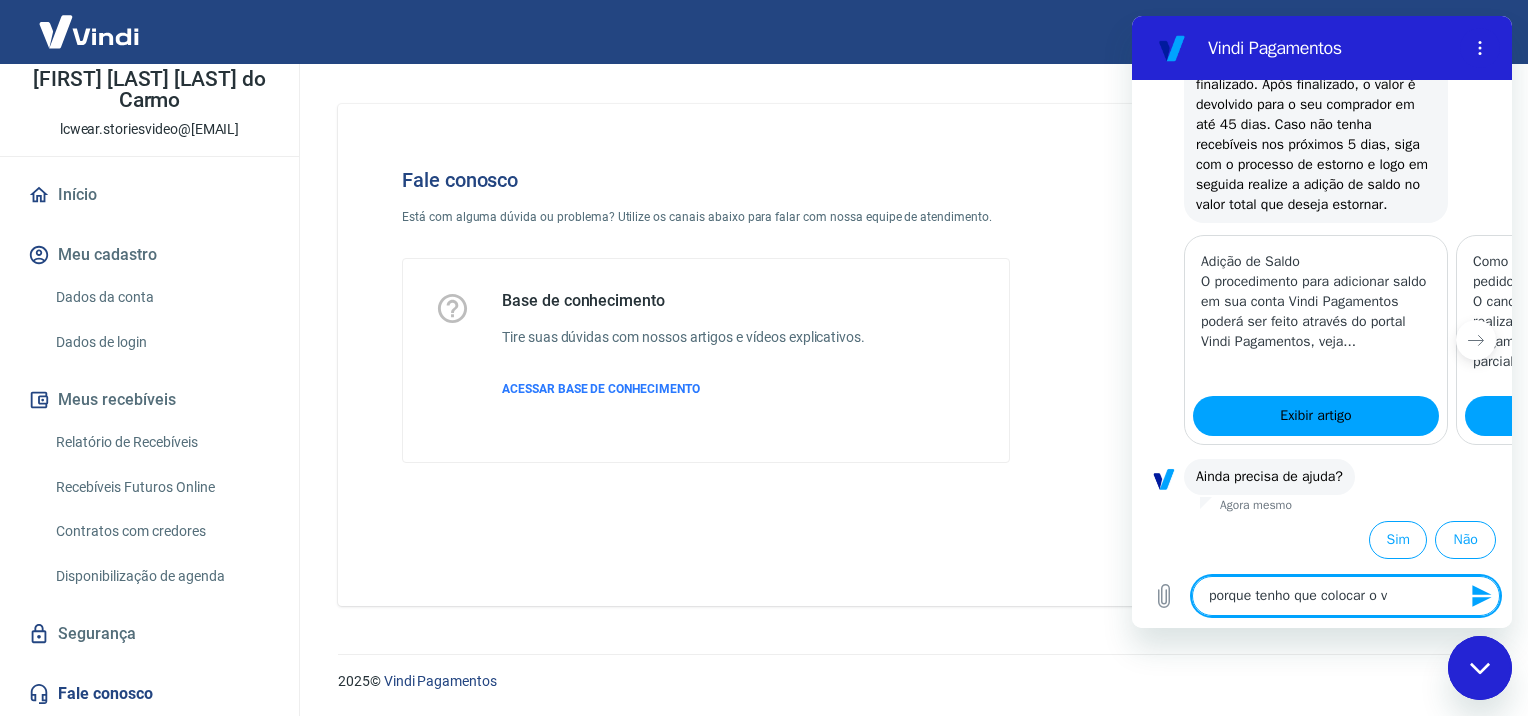 type on "x" 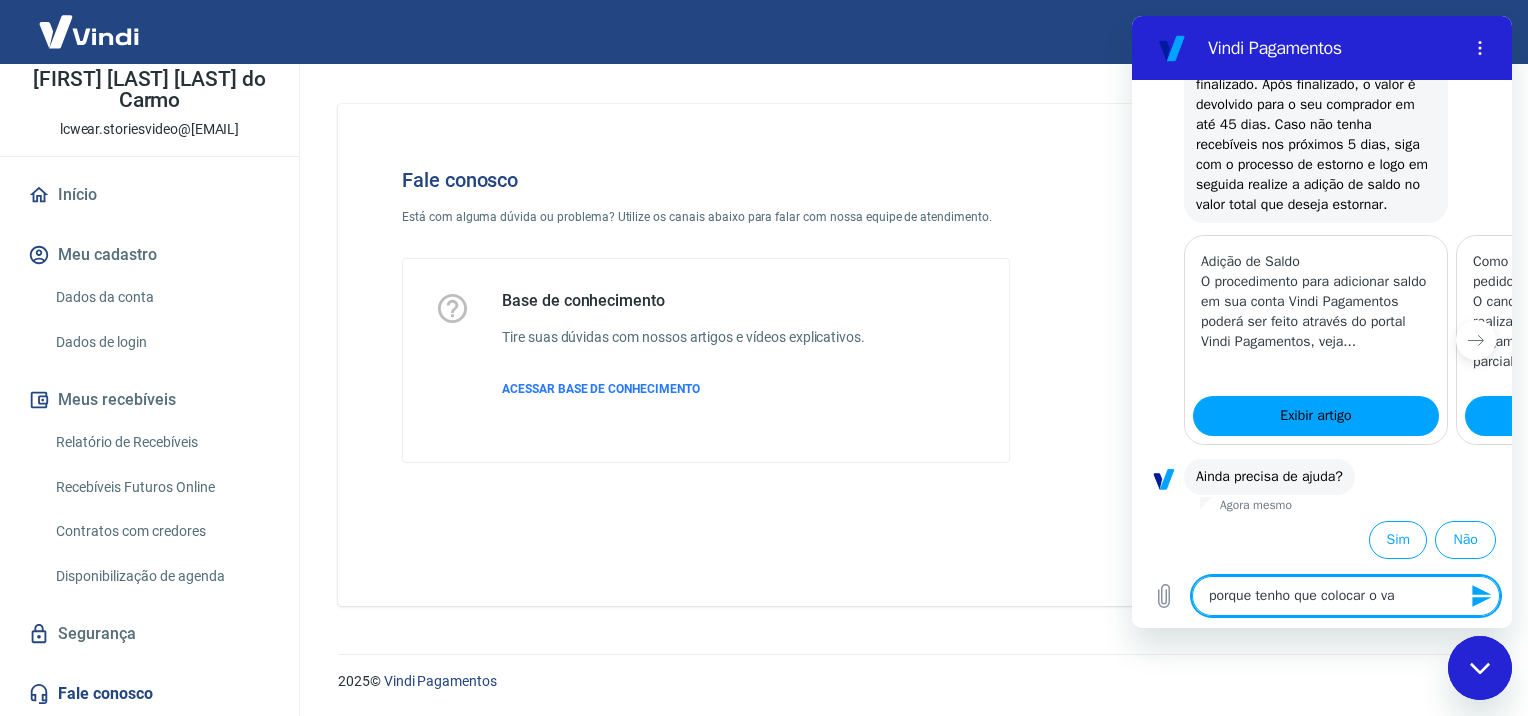 type on "porque tenho que colocar o val" 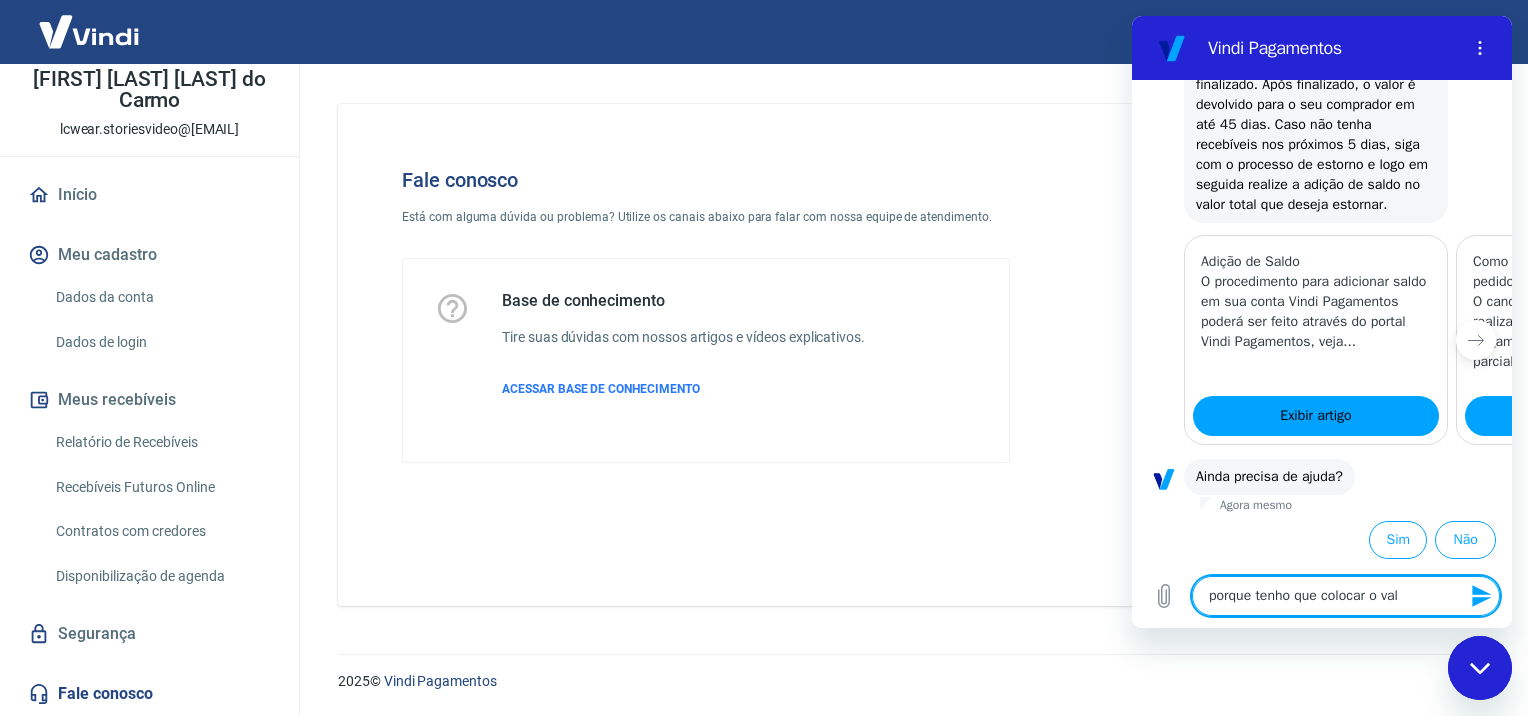 type on "porque tenho que colocar o valo" 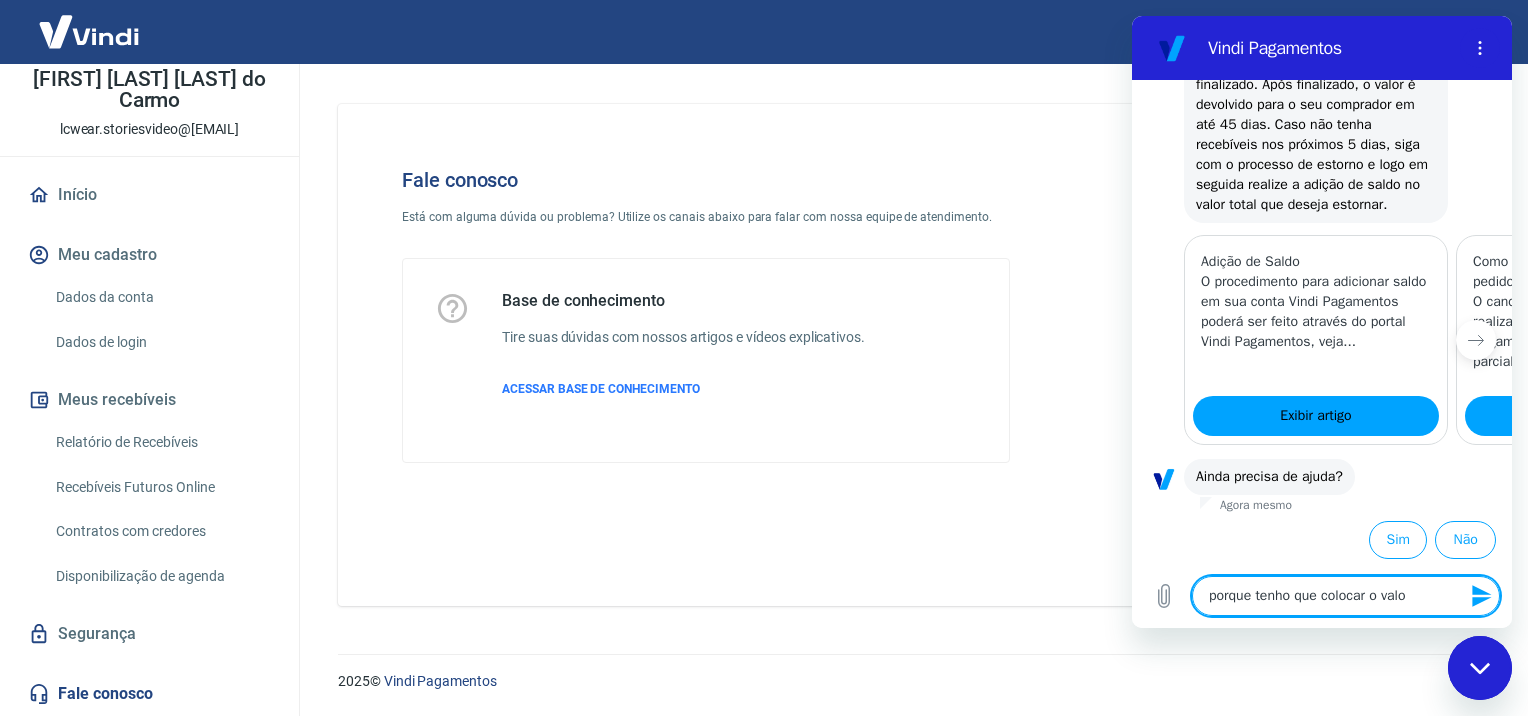 type on "porque tenho que colocar o valor" 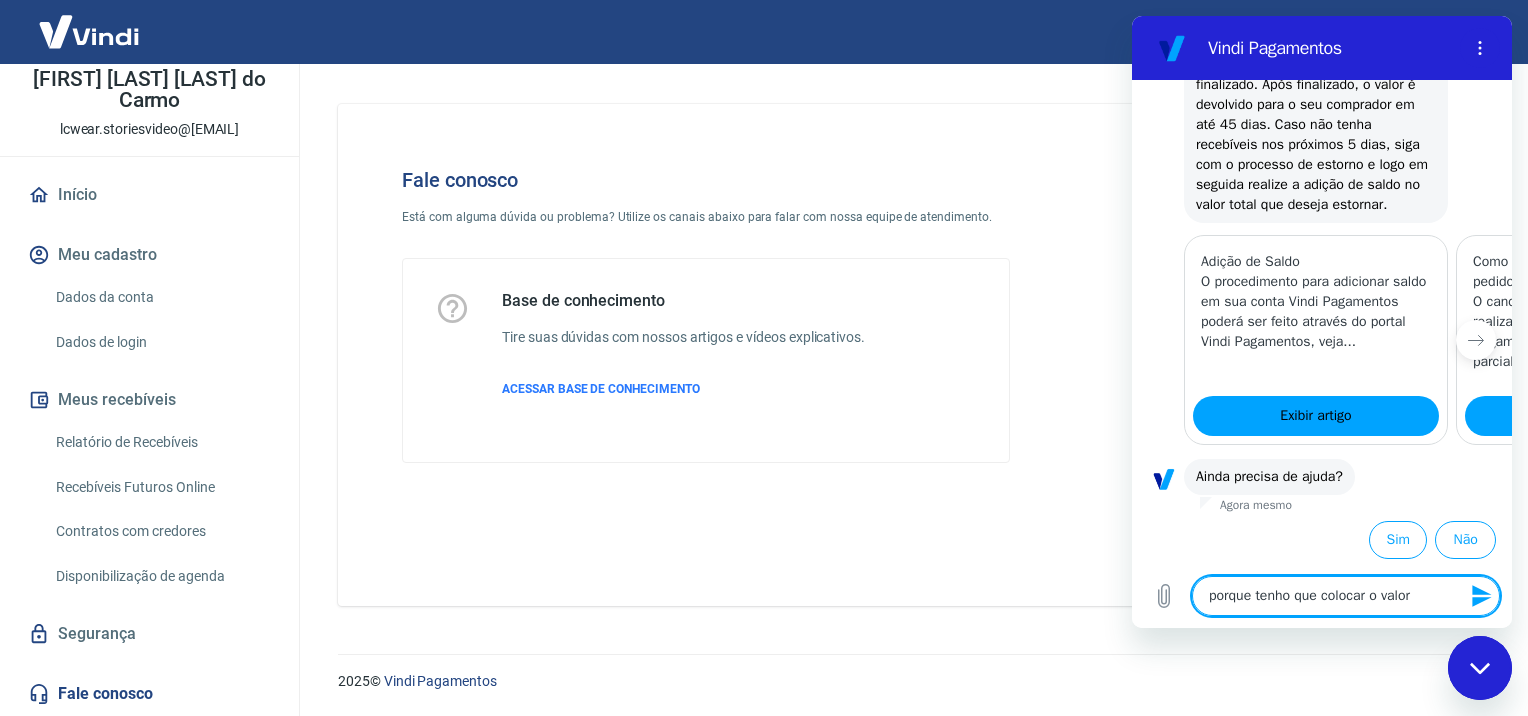 type on "porque tenho que colocar o valor" 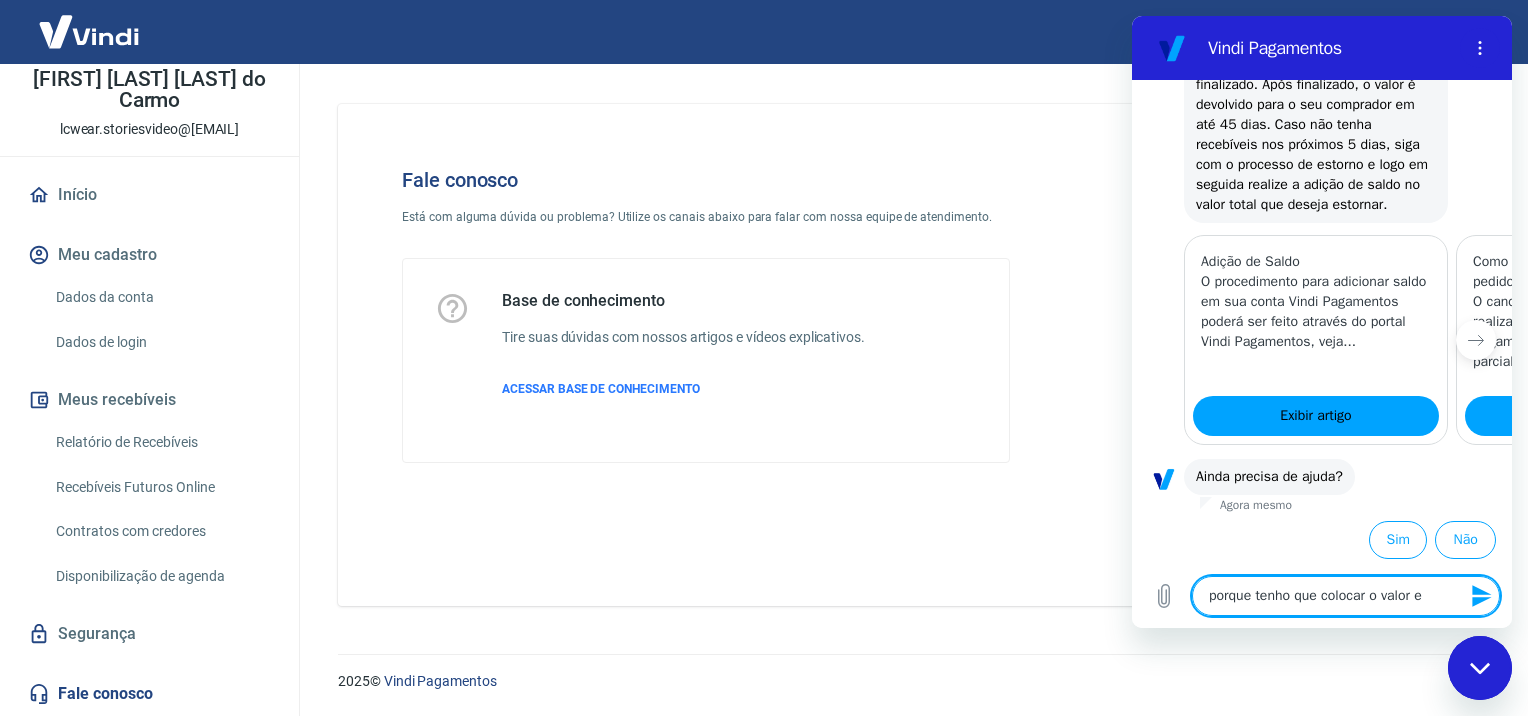 type on "porque tenho que colocar o valor em" 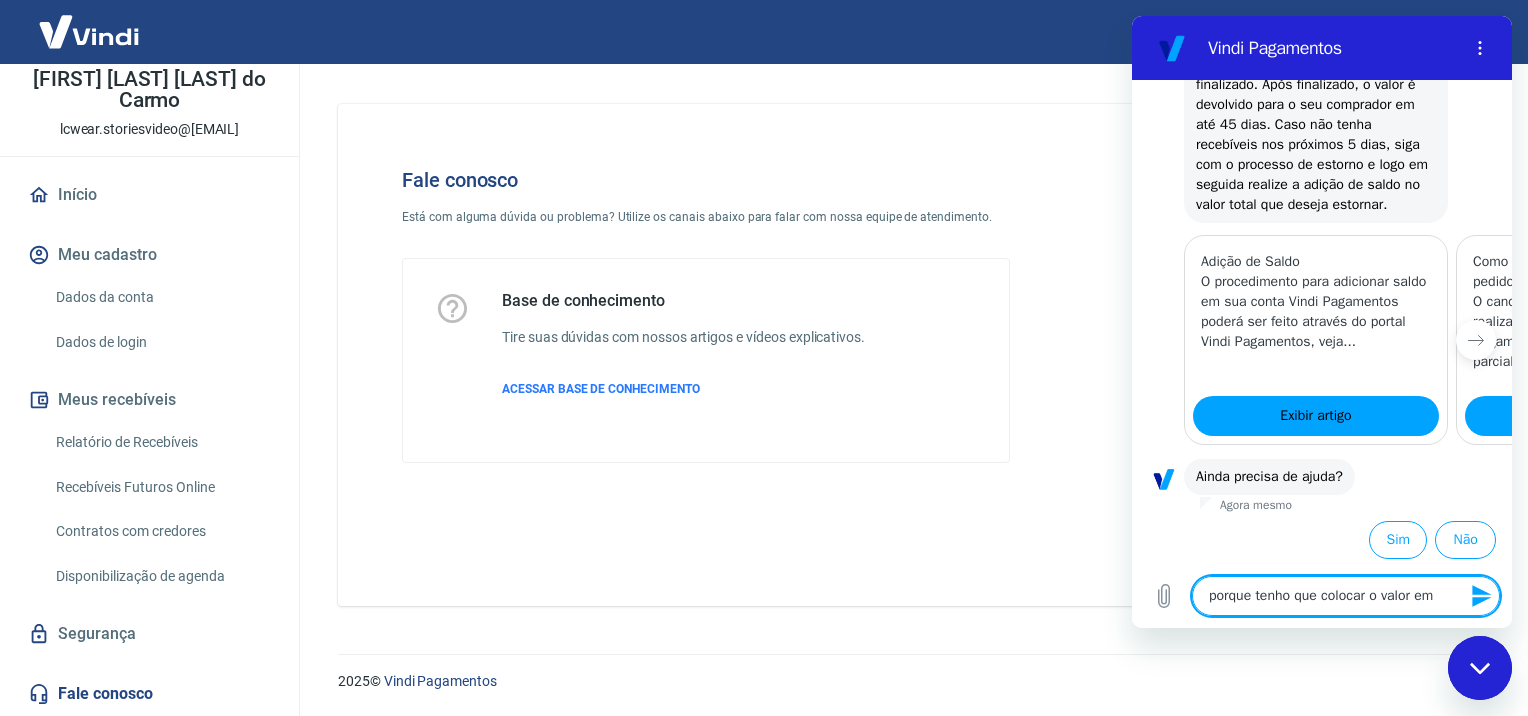type on "porque tenho que colocar o valor em" 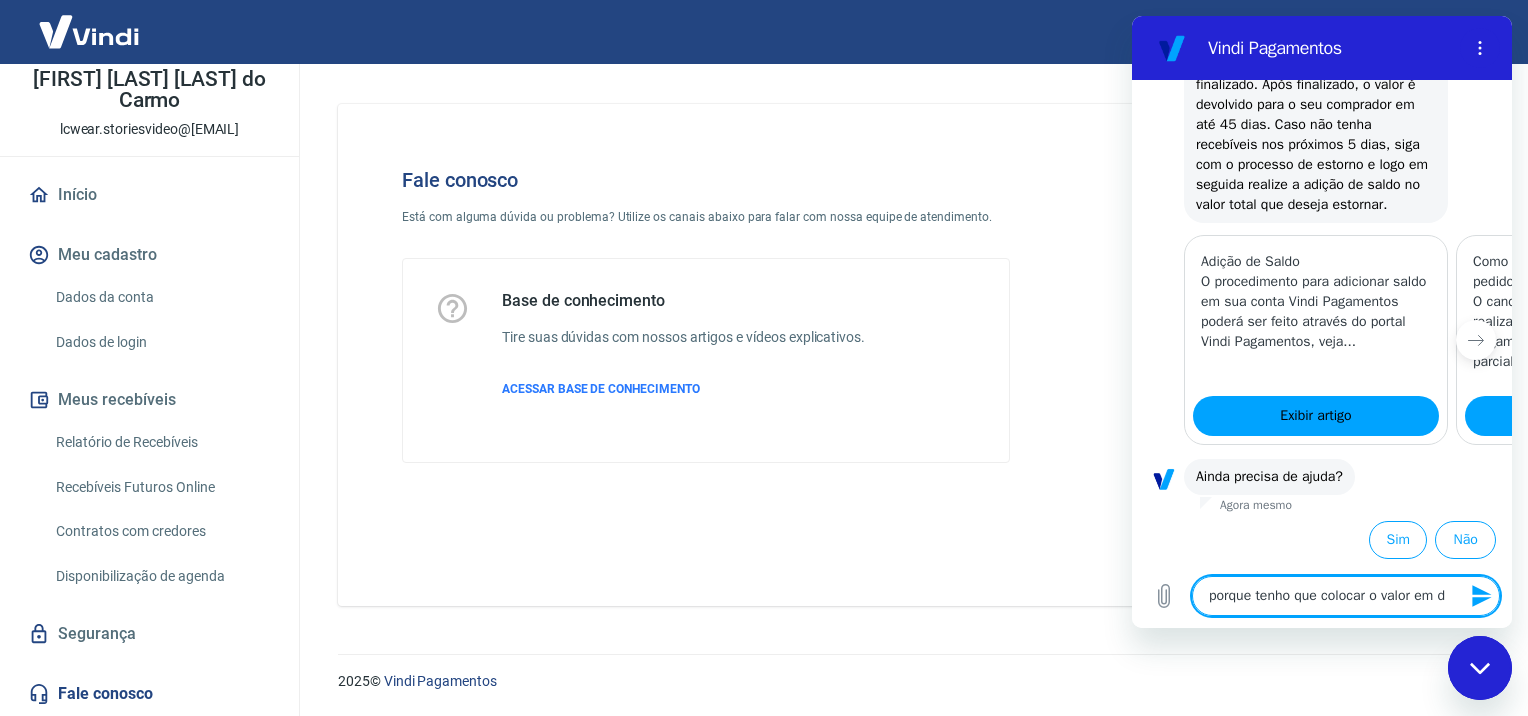 type on "porque tenho que colocar o valor em dn" 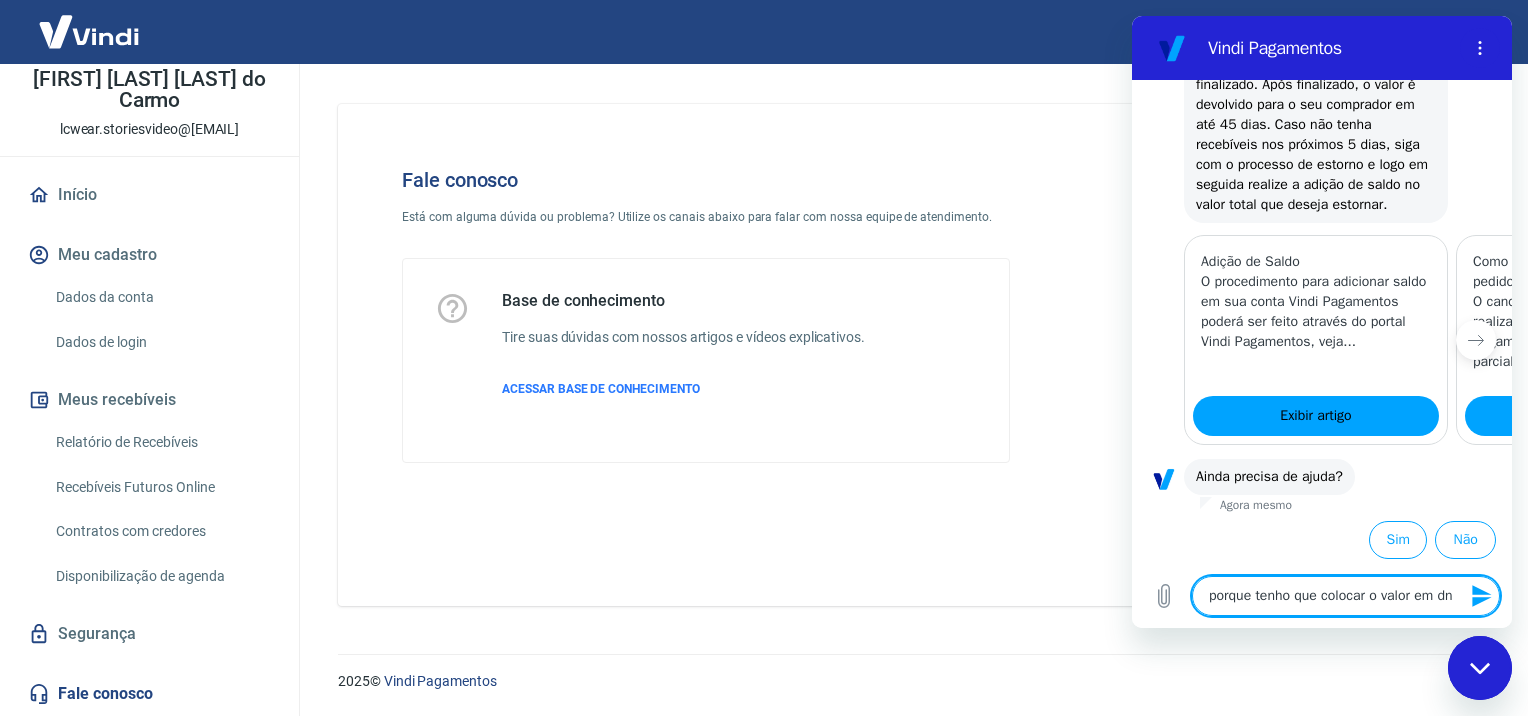 type on "porque tenho que colocar o valor em d" 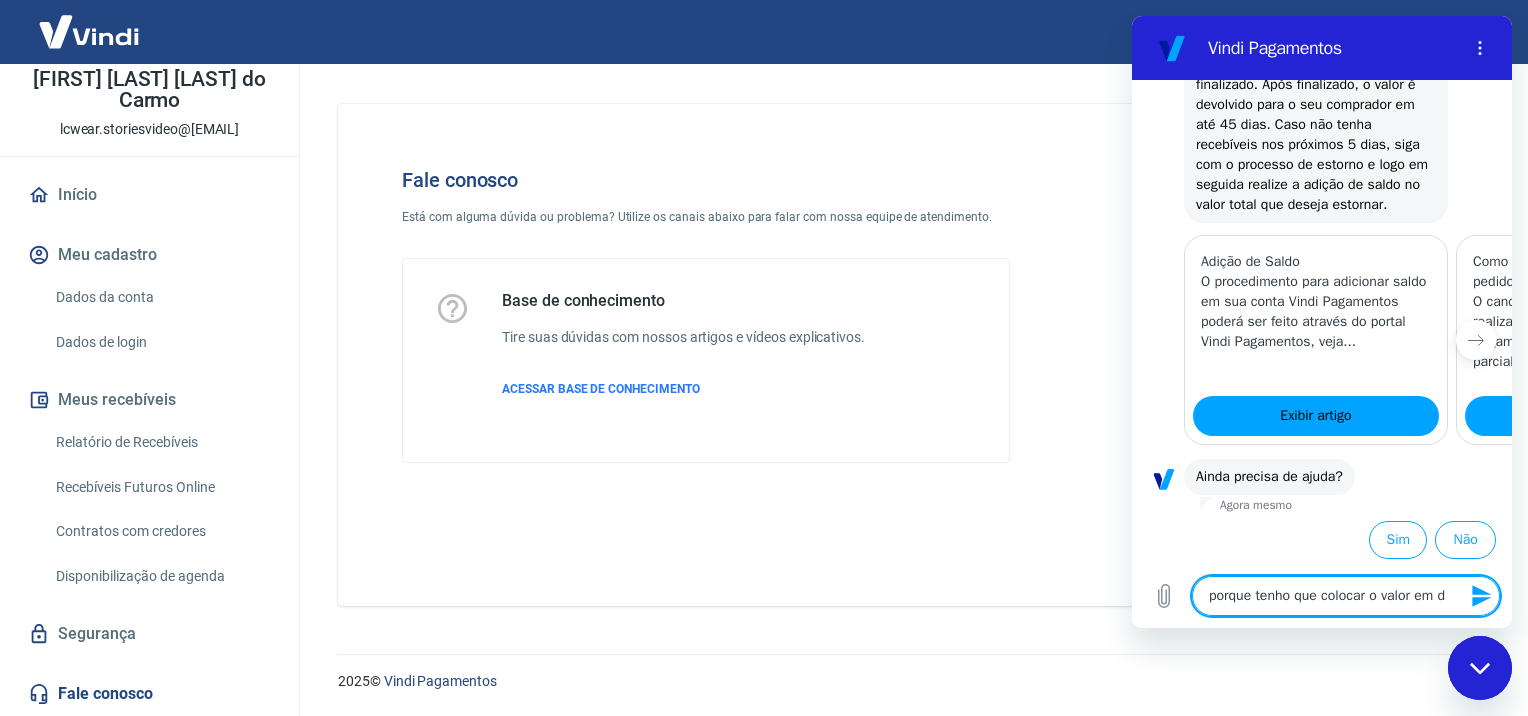 type on "porque tenho que colocar o valor em di" 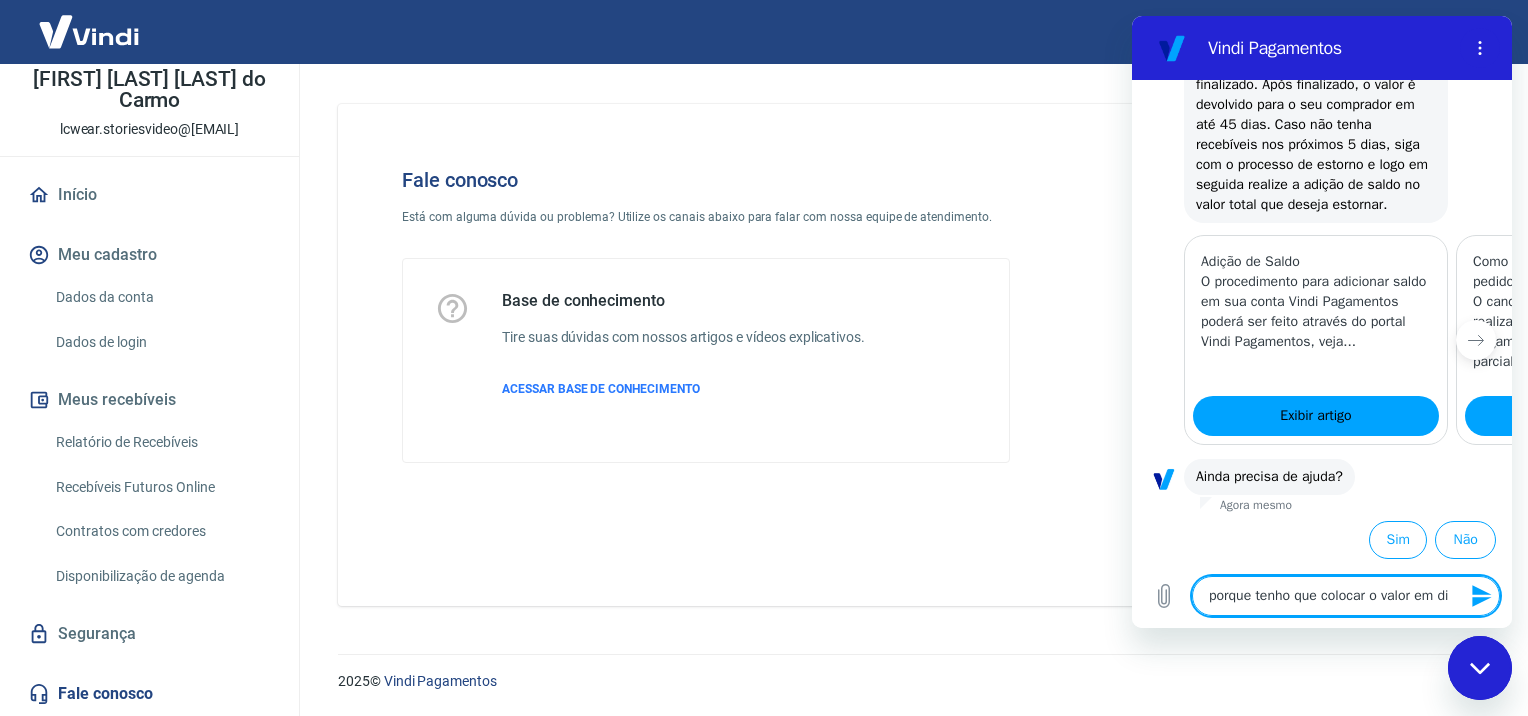 type on "x" 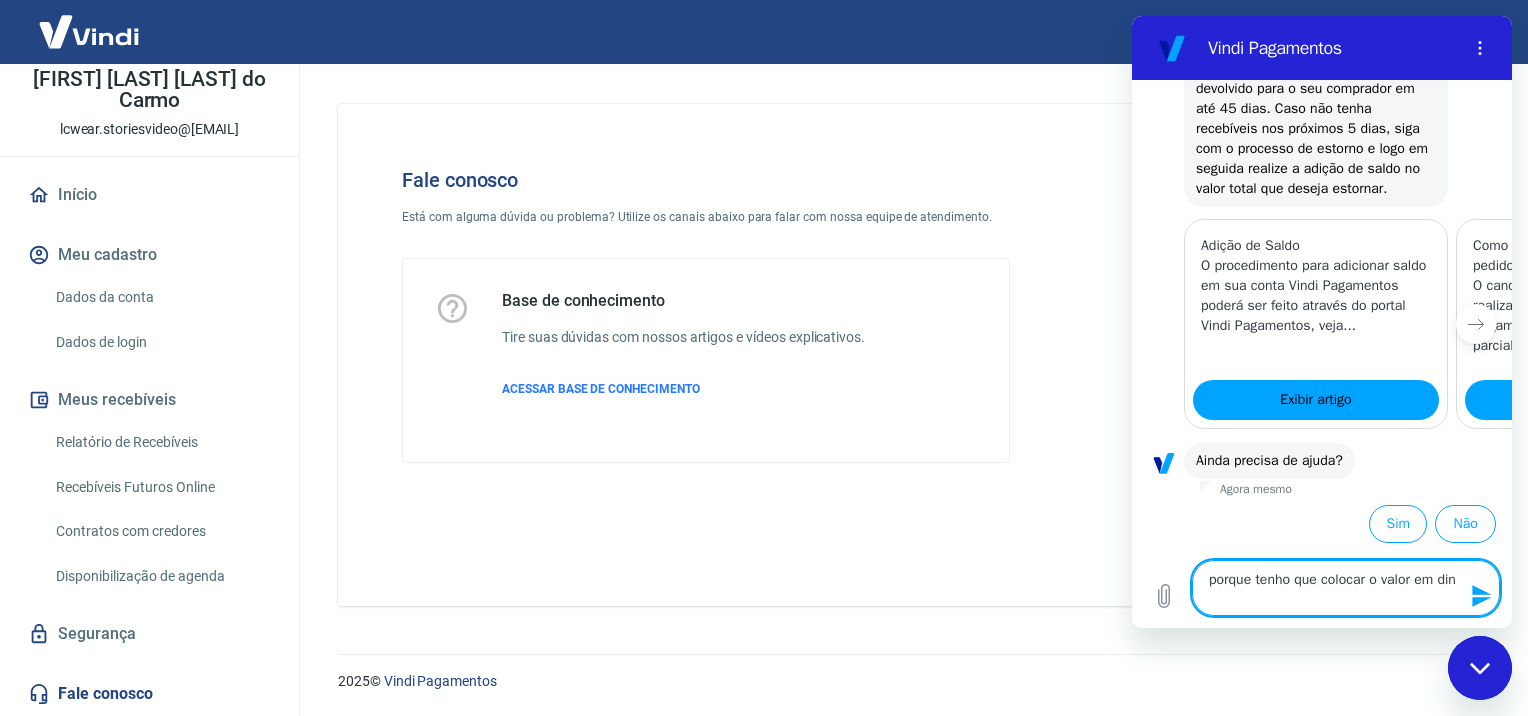 type on "porque tenho que colocar o valor em dinh" 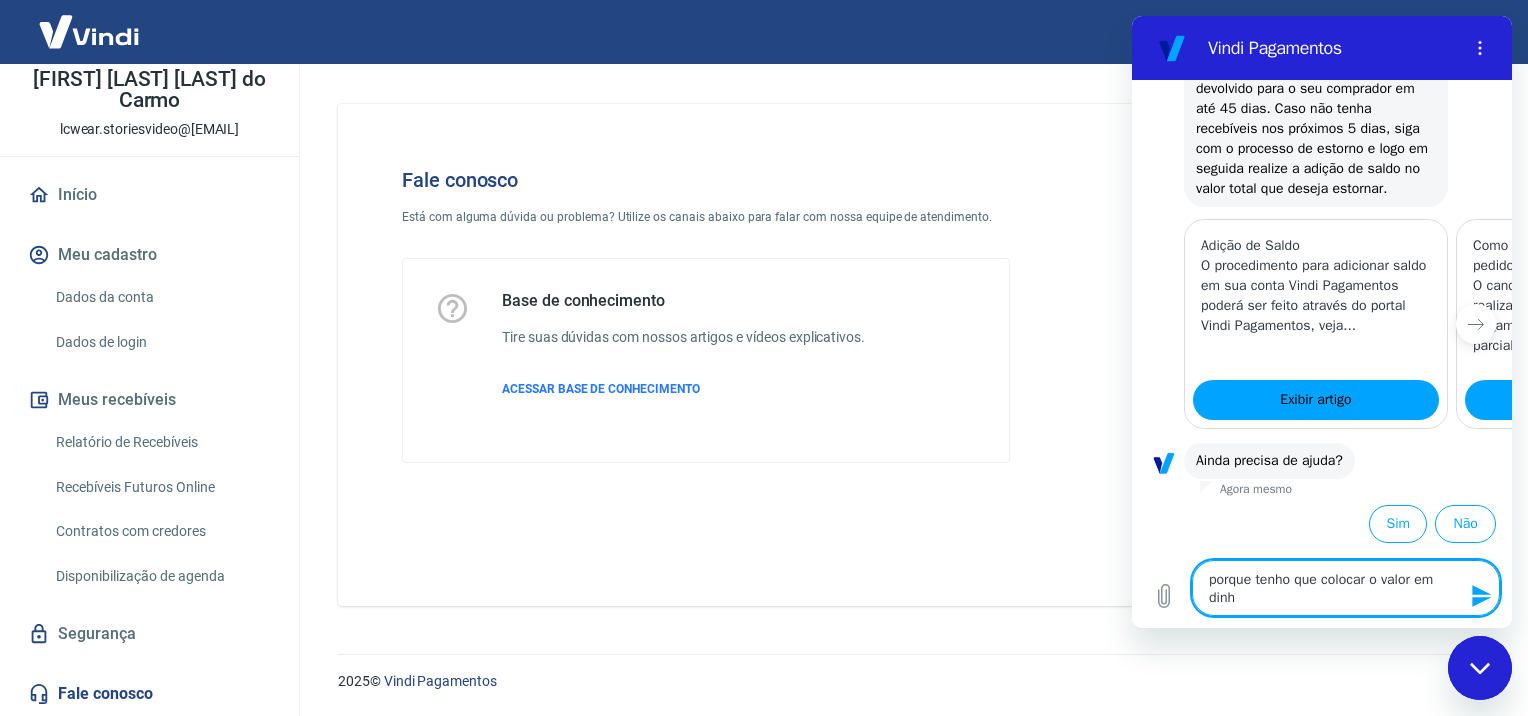 type on "porque tenho que colocar o valor em dinhi" 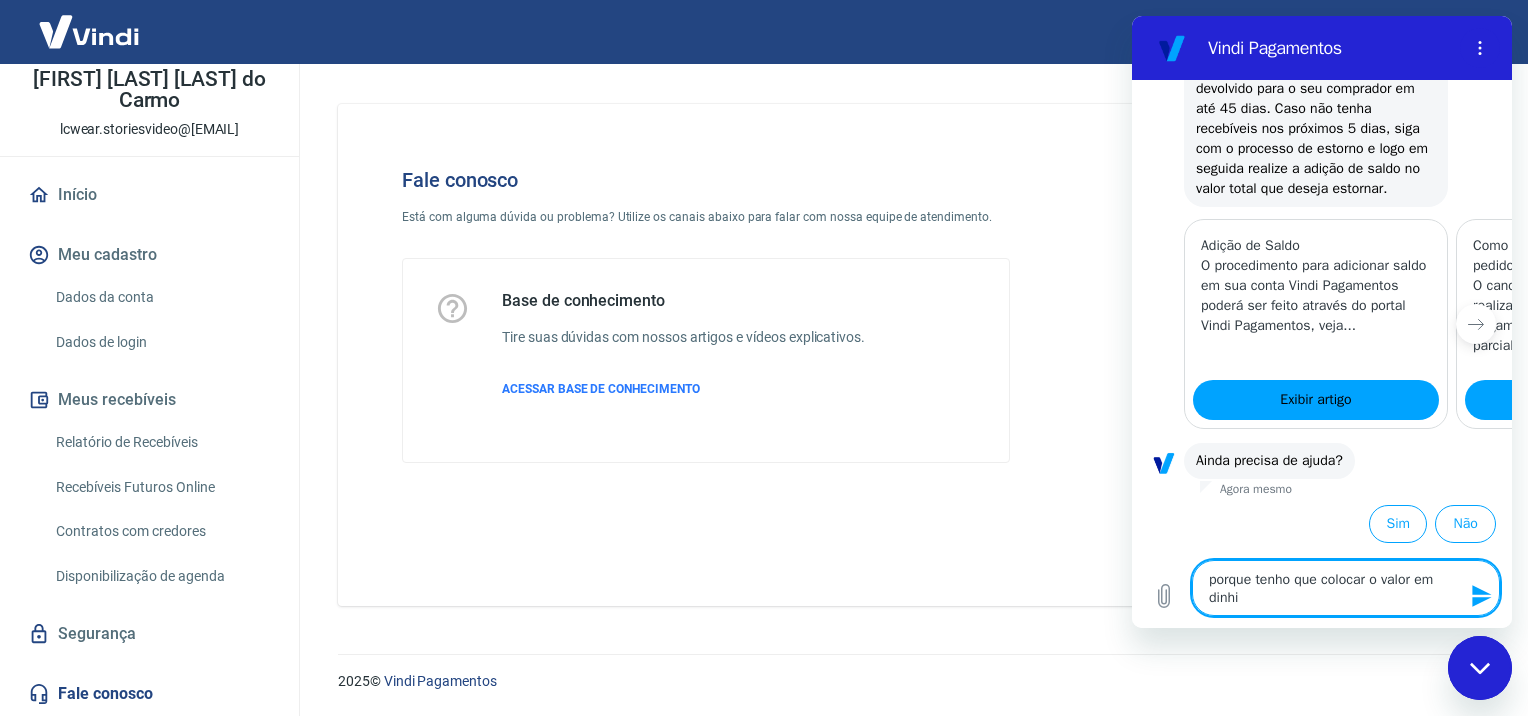 type on "porque tenho que colocar o valor em dinhie" 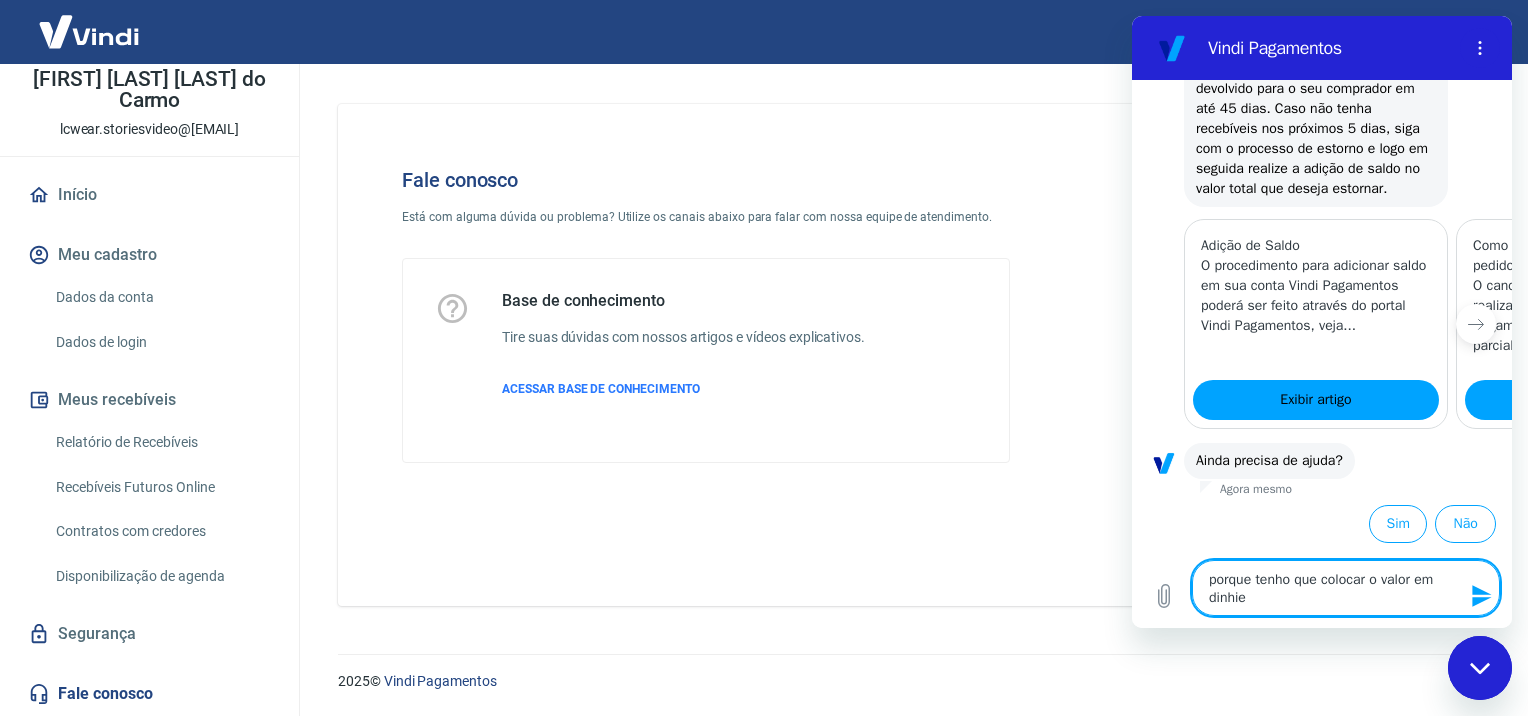 type on "porque tenho que colocar o valor em dinhier" 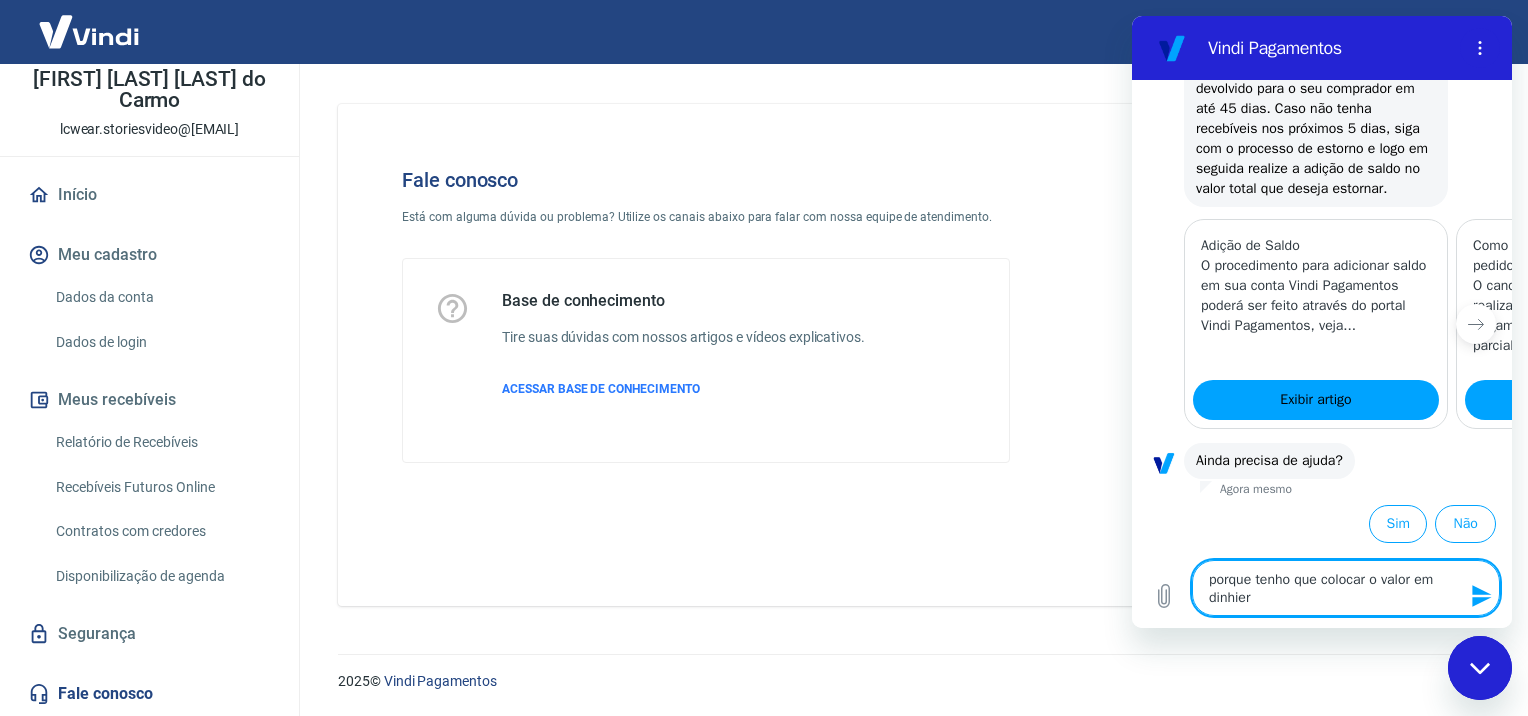 type on "porque tenho que colocar o valor em dinhiero" 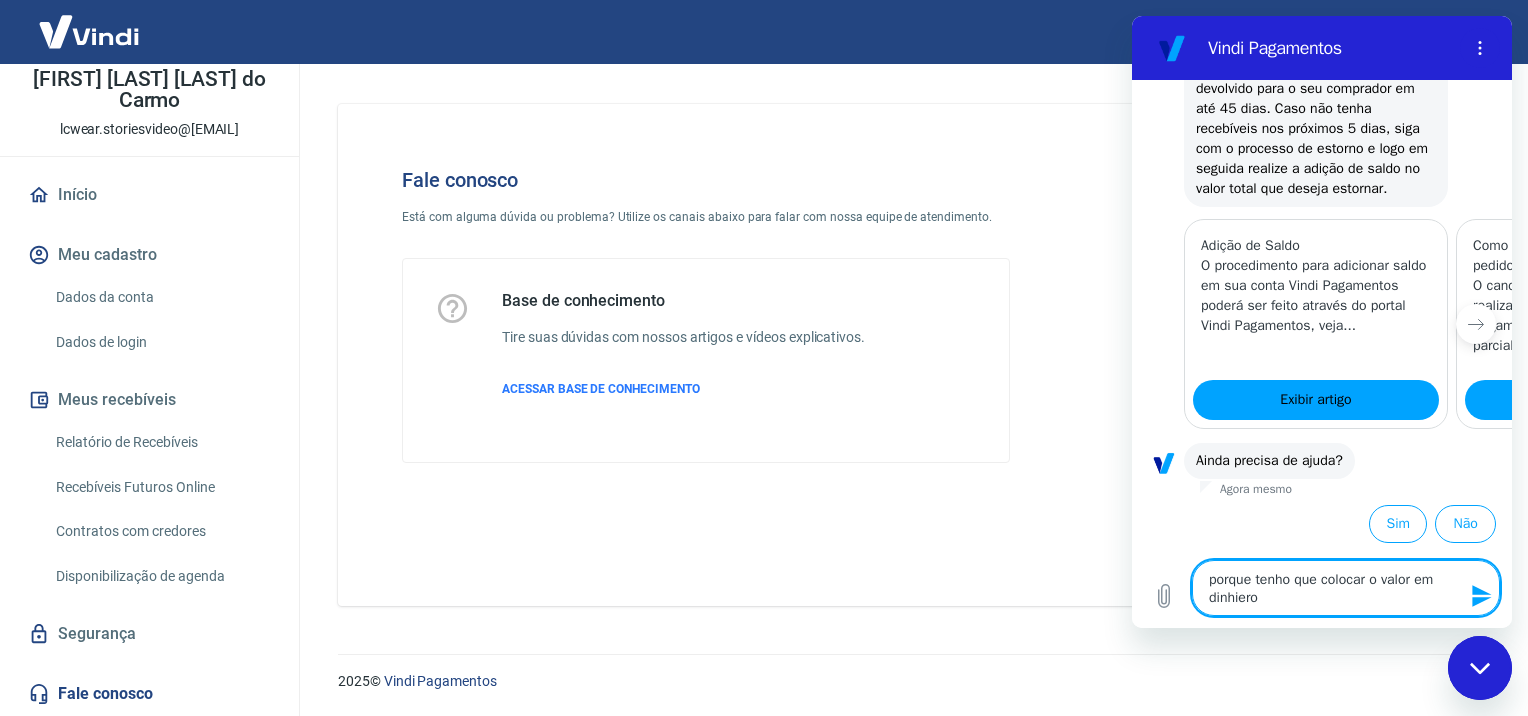 type on "x" 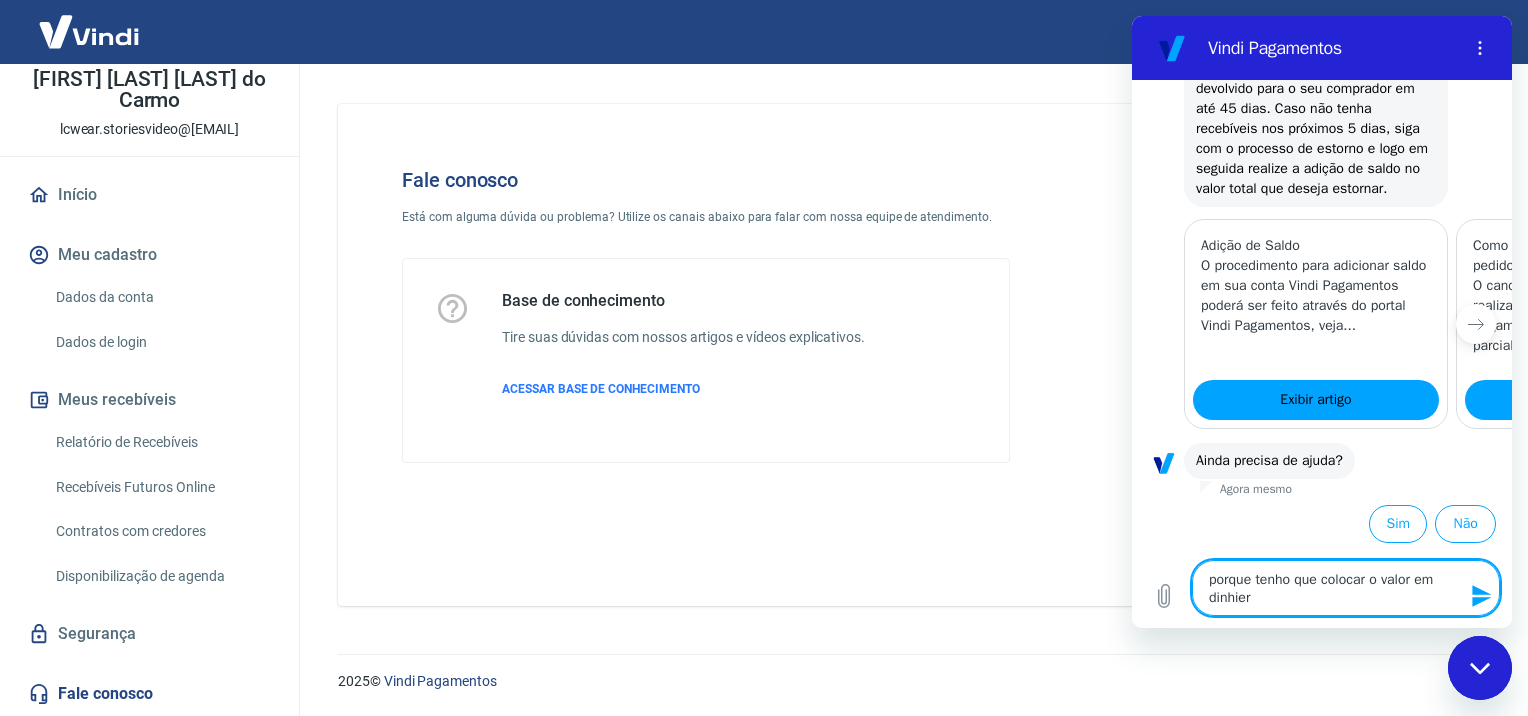 type on "x" 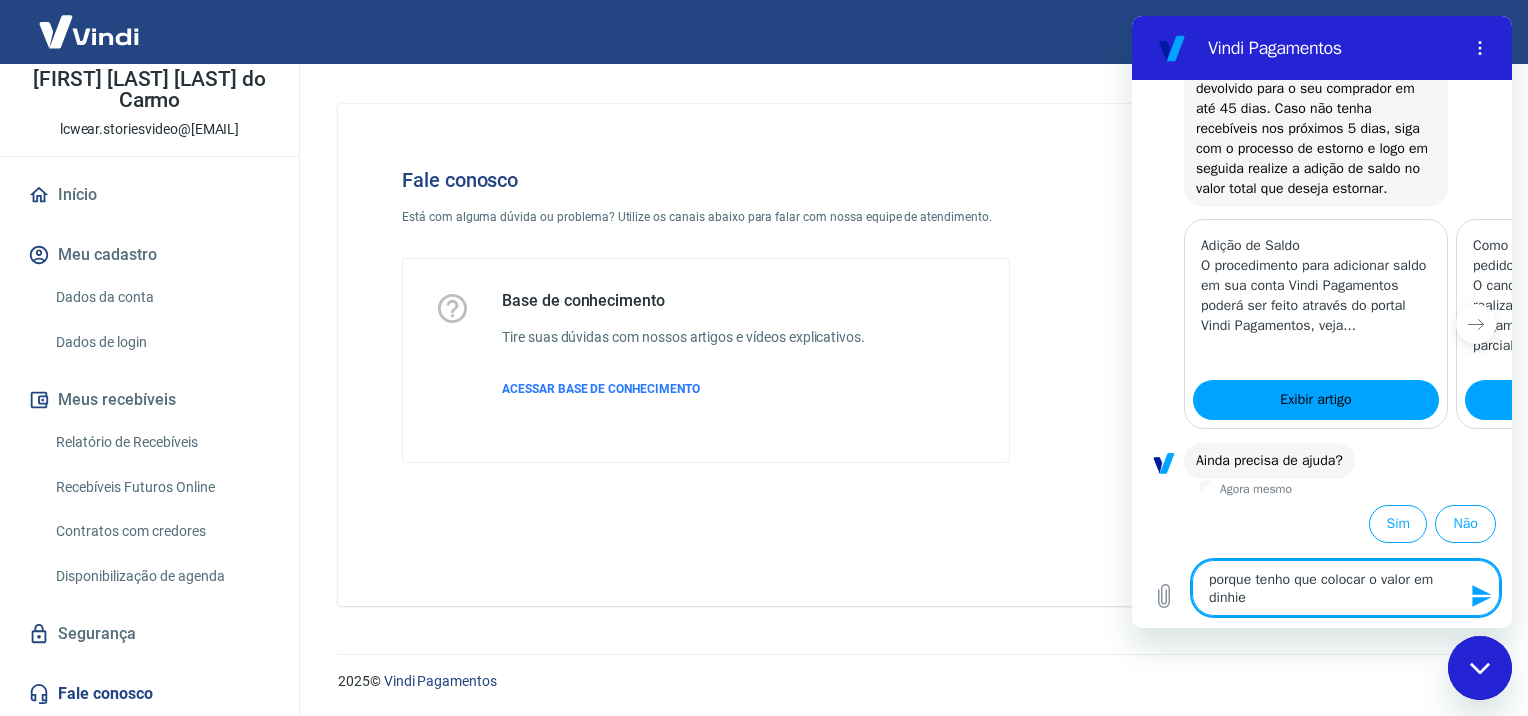 type on "porque tenho que colocar o valor em dinhi" 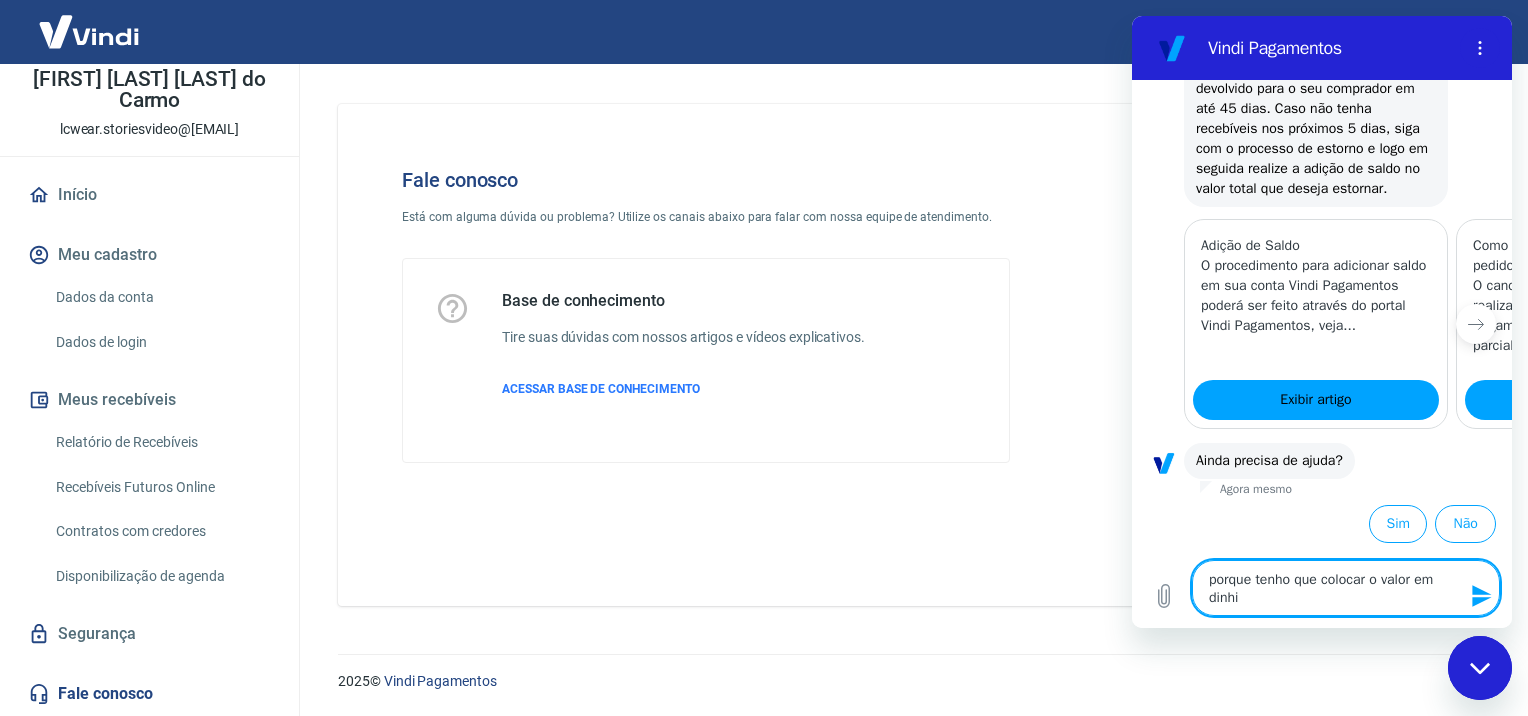 type on "porque tenho que colocar o valor em dinh" 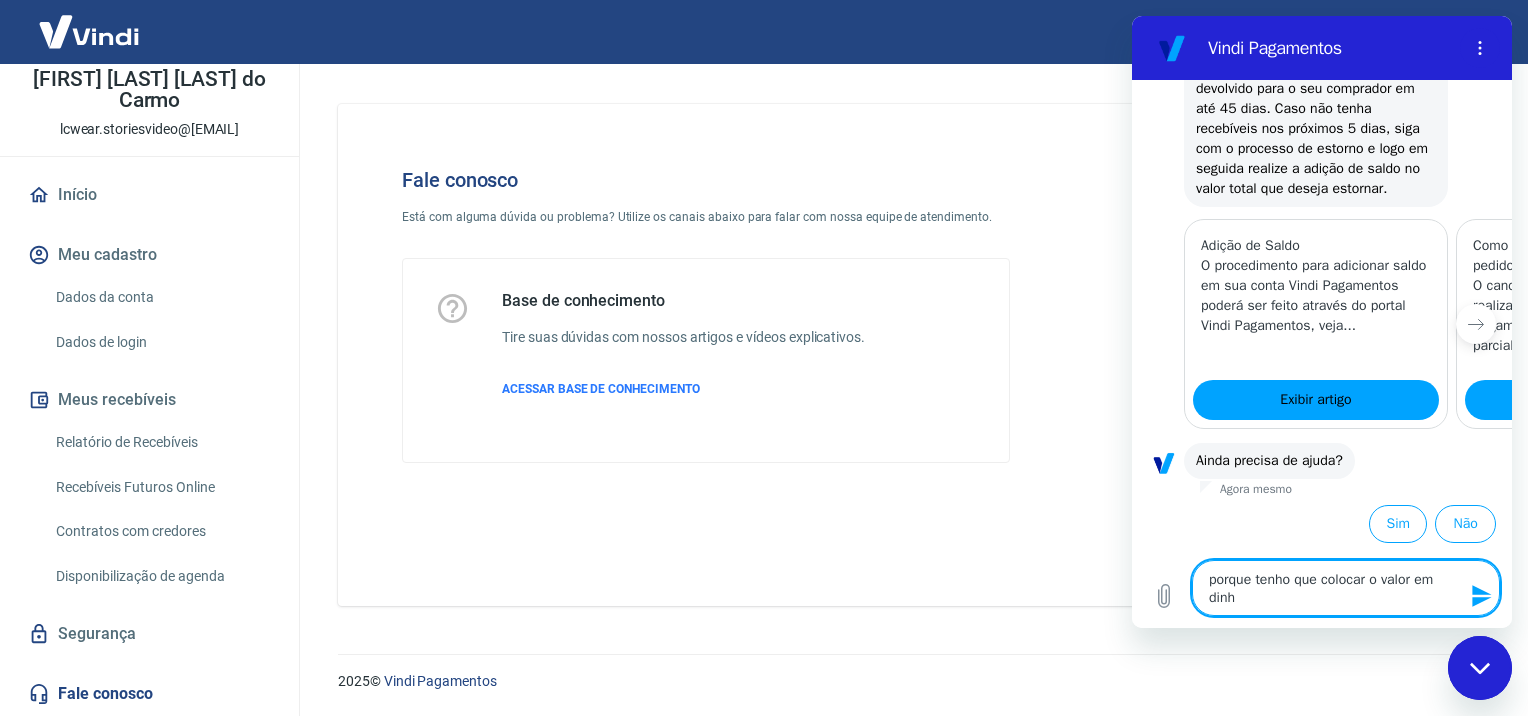 type on "porque tenho que colocar o valor em dinhe" 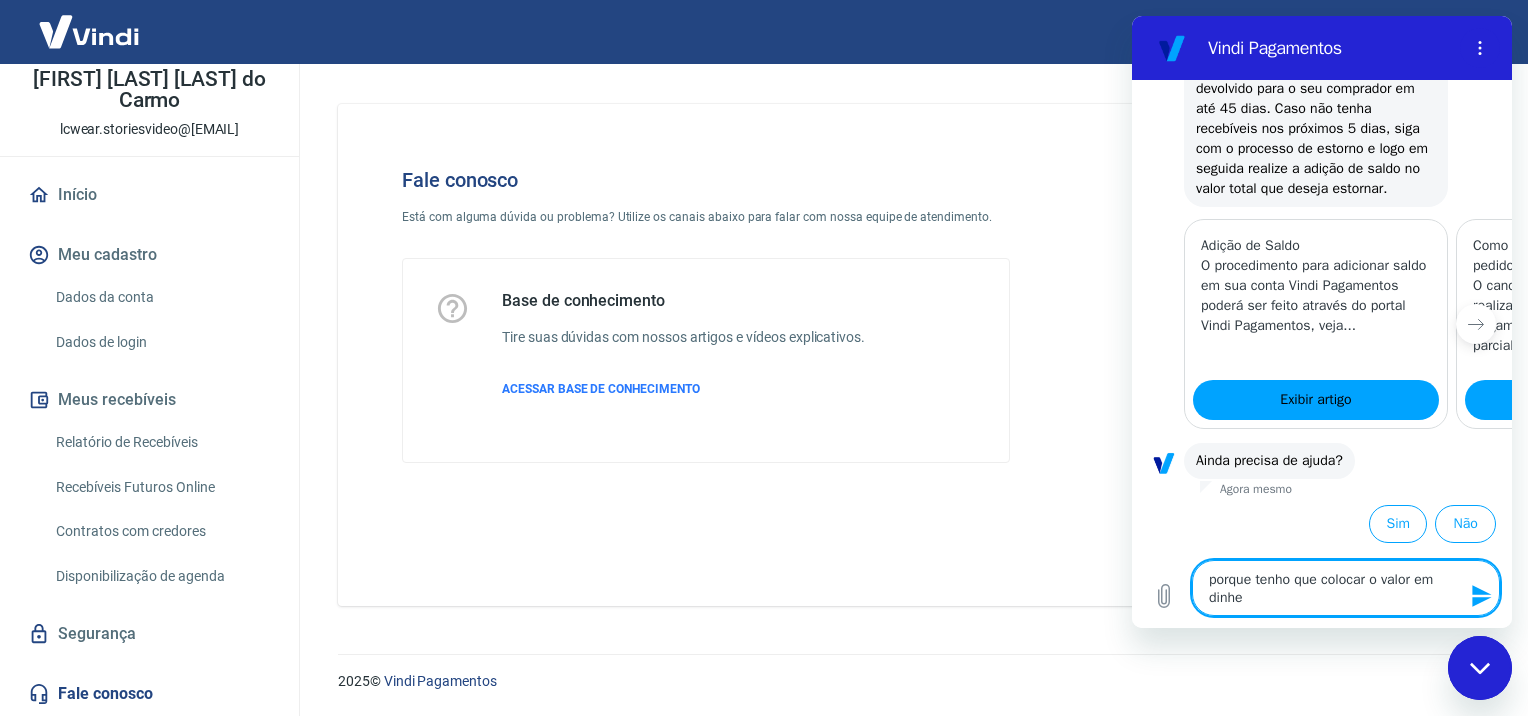 type on "porque tenho que colocar o valor em dinhei" 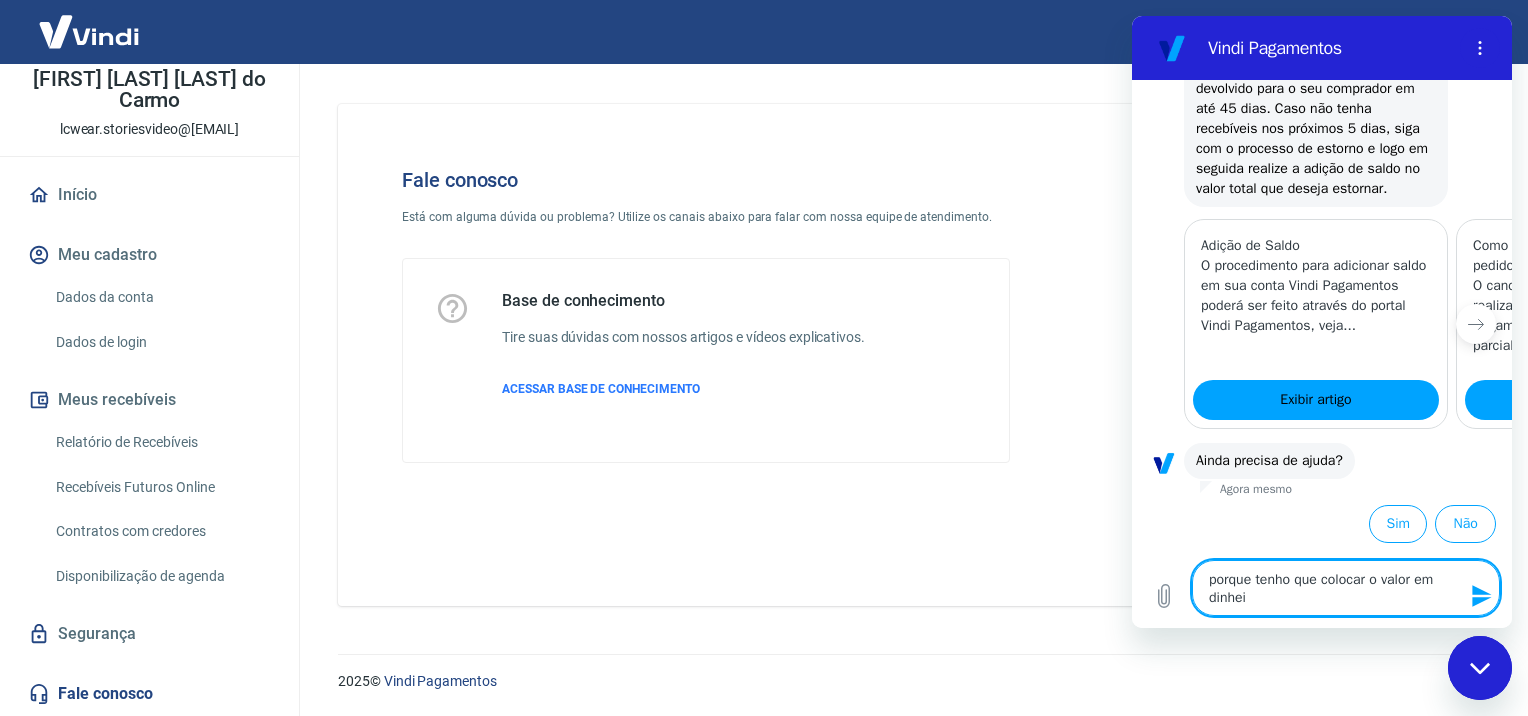 type on "porque tenho que colocar o valor em dinheir" 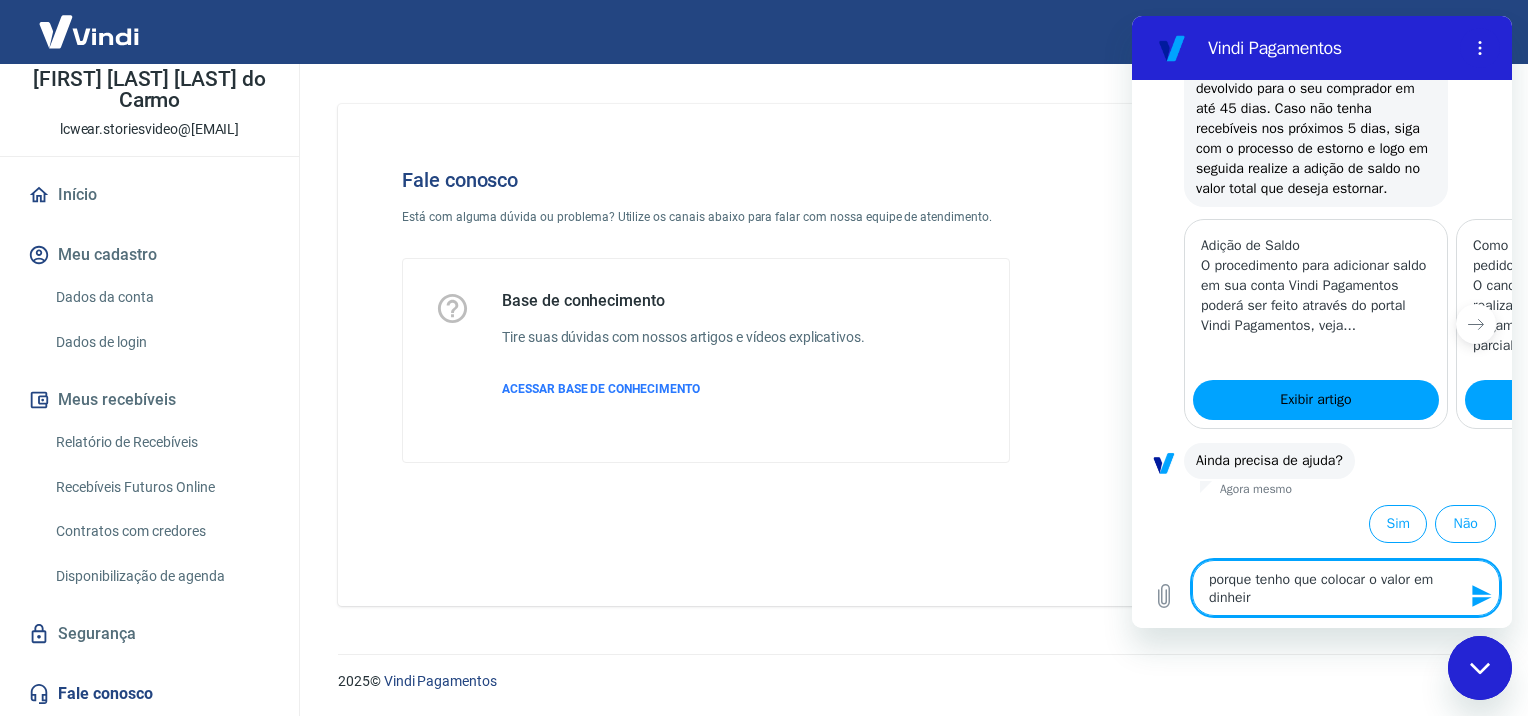 type on "porque tenho que colocar o valor em dinheiro" 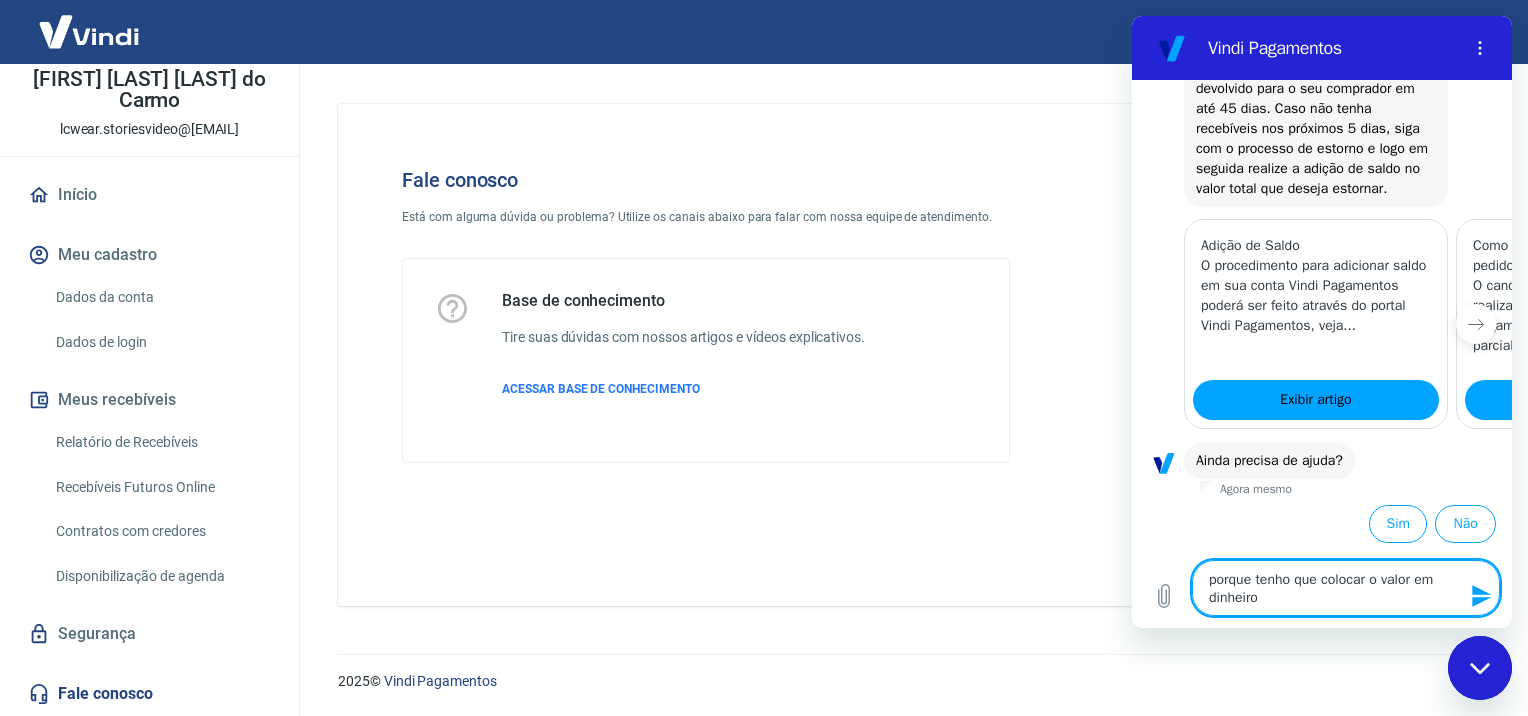 type on "porque tenho que colocar o valor em dinheiro" 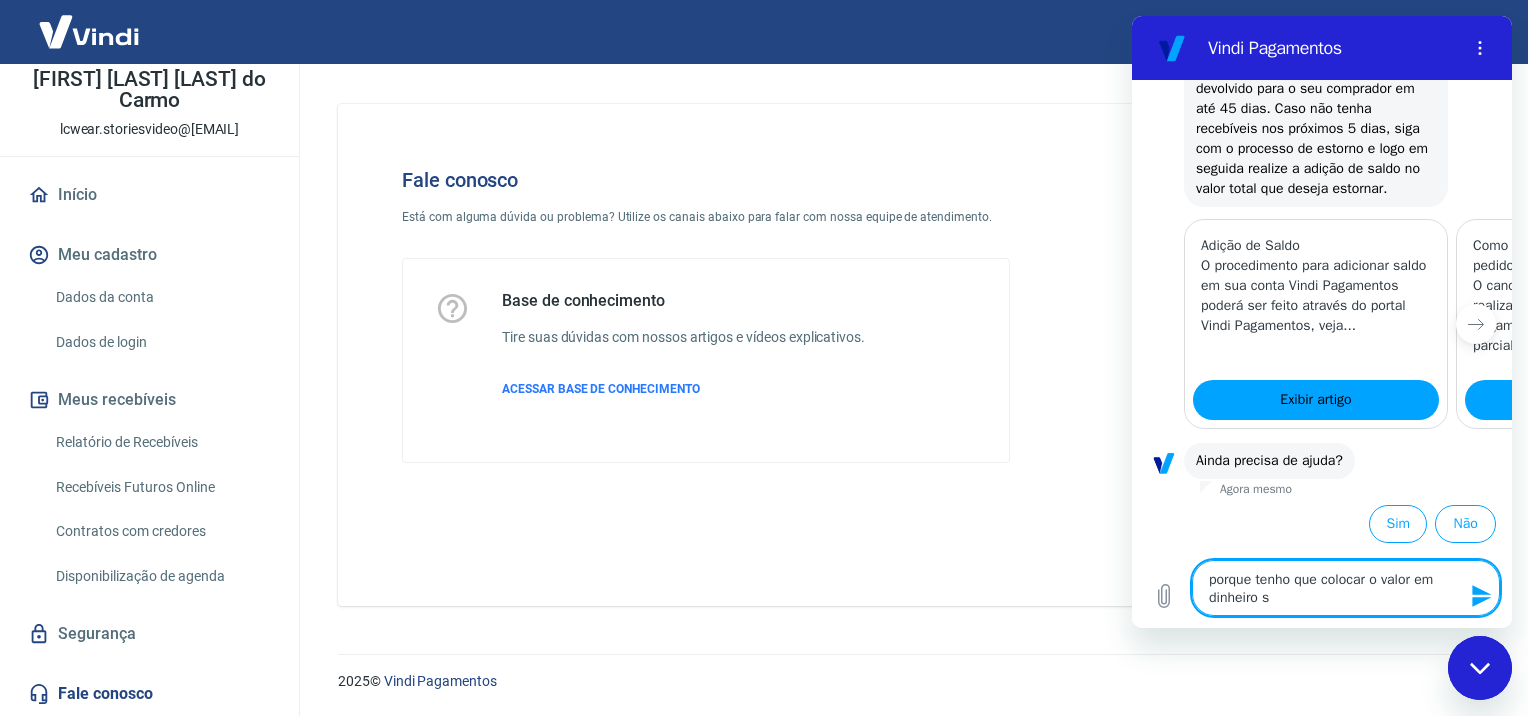 type on "porque tenho que colocar o valor em dinheiro se" 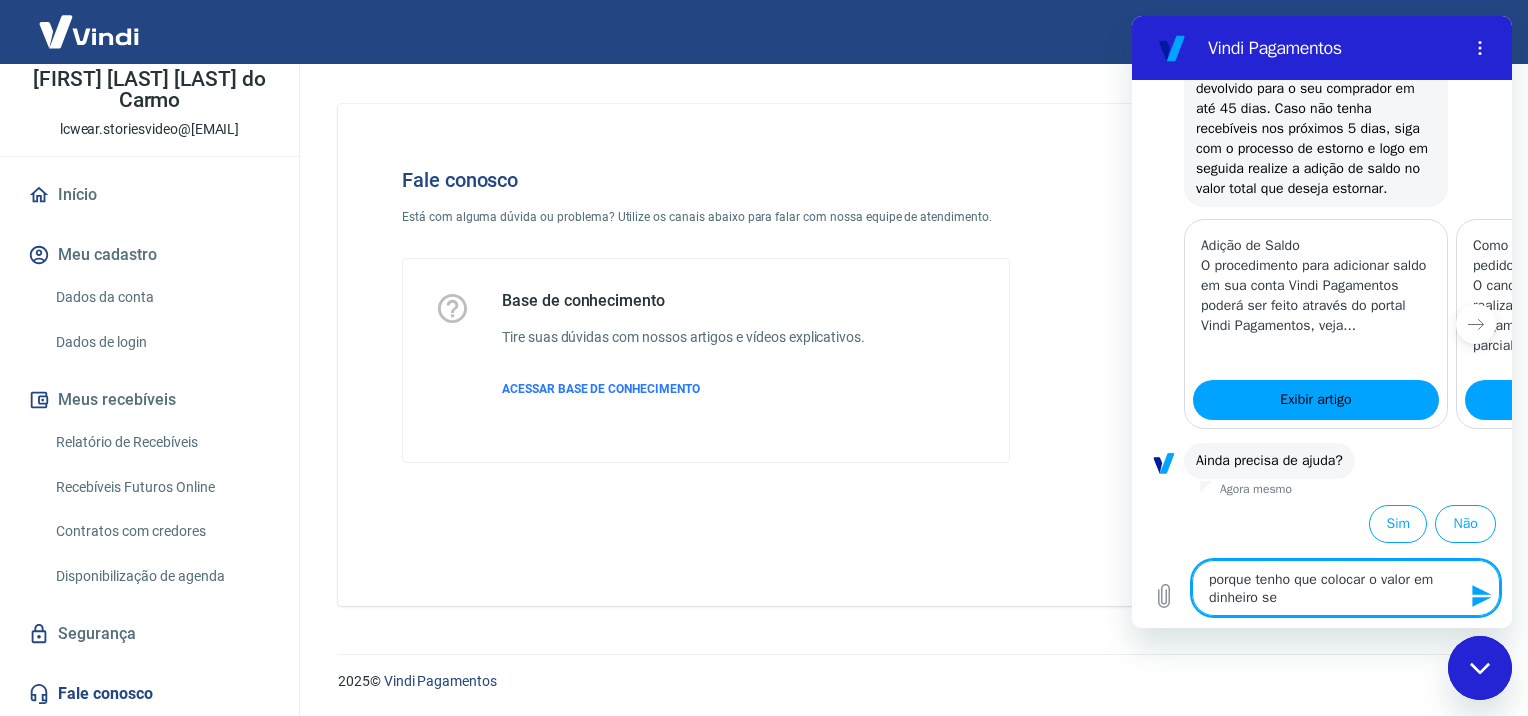 type on "porque tenho que colocar o valor em dinheiro se" 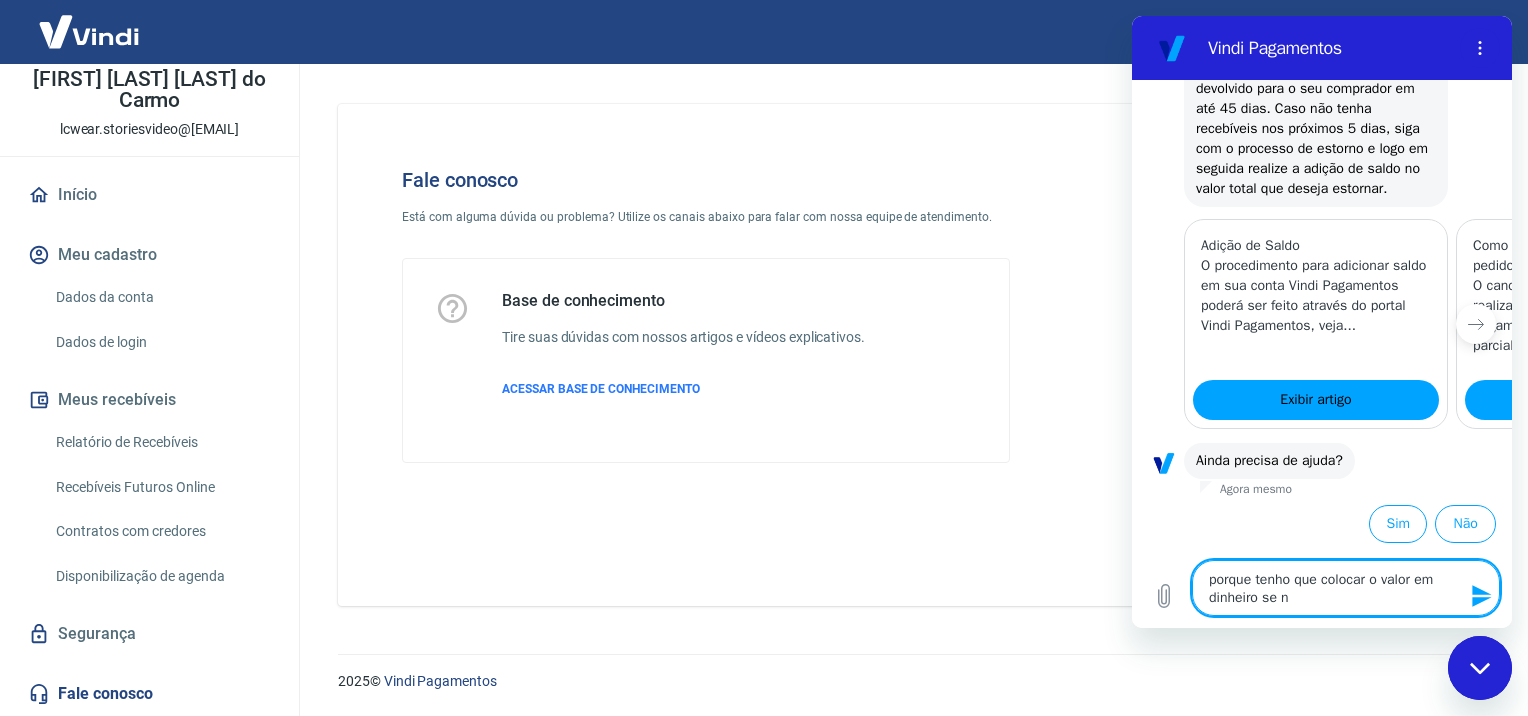 type on "x" 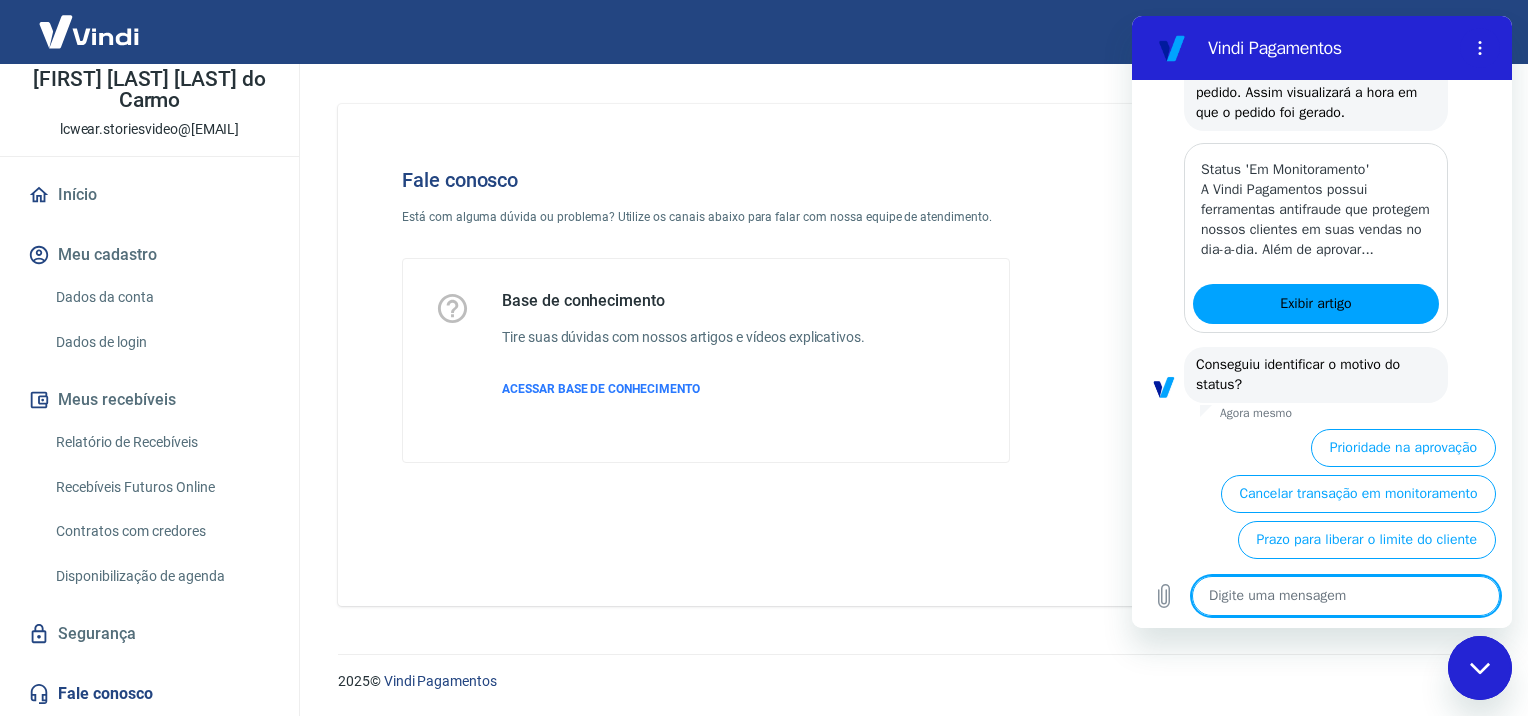 scroll, scrollTop: 2463, scrollLeft: 0, axis: vertical 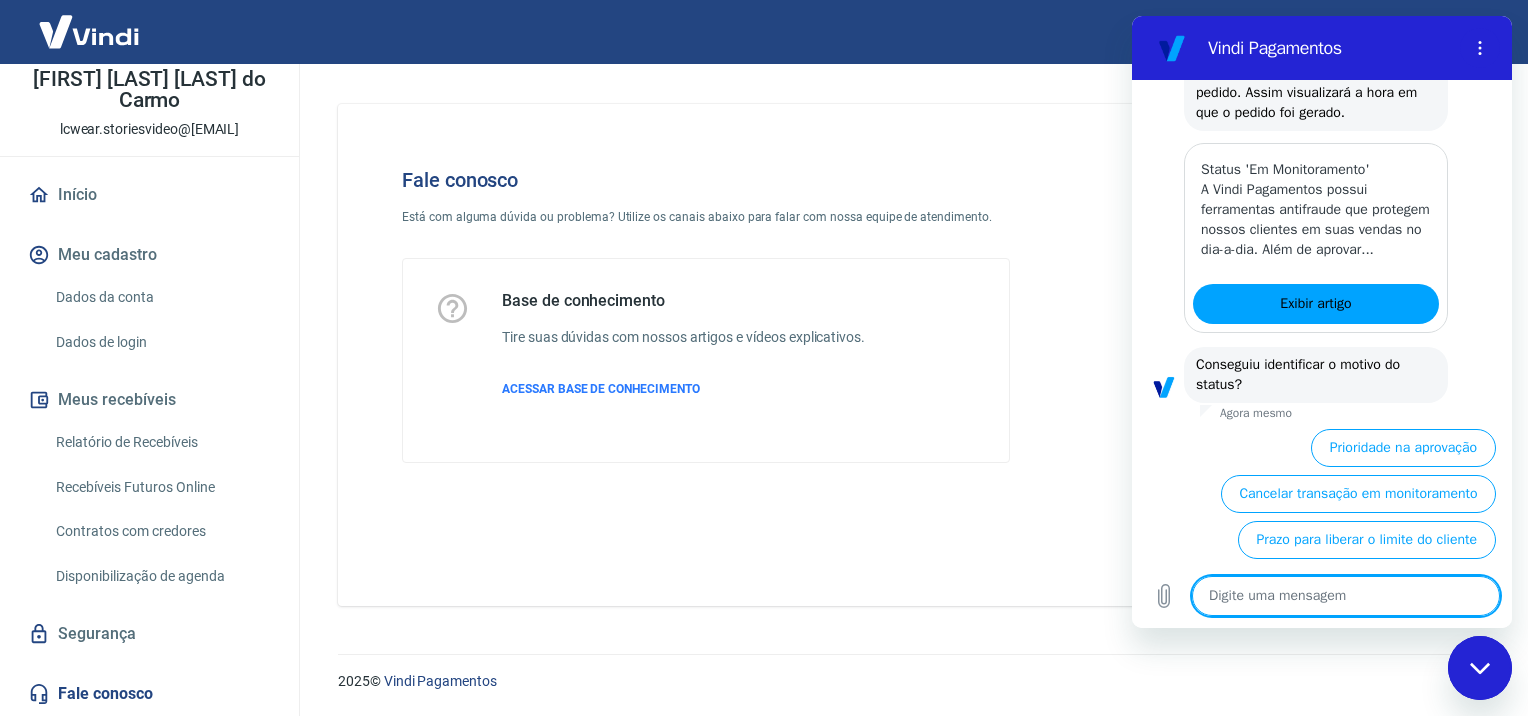 click at bounding box center [1346, 596] 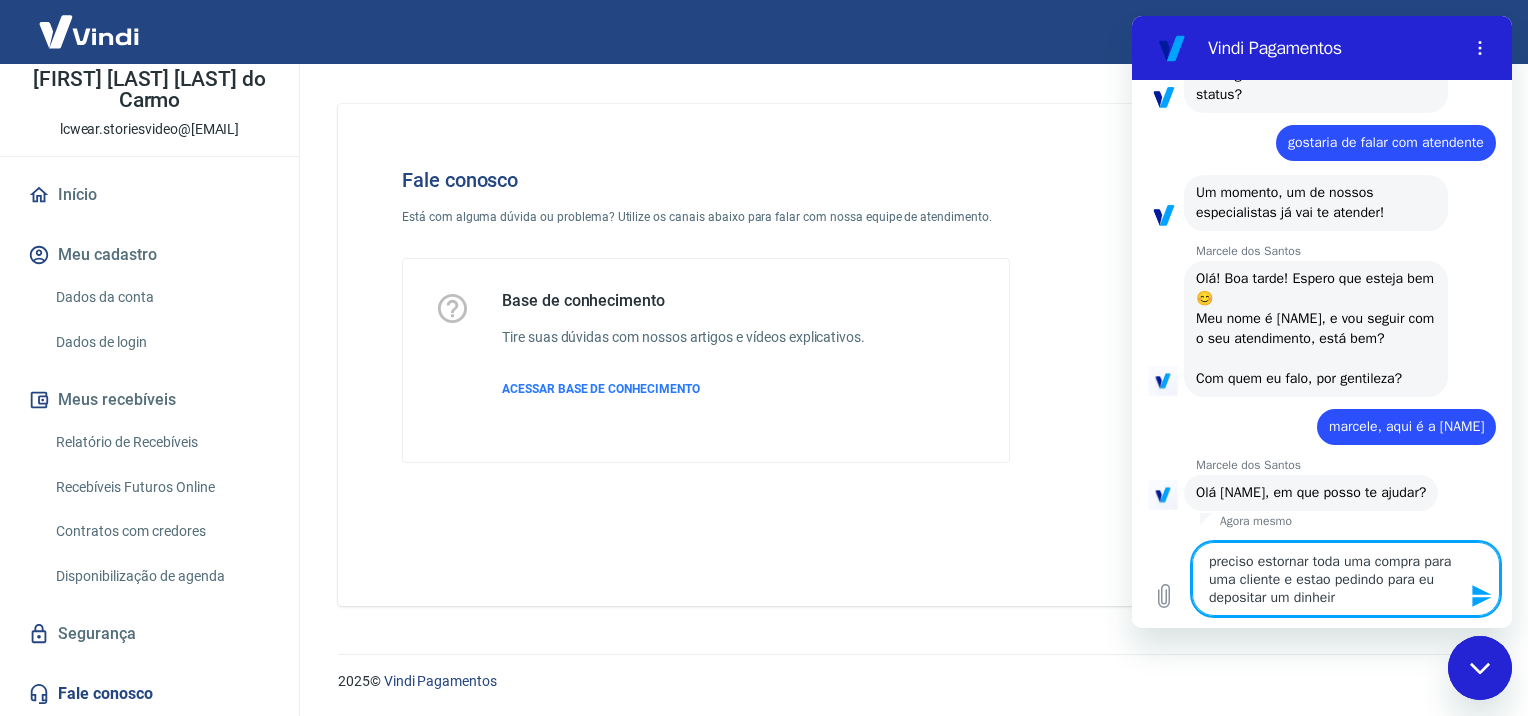 scroll, scrollTop: 2757, scrollLeft: 0, axis: vertical 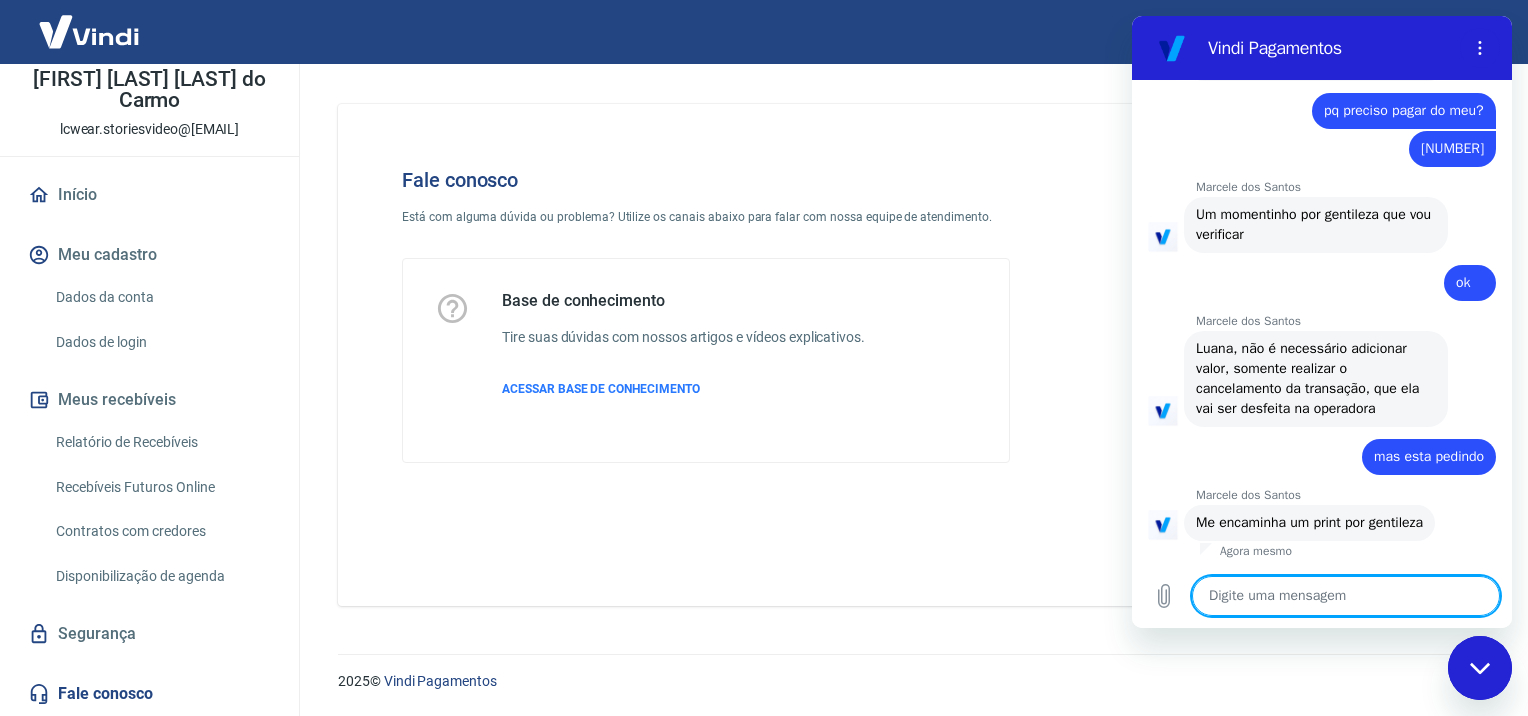 click at bounding box center [1346, 596] 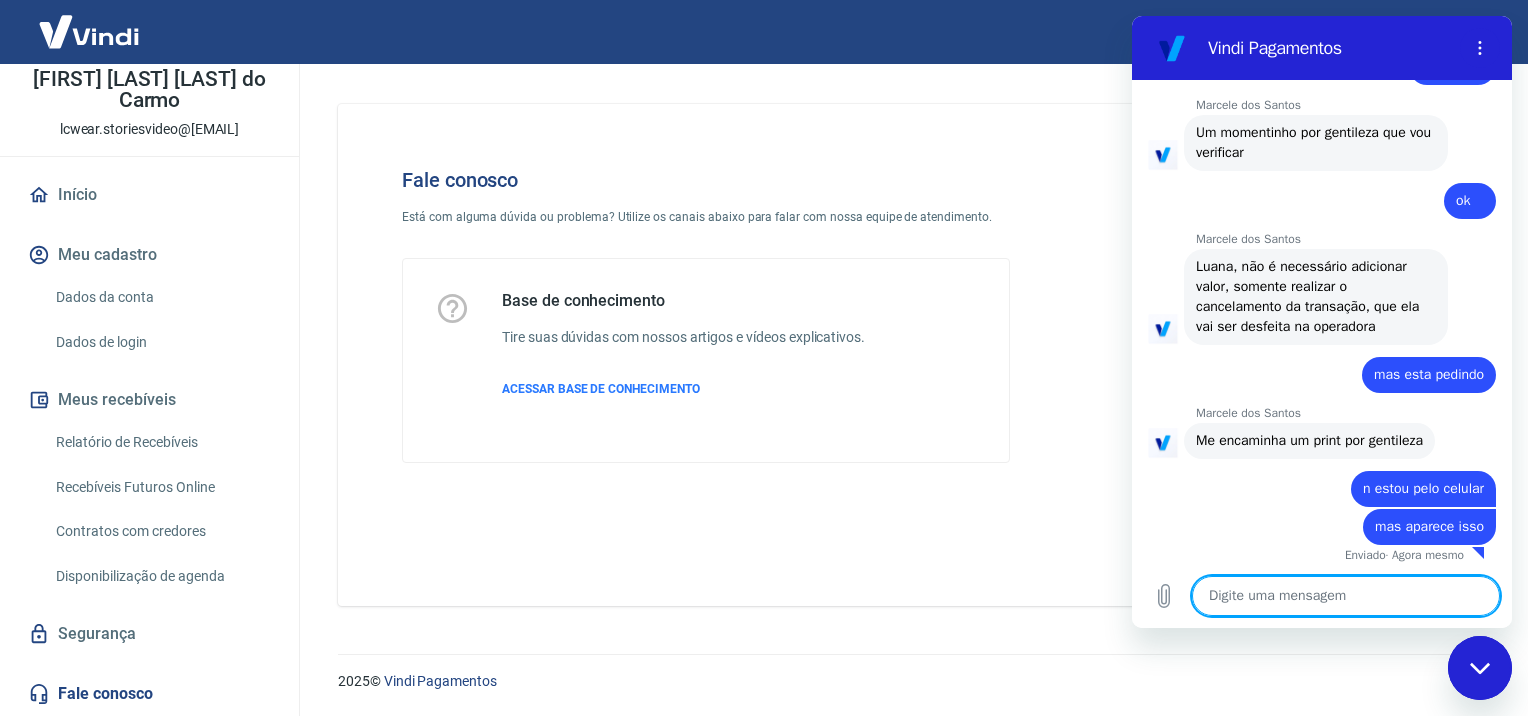 scroll, scrollTop: 3600, scrollLeft: 0, axis: vertical 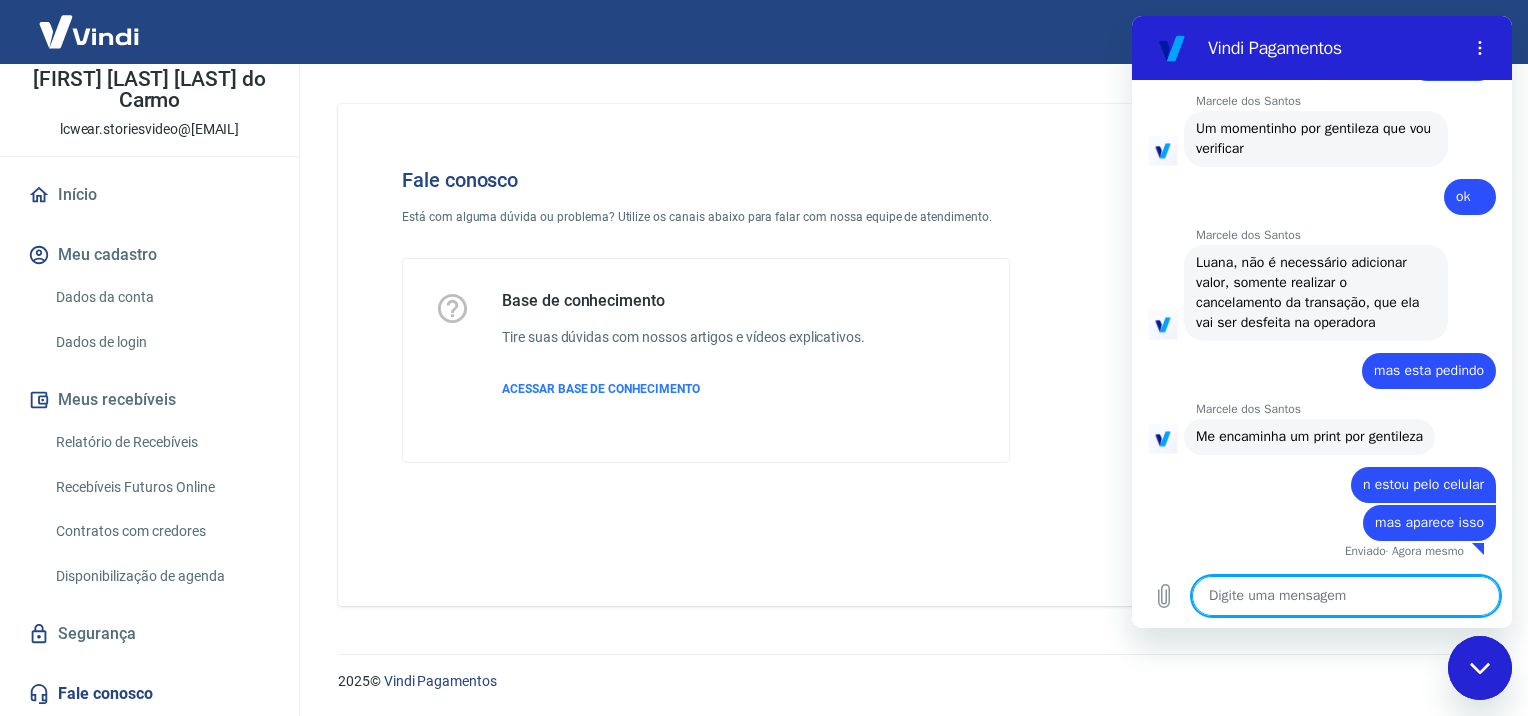 paste on "bservação: caso você não tenha saldo suficiente a transação permanecerá como Aprovada, e aguardaremos até você ter o saldo suficiente para o cancelamento ser efetivado e reembolsar o valor para o pagador." 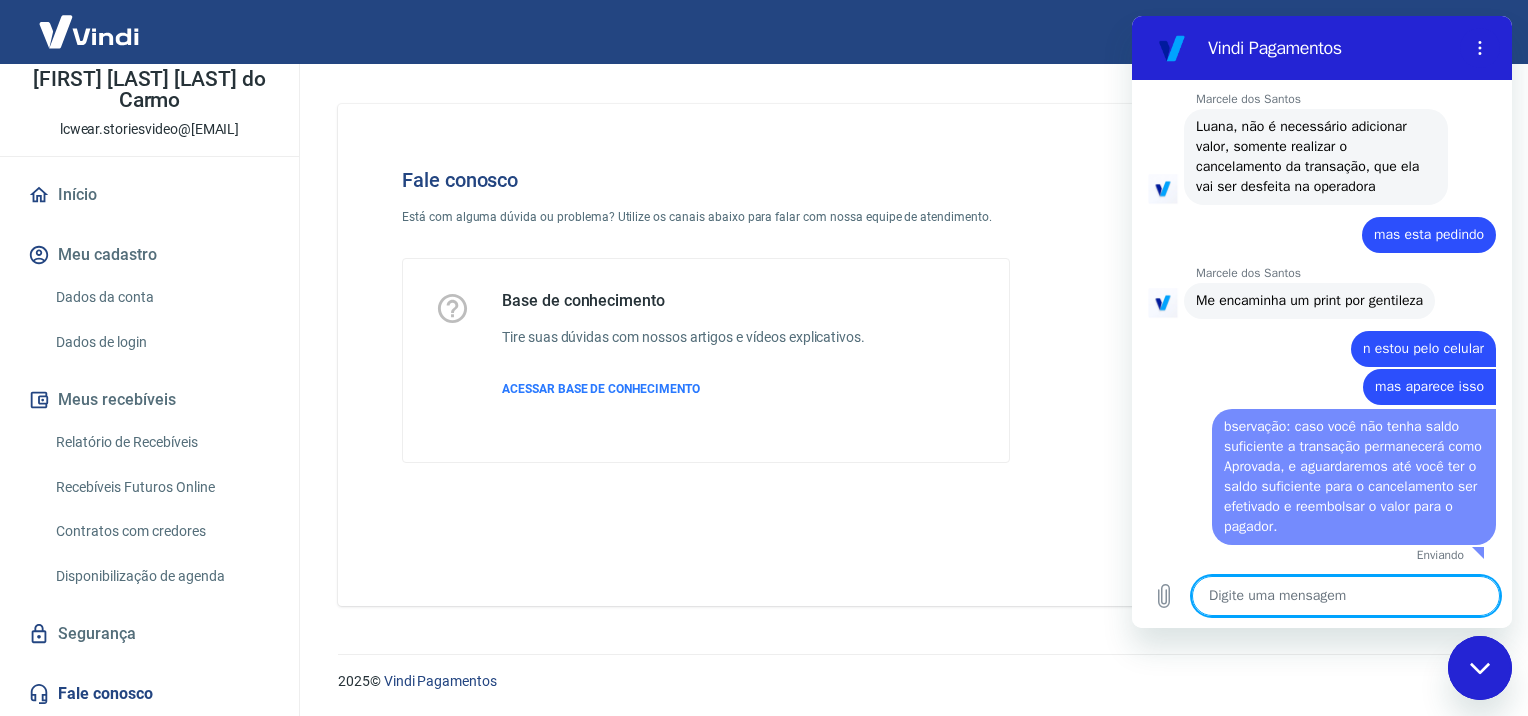 scroll, scrollTop: 0, scrollLeft: 0, axis: both 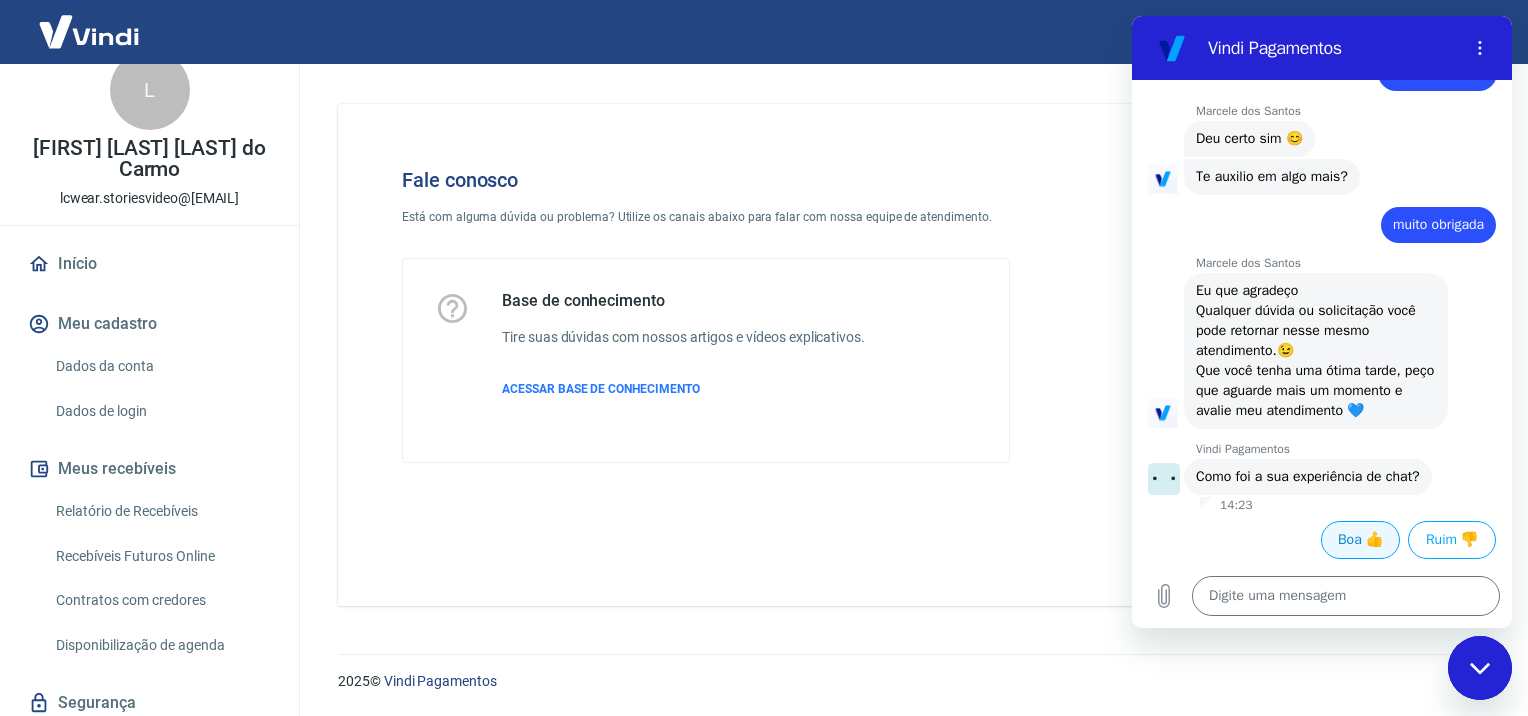click on "Boa 👍" at bounding box center [1360, 540] 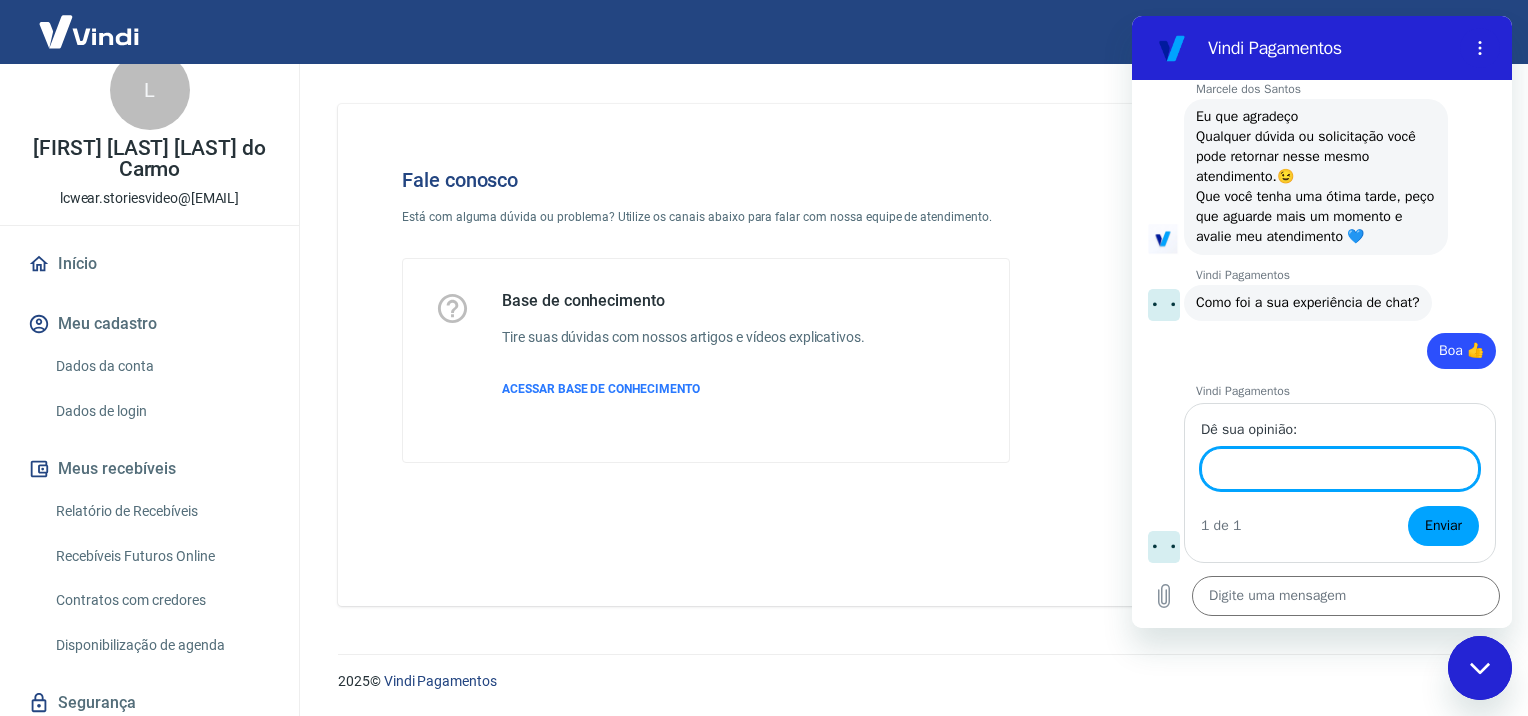 scroll, scrollTop: 7495, scrollLeft: 0, axis: vertical 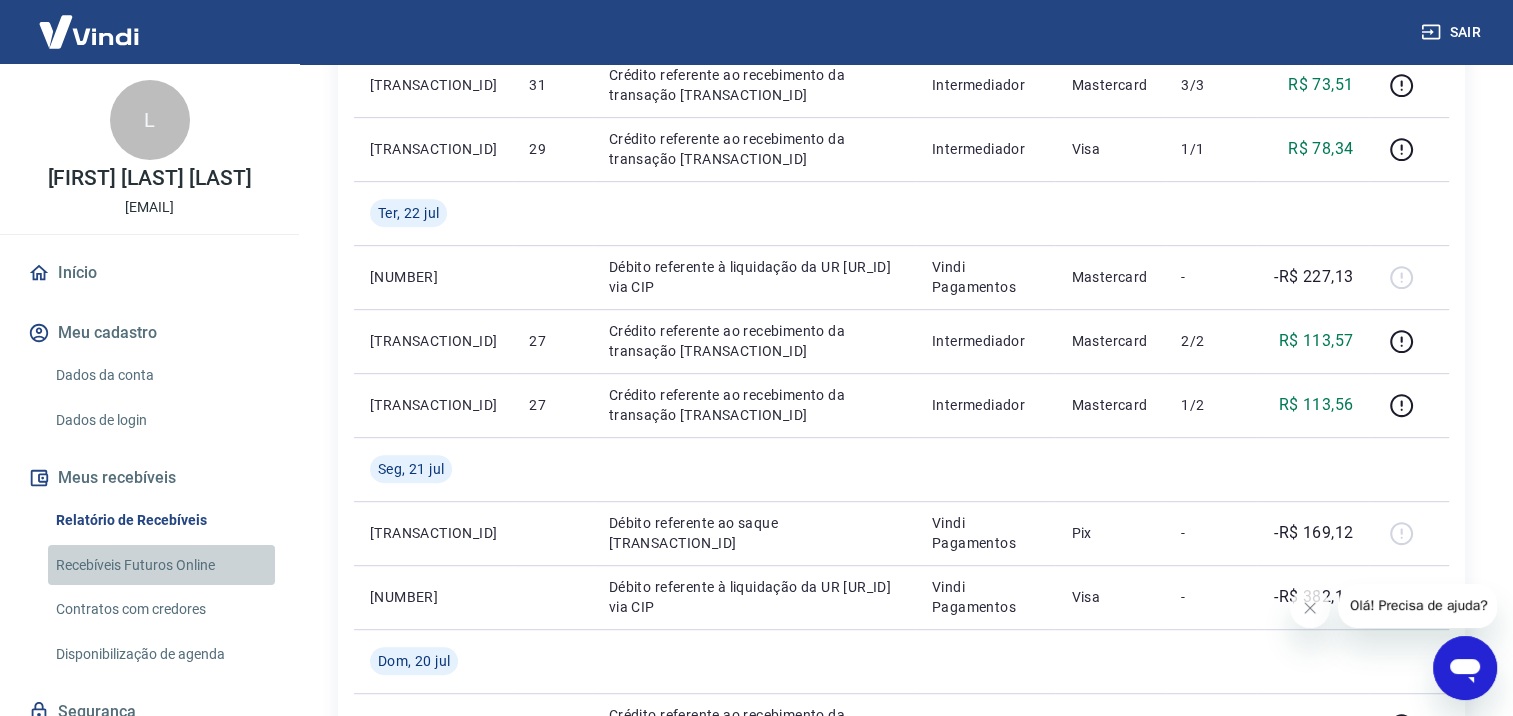 click on "Recebíveis Futuros Online" at bounding box center (161, 565) 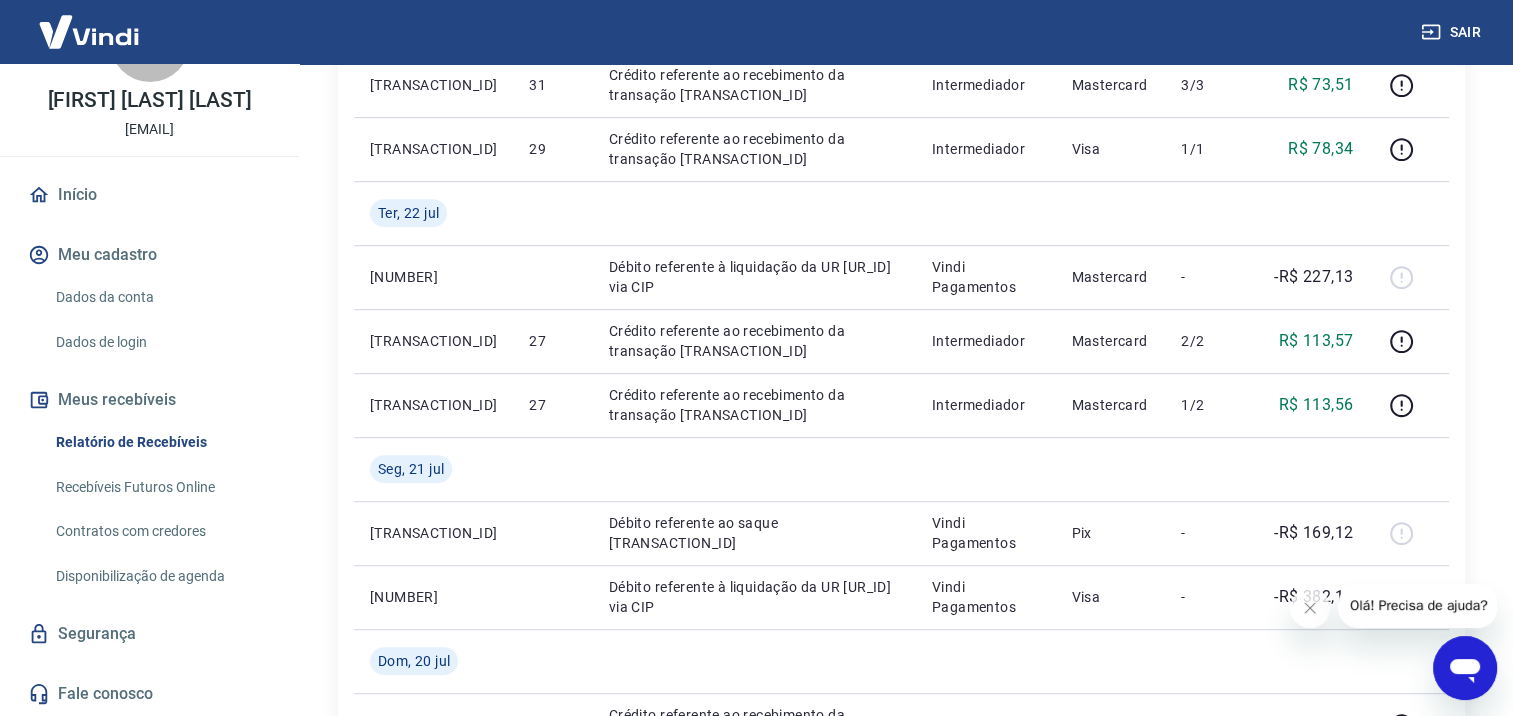 scroll, scrollTop: 99, scrollLeft: 0, axis: vertical 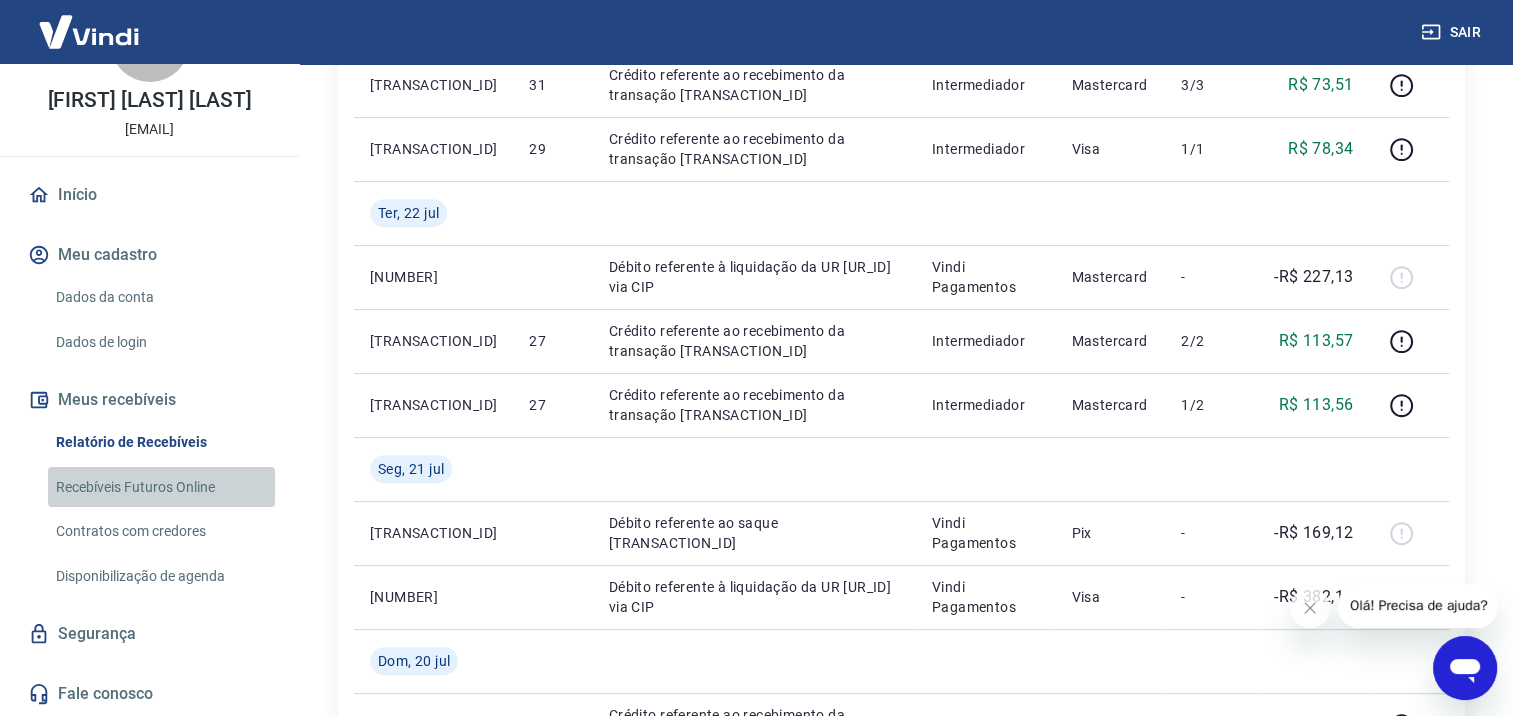 click on "Recebíveis Futuros Online" at bounding box center (161, 487) 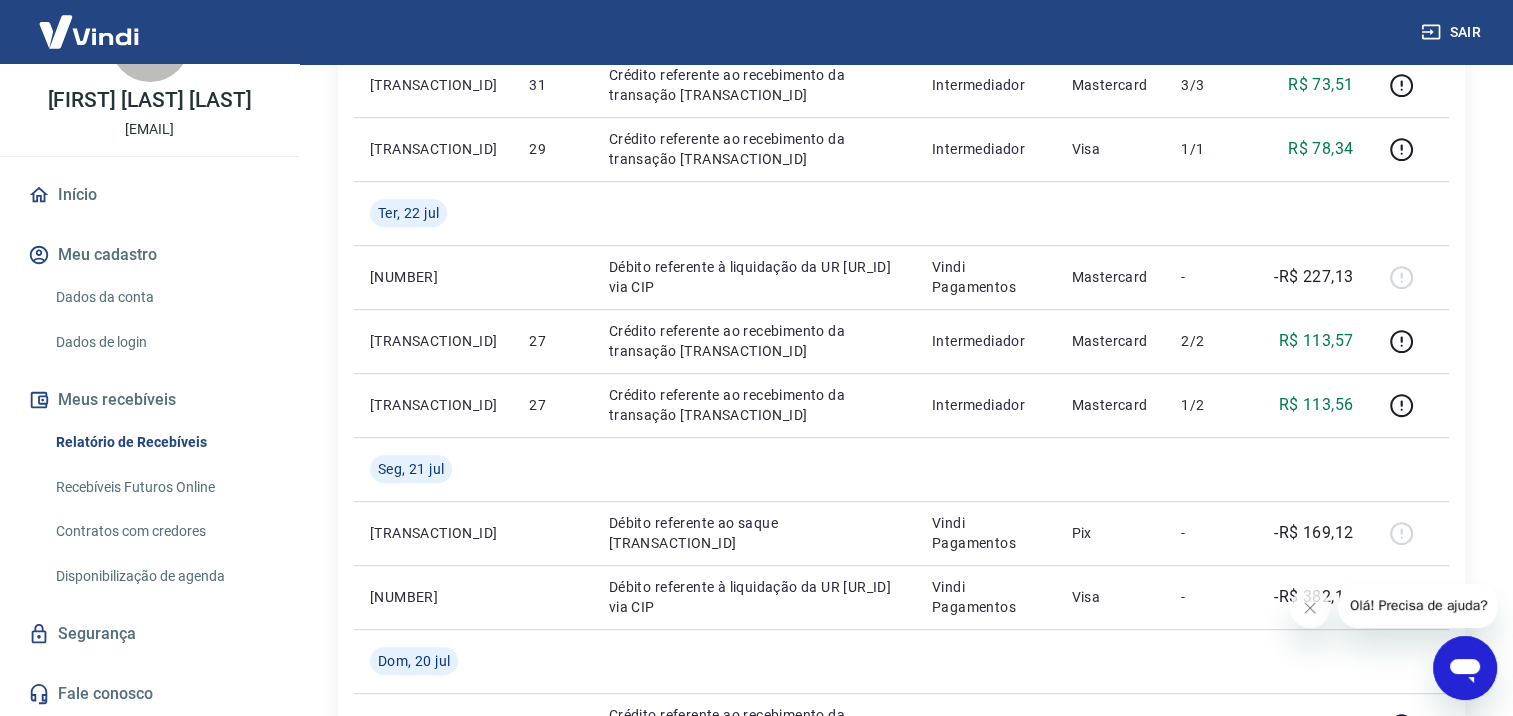 scroll, scrollTop: 242, scrollLeft: 0, axis: vertical 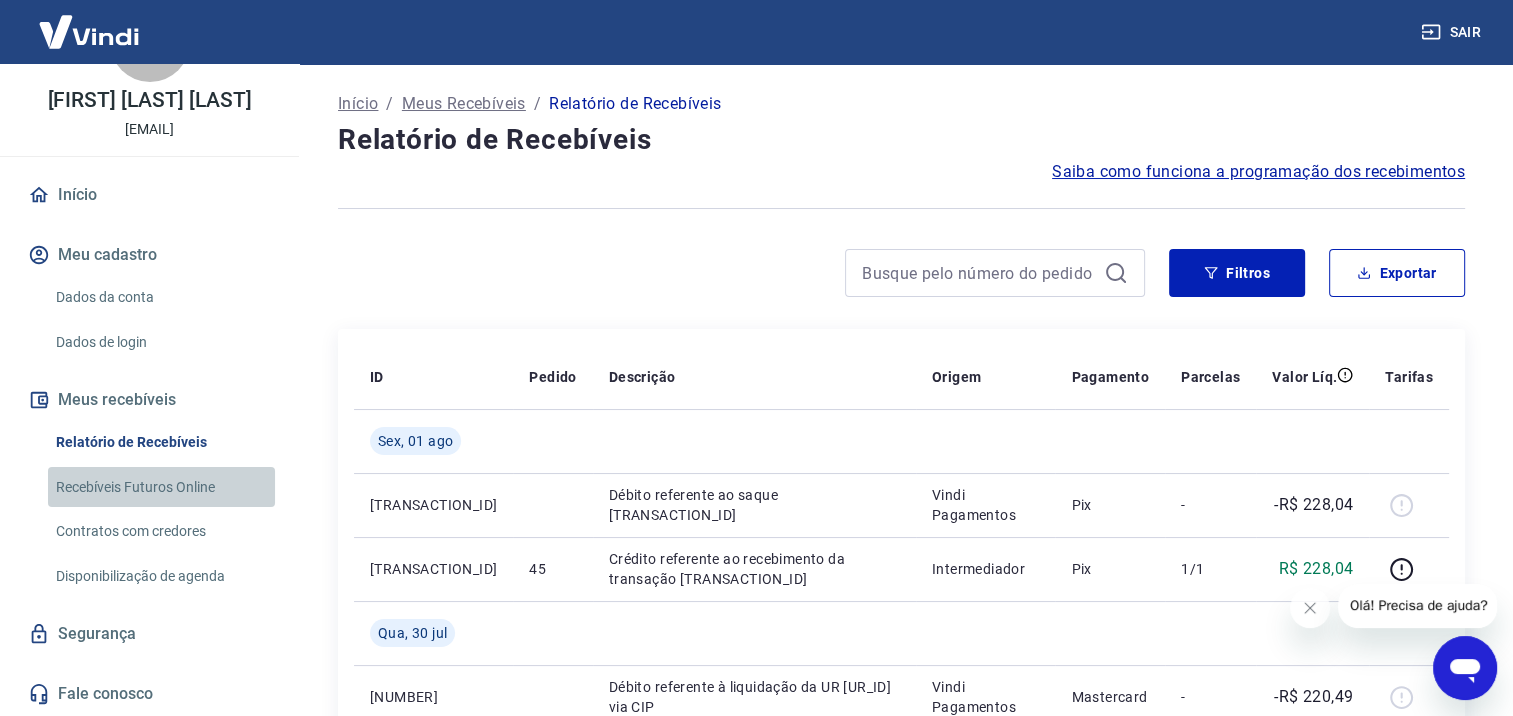 click on "Recebíveis Futuros Online" at bounding box center [161, 487] 